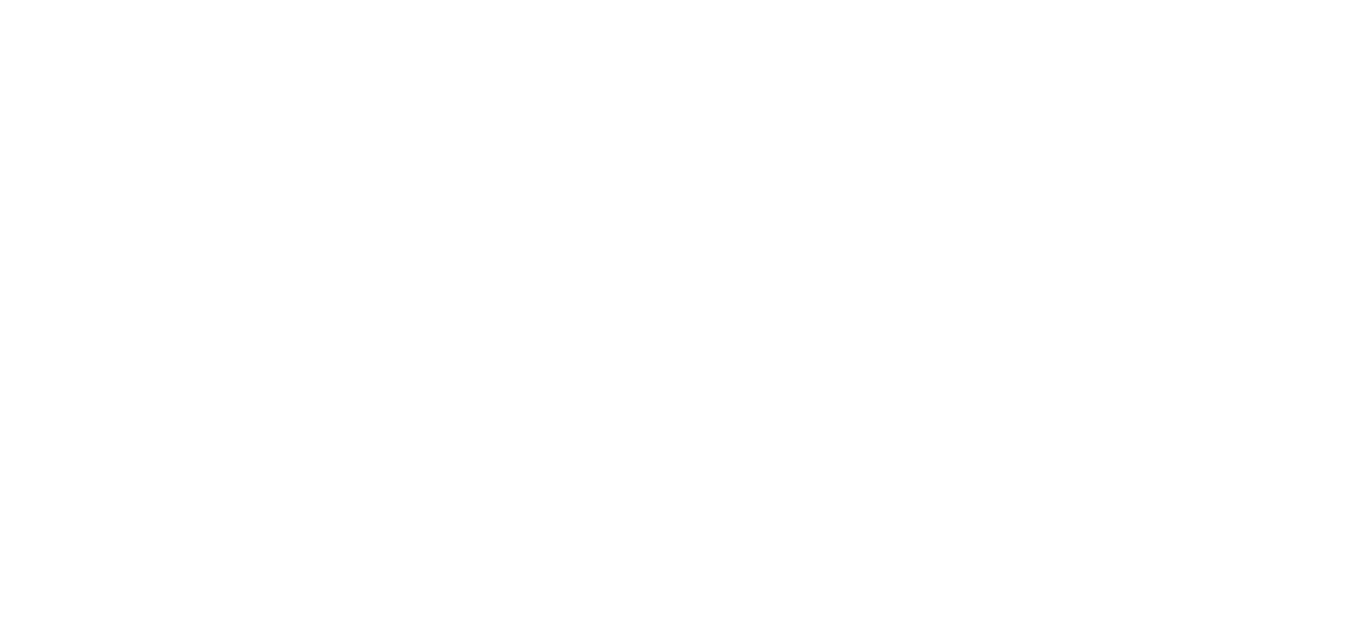 scroll, scrollTop: 0, scrollLeft: 0, axis: both 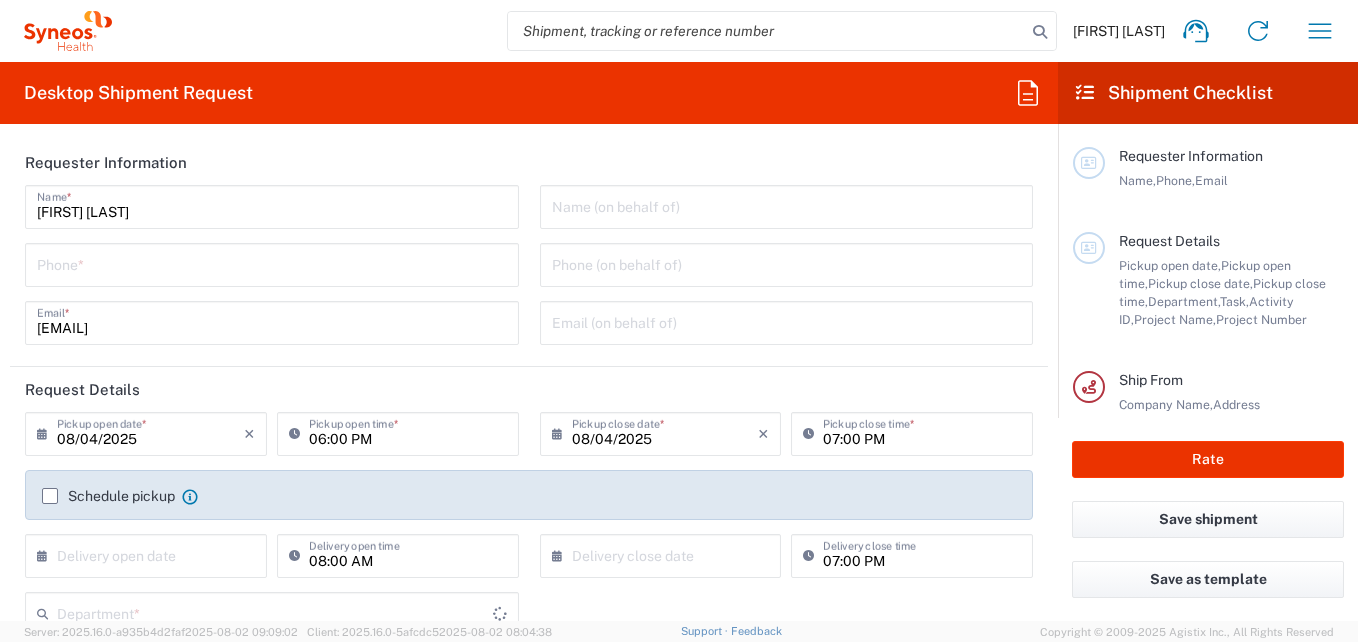 type on "Brazil" 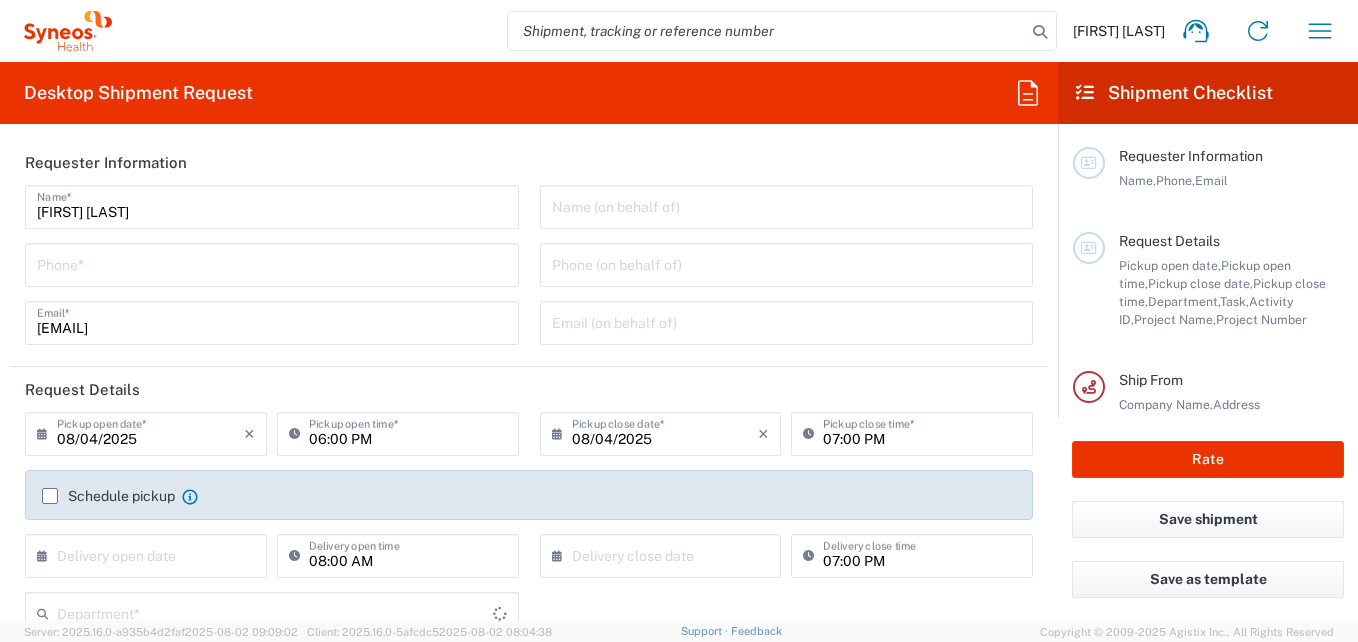 type on "Syneos Health Brasil Ltda" 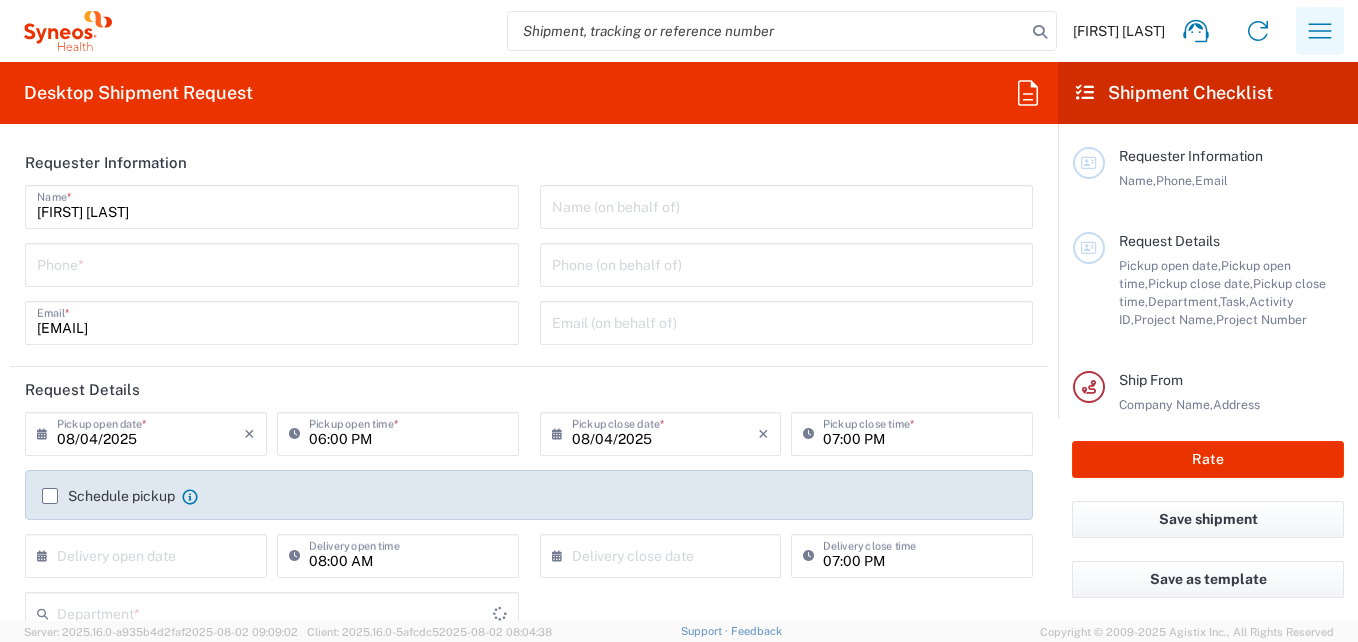 type on "3216" 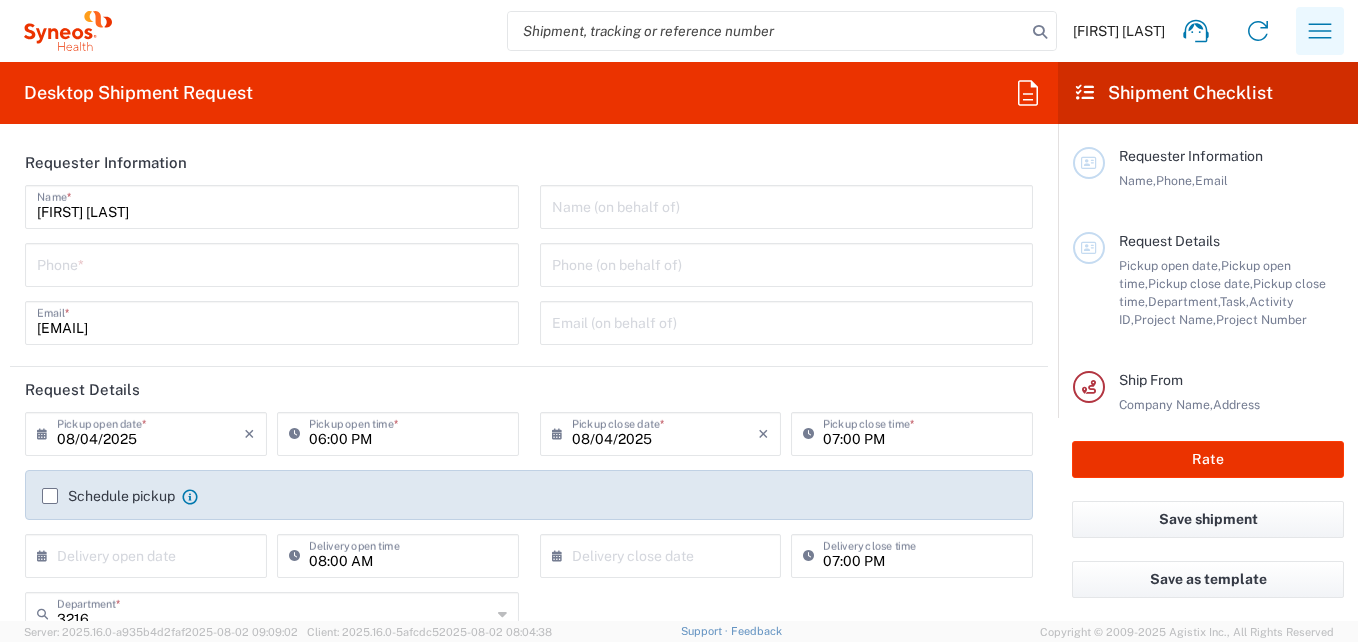 click 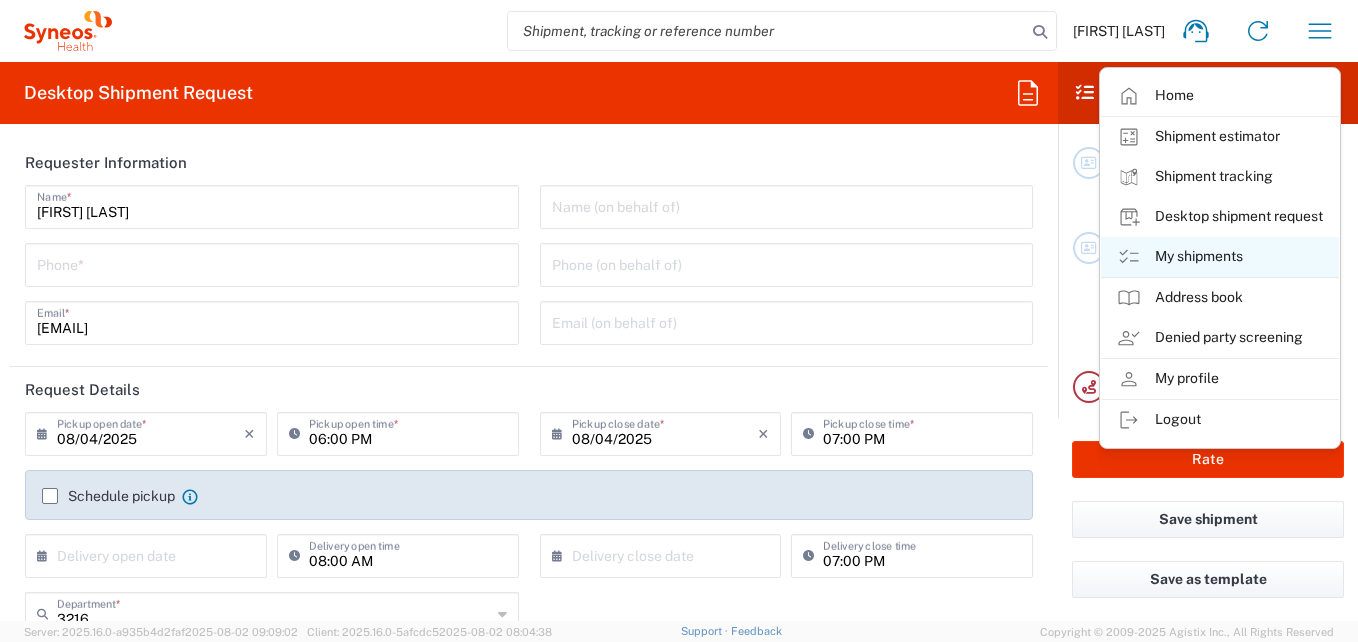 click on "My shipments" 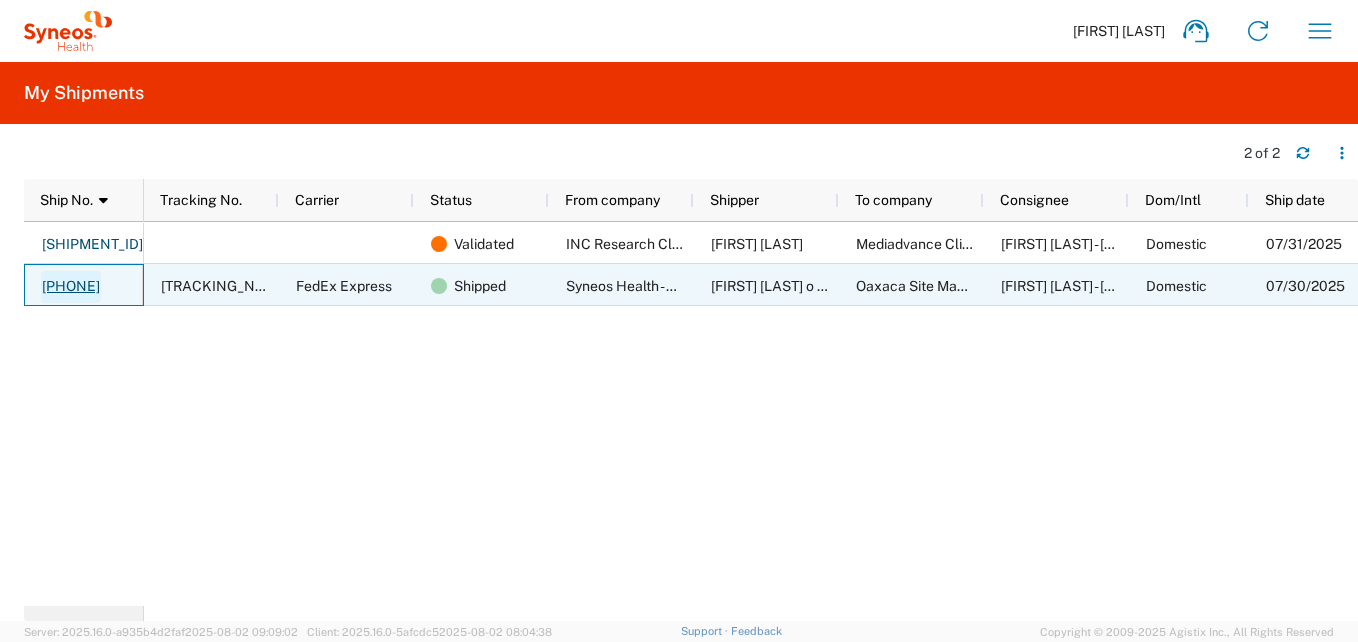 click on "[PHONE]" 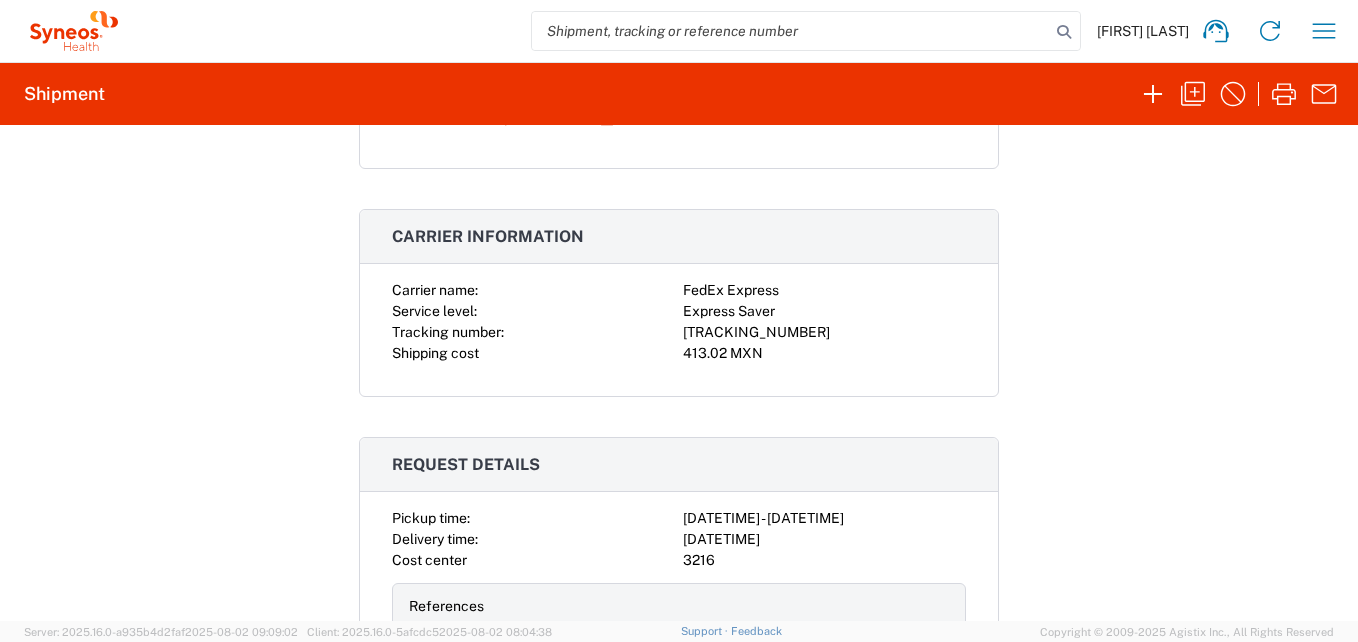 scroll, scrollTop: 200, scrollLeft: 0, axis: vertical 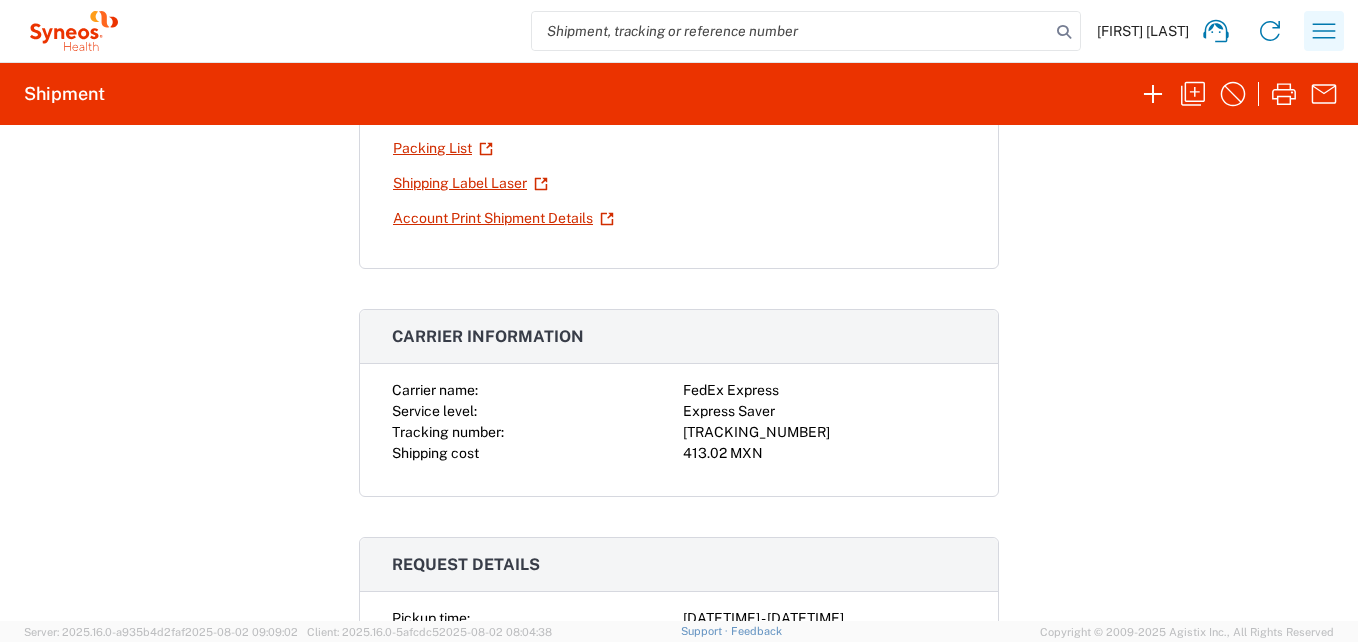 click 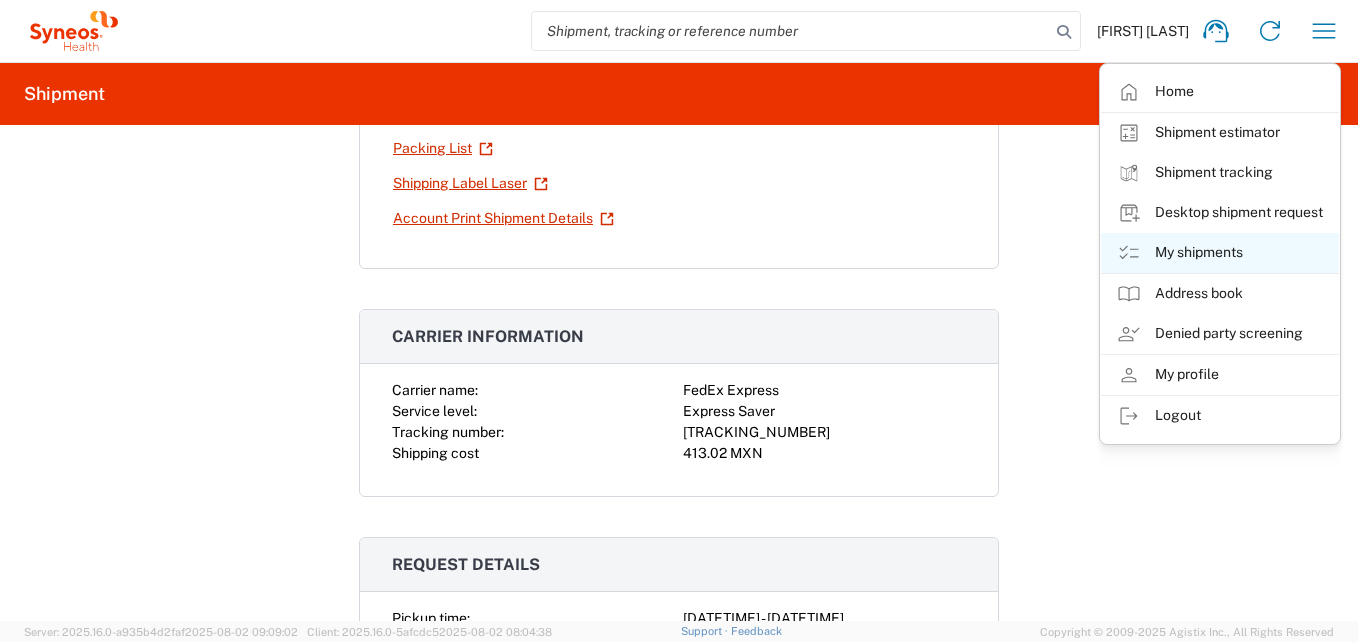 click on "My shipments" 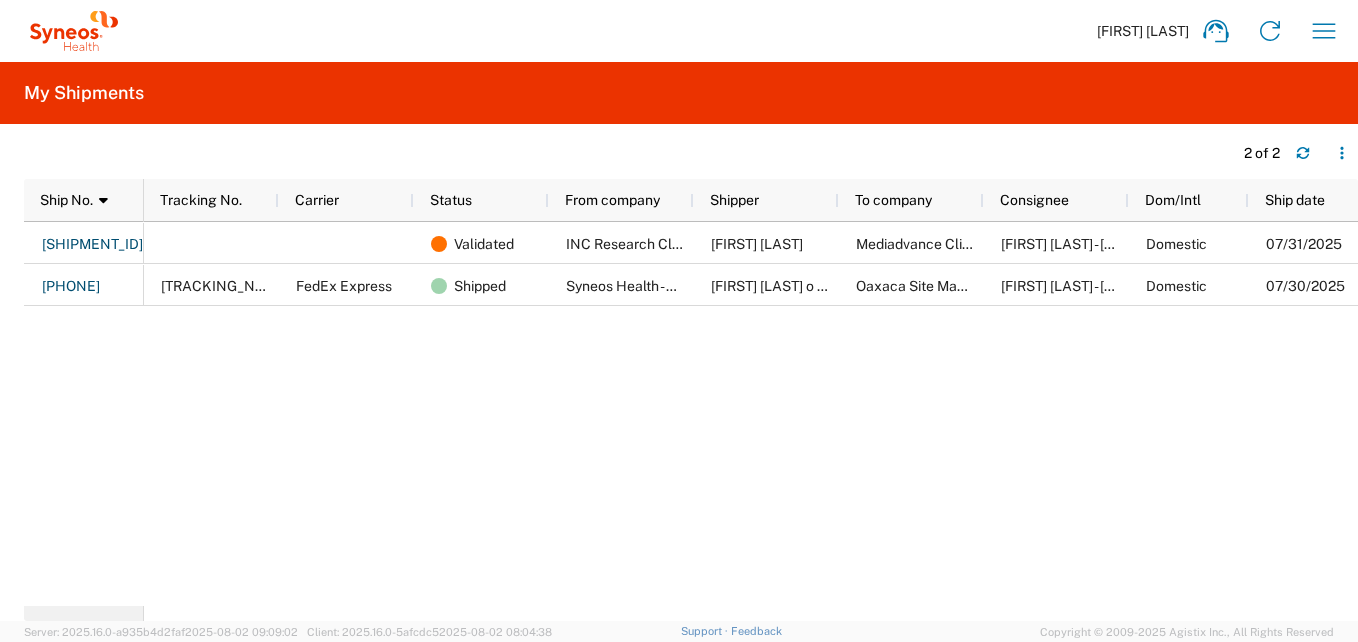 scroll, scrollTop: 0, scrollLeft: 11, axis: horizontal 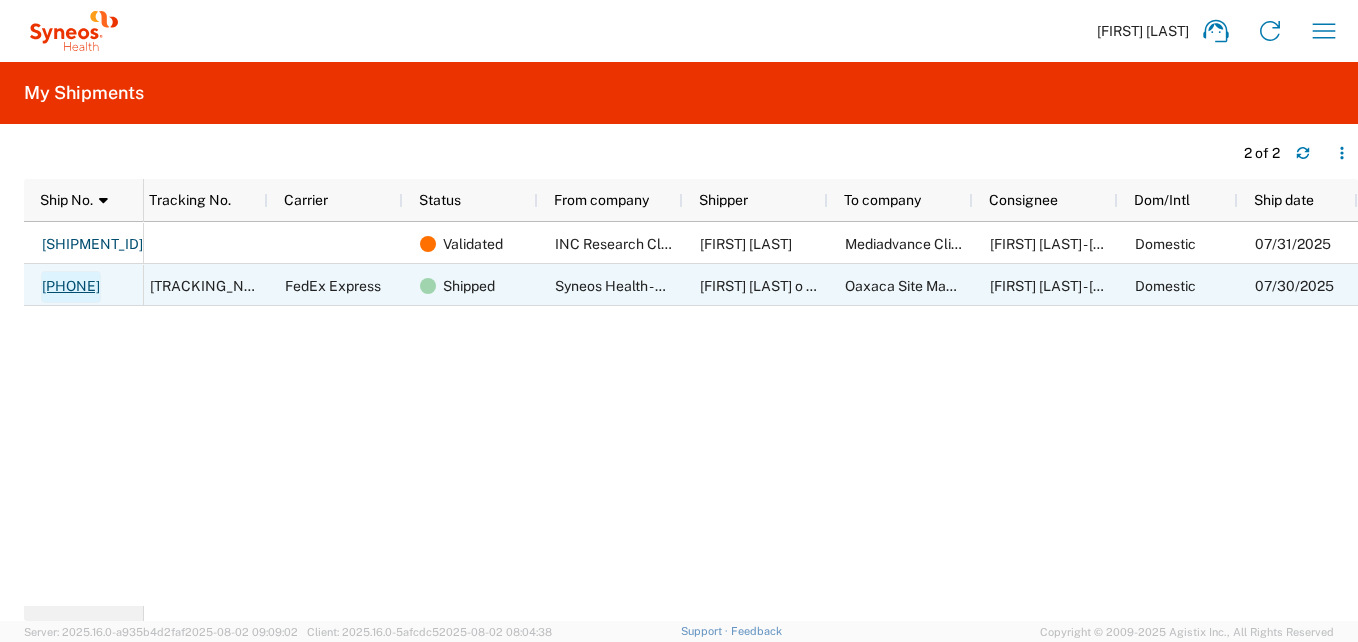 click on "[PHONE]" 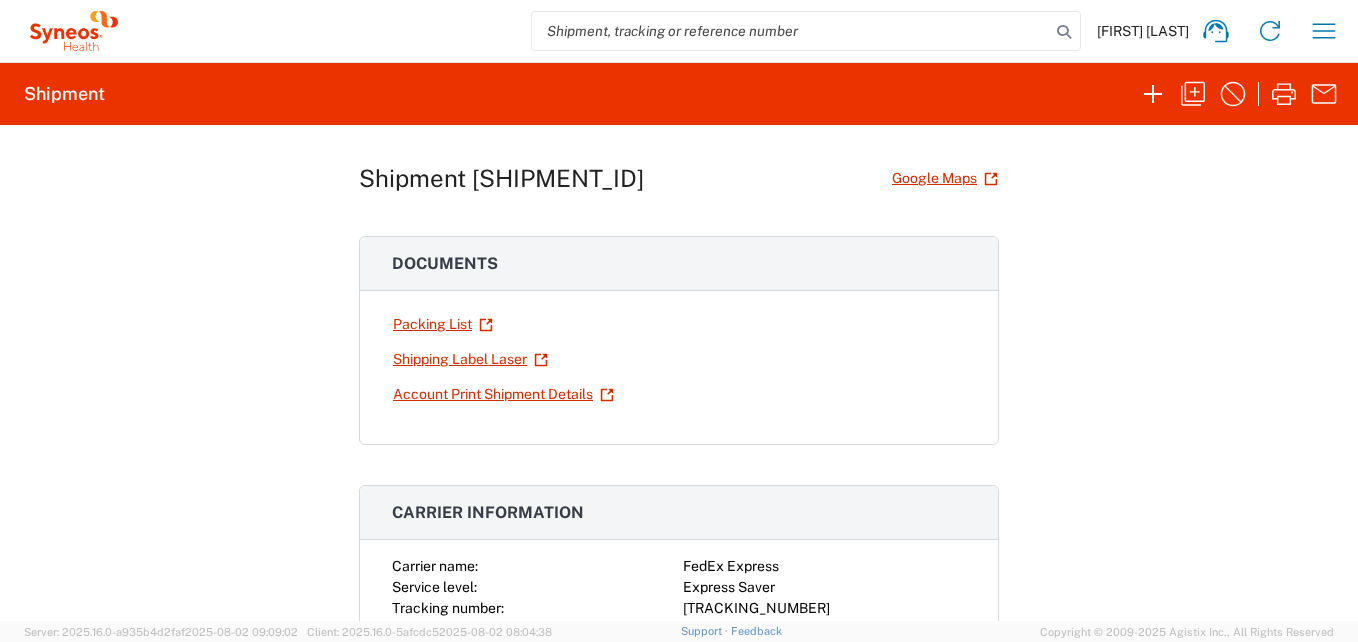 scroll, scrollTop: 0, scrollLeft: 0, axis: both 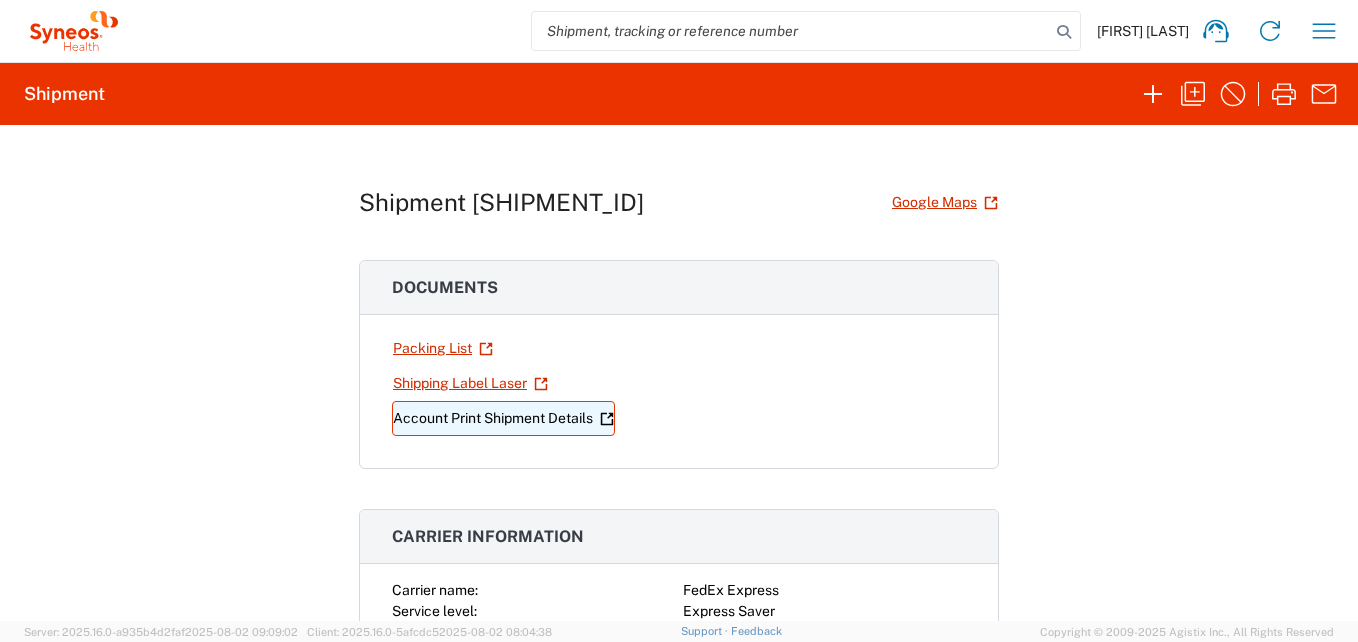 click on "Account Print Shipment Details" 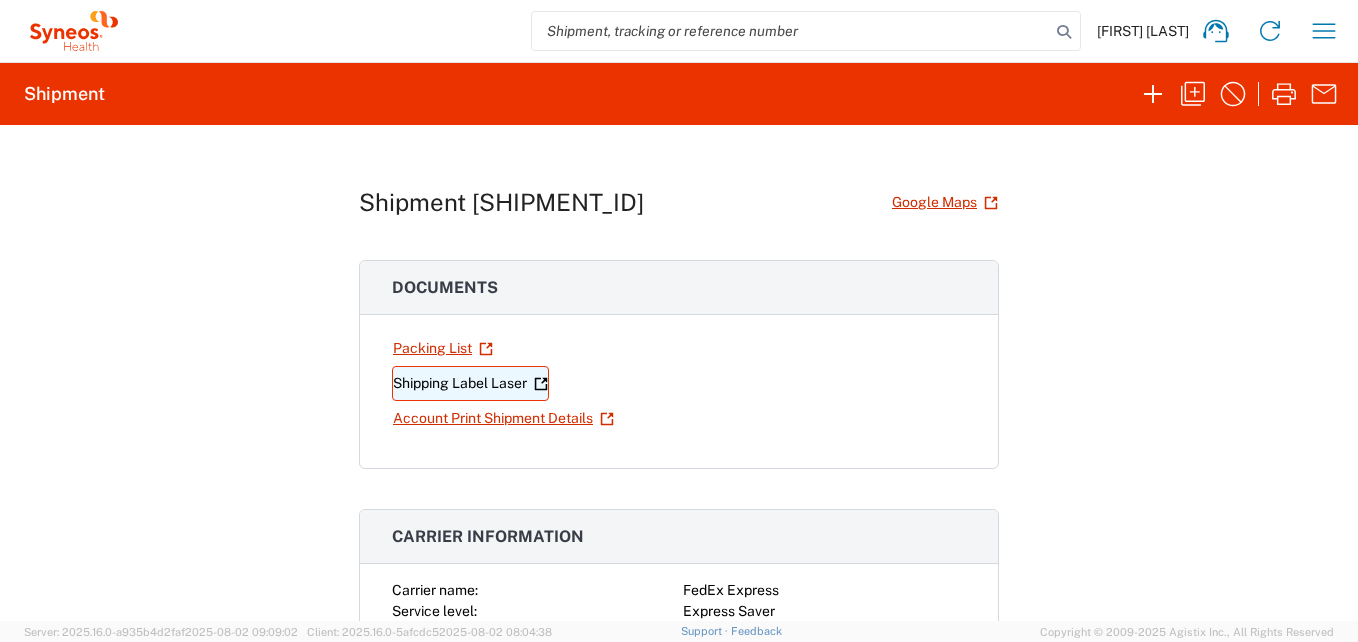 click on "Shipping Label Laser" 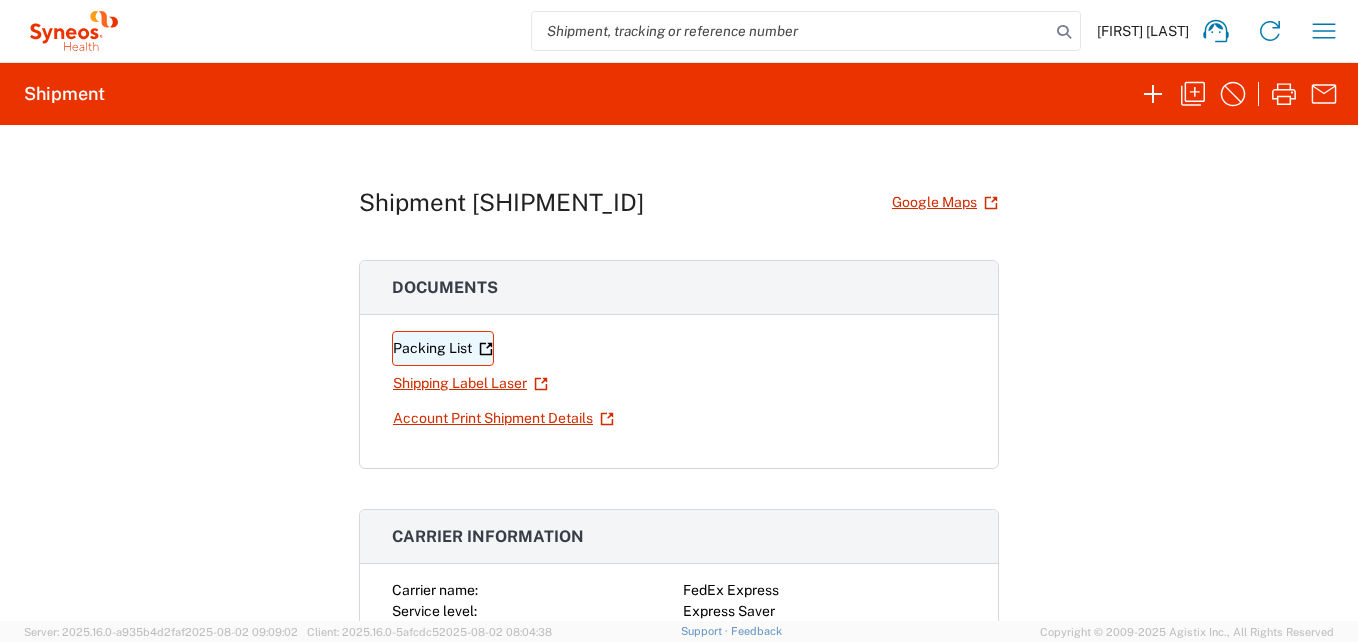 click on "Packing List" 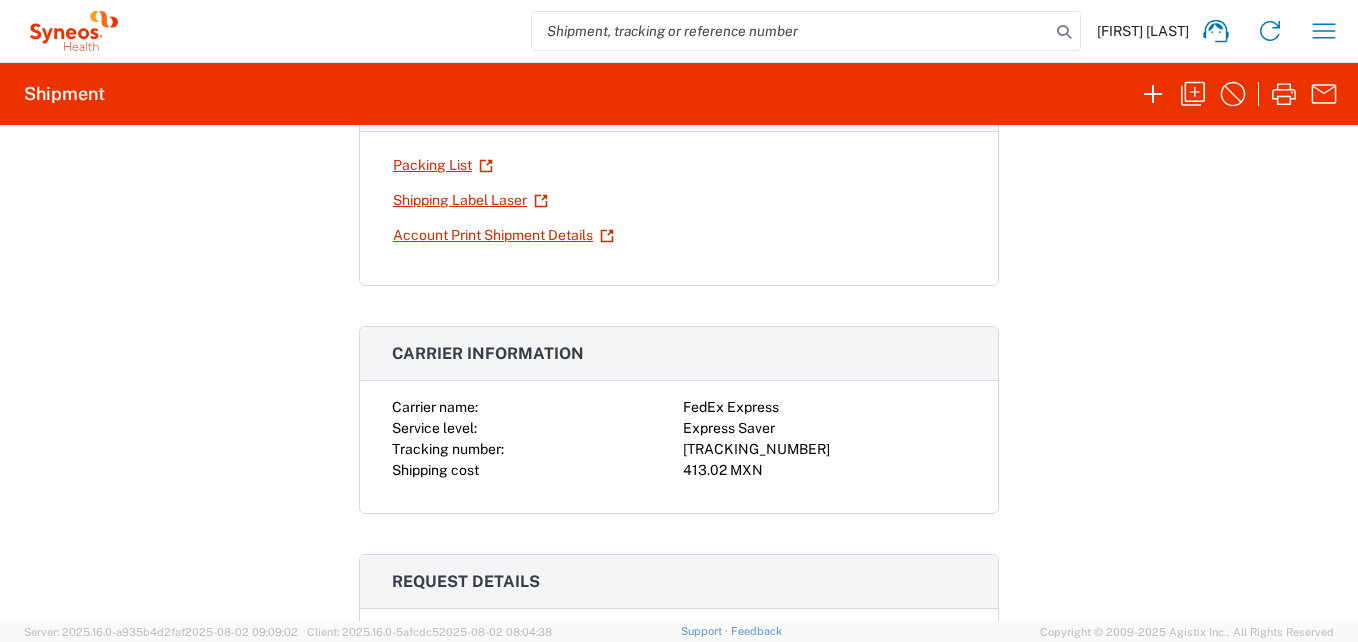 scroll, scrollTop: 200, scrollLeft: 0, axis: vertical 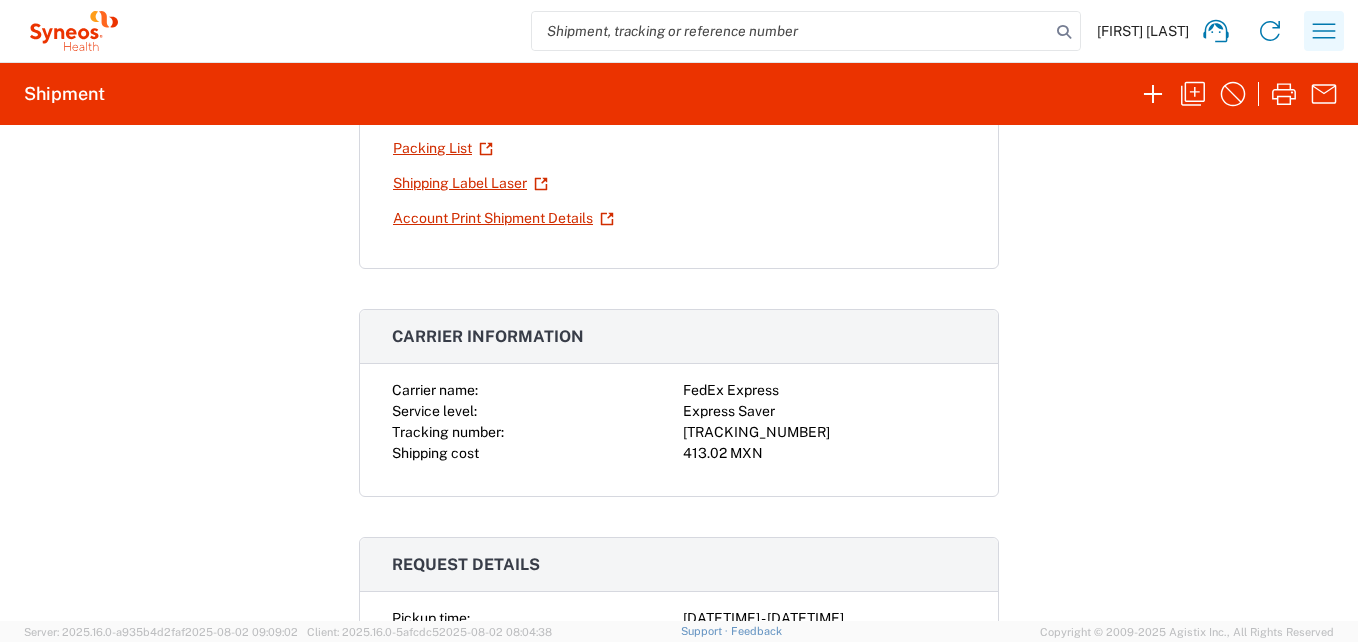 click 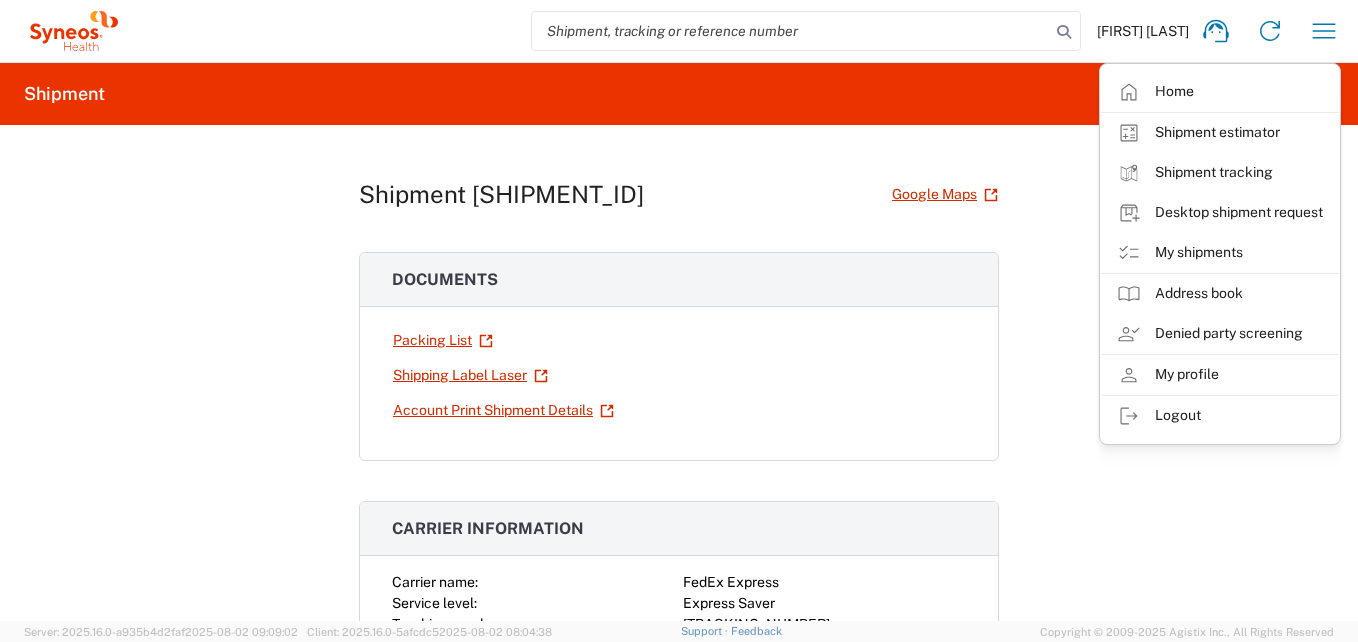 scroll, scrollTop: 0, scrollLeft: 0, axis: both 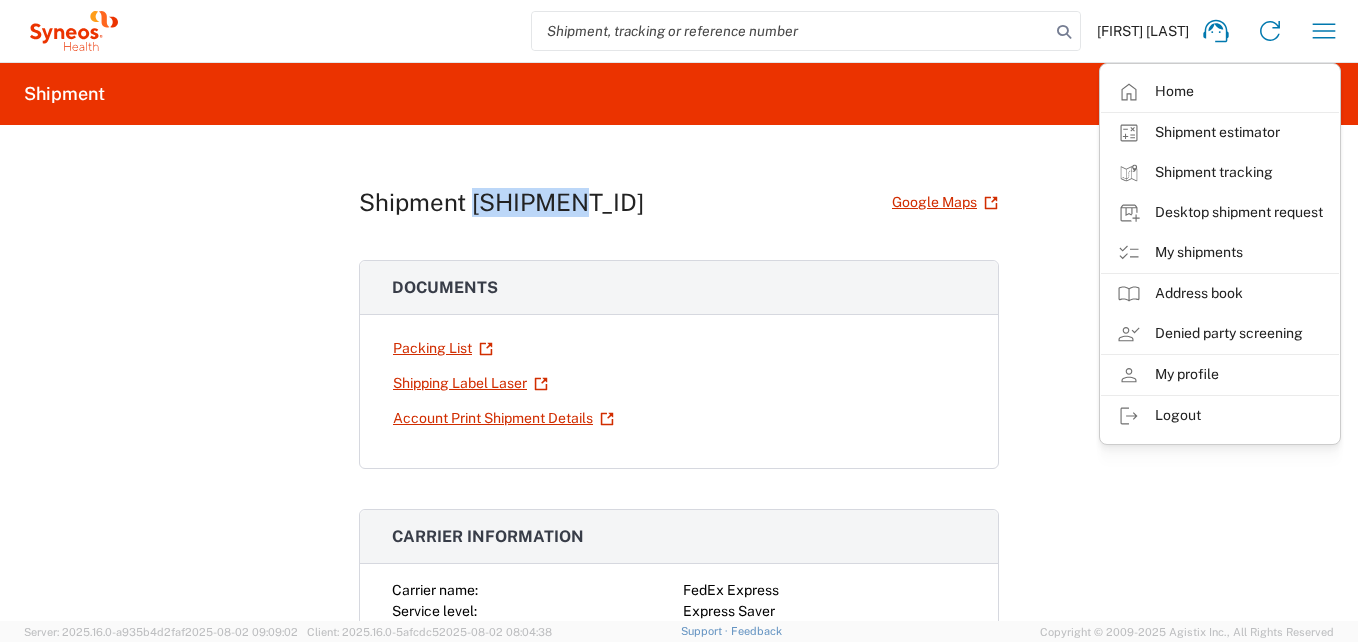 drag, startPoint x: 583, startPoint y: 209, endPoint x: 468, endPoint y: 203, distance: 115.15642 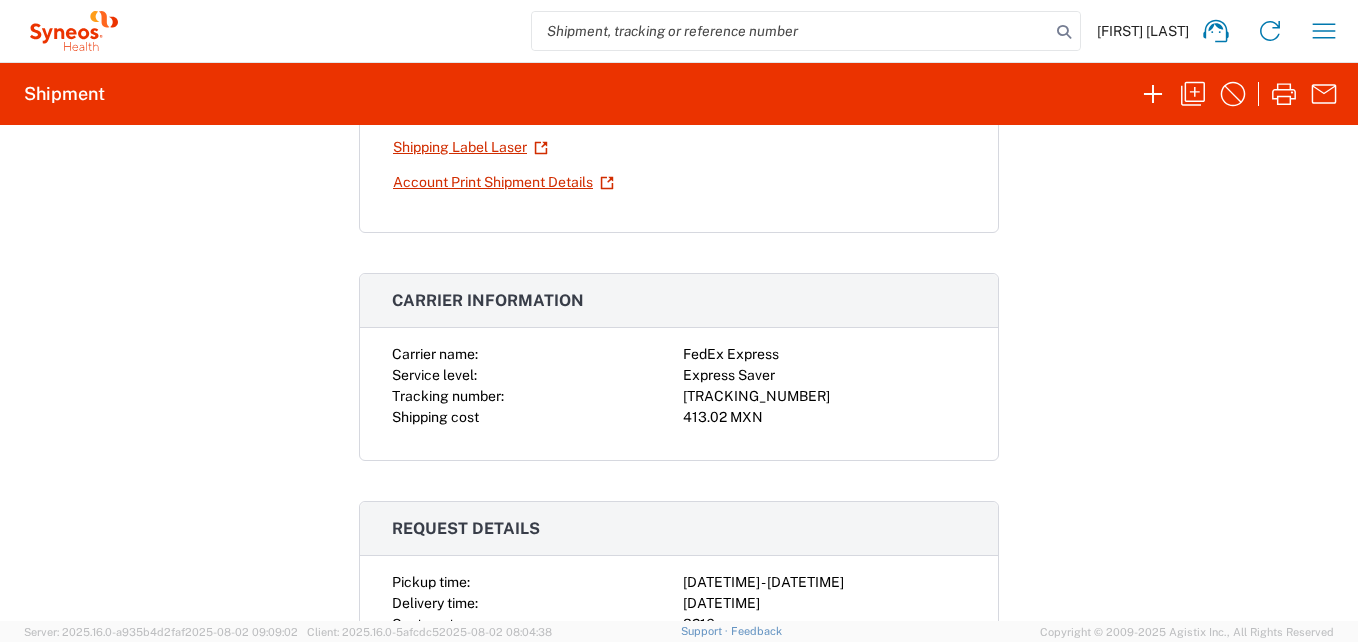 scroll, scrollTop: 200, scrollLeft: 0, axis: vertical 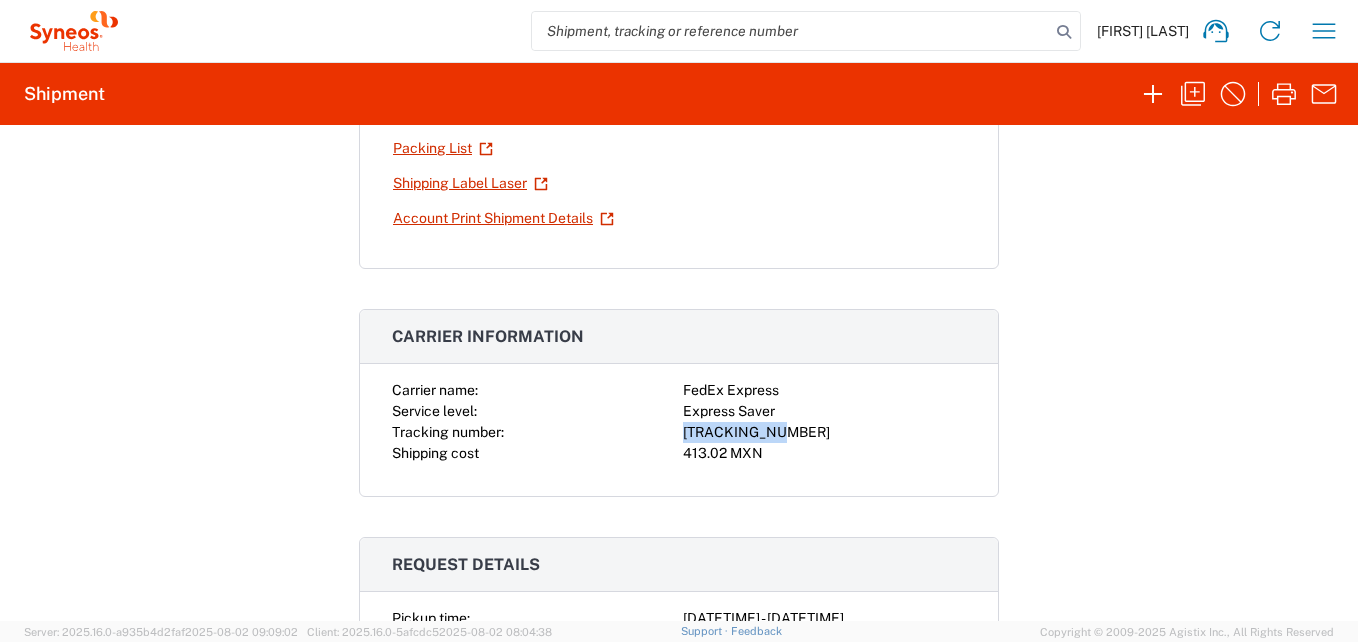 drag, startPoint x: 776, startPoint y: 427, endPoint x: 672, endPoint y: 431, distance: 104.0769 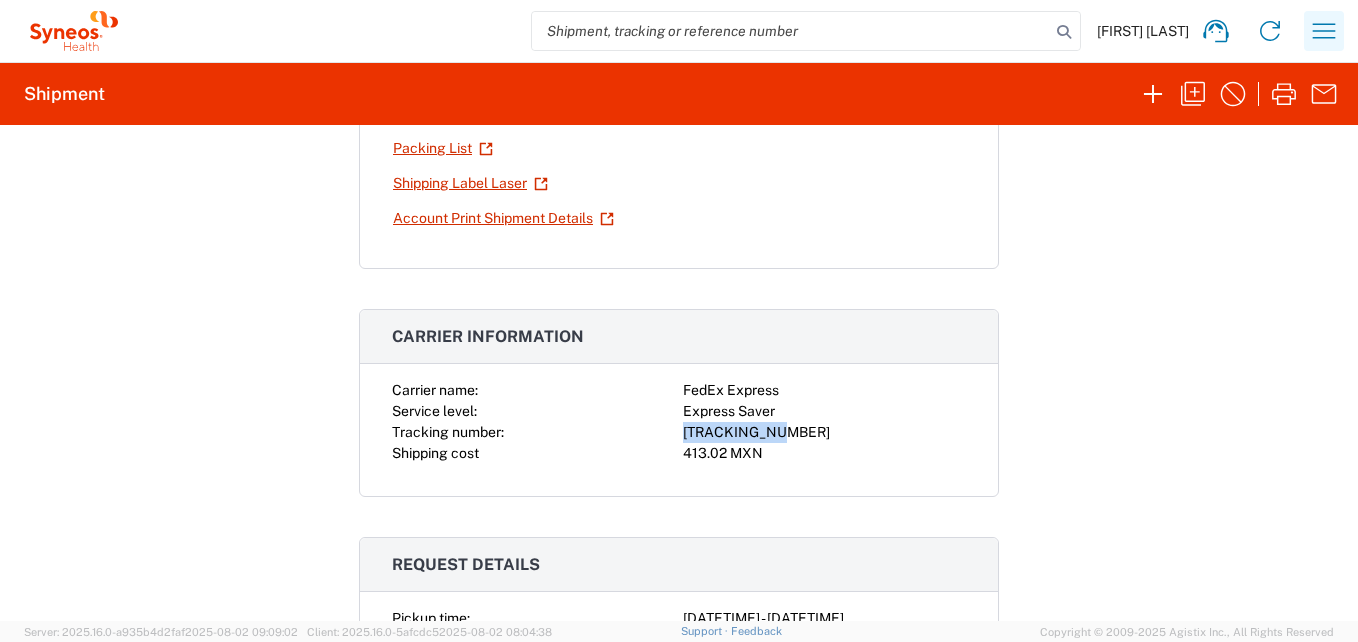 click 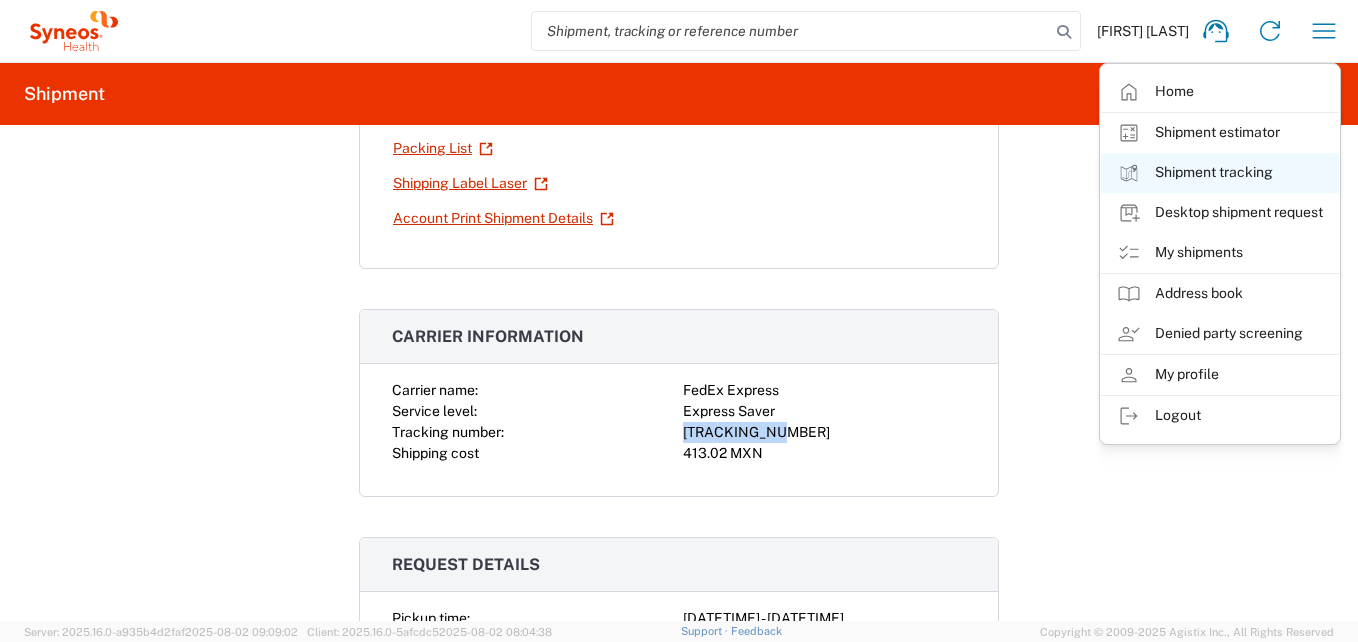 click on "Shipment tracking" 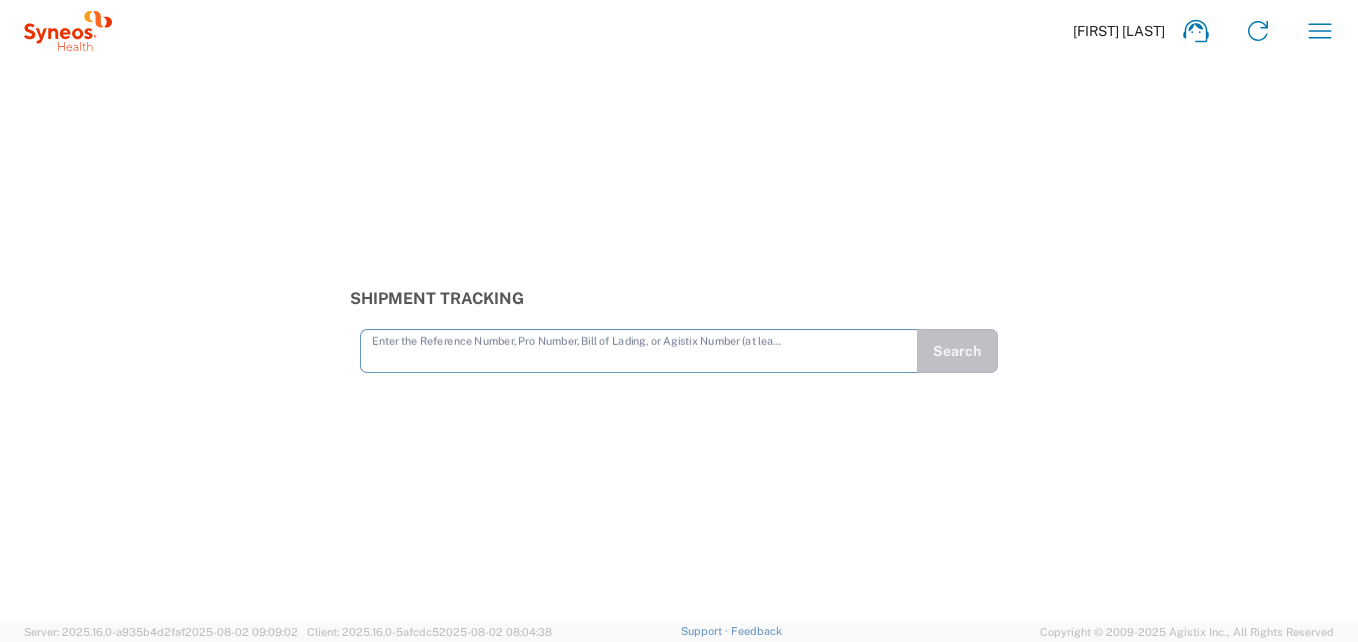 click at bounding box center [639, 349] 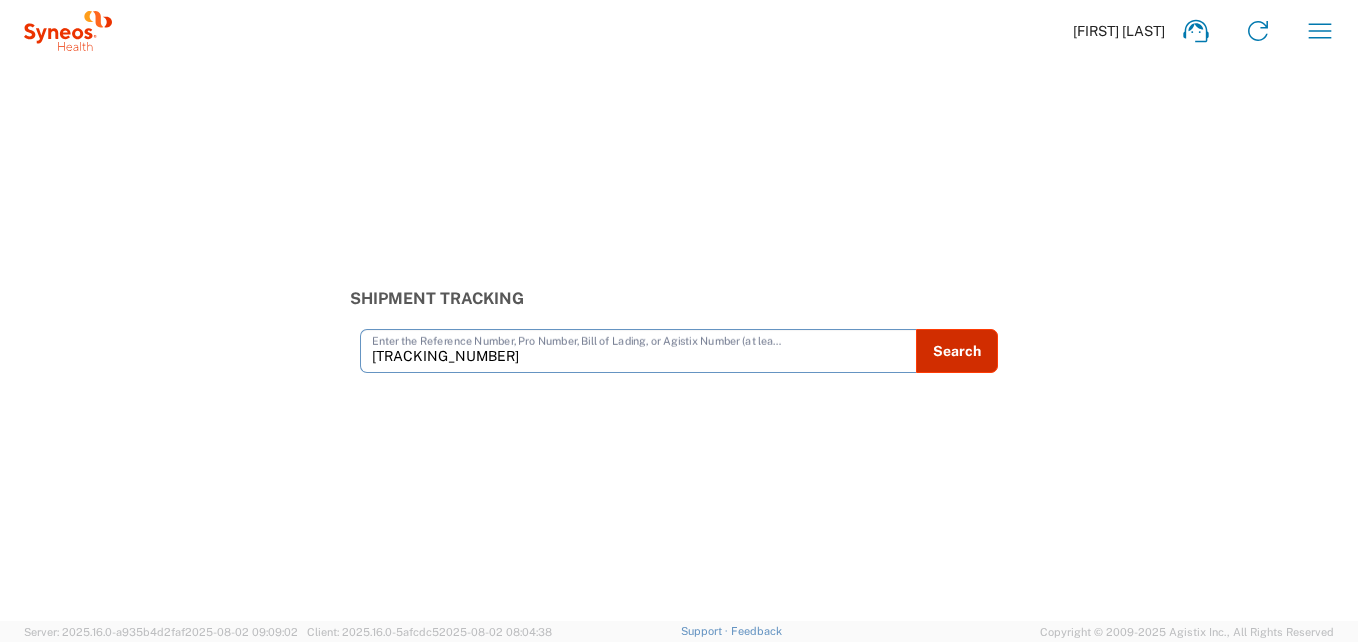 type on "[TRACKING_NUMBER]" 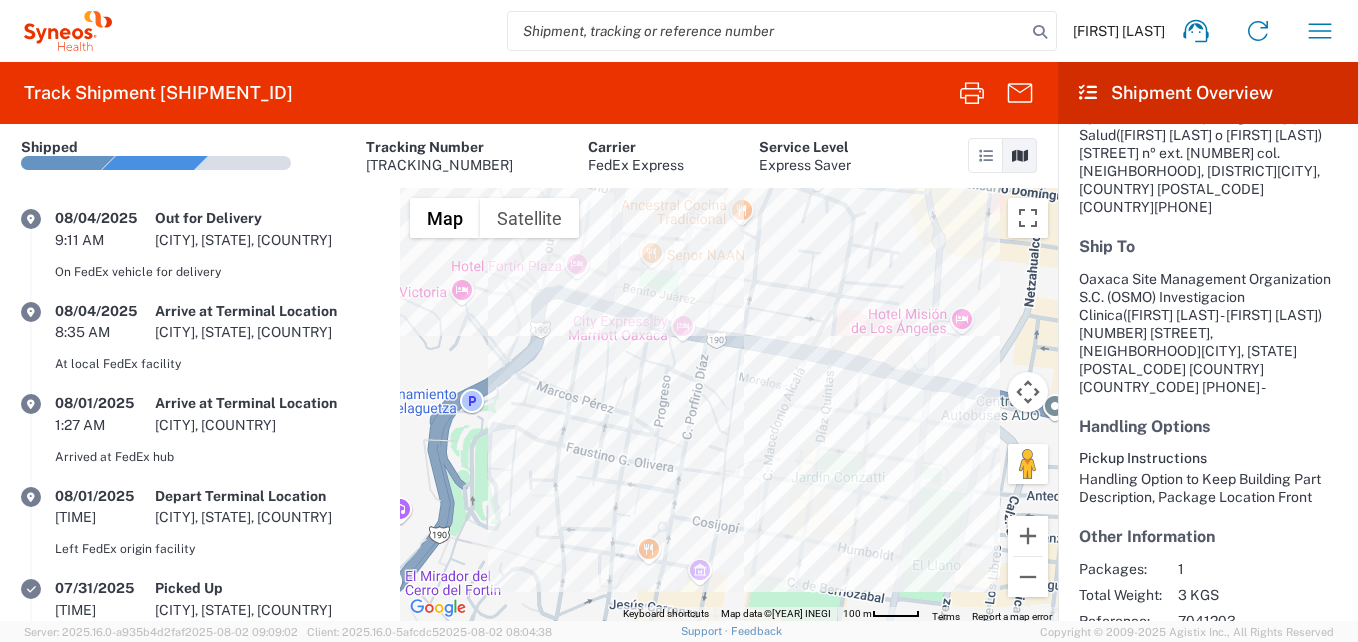 scroll, scrollTop: 314, scrollLeft: 0, axis: vertical 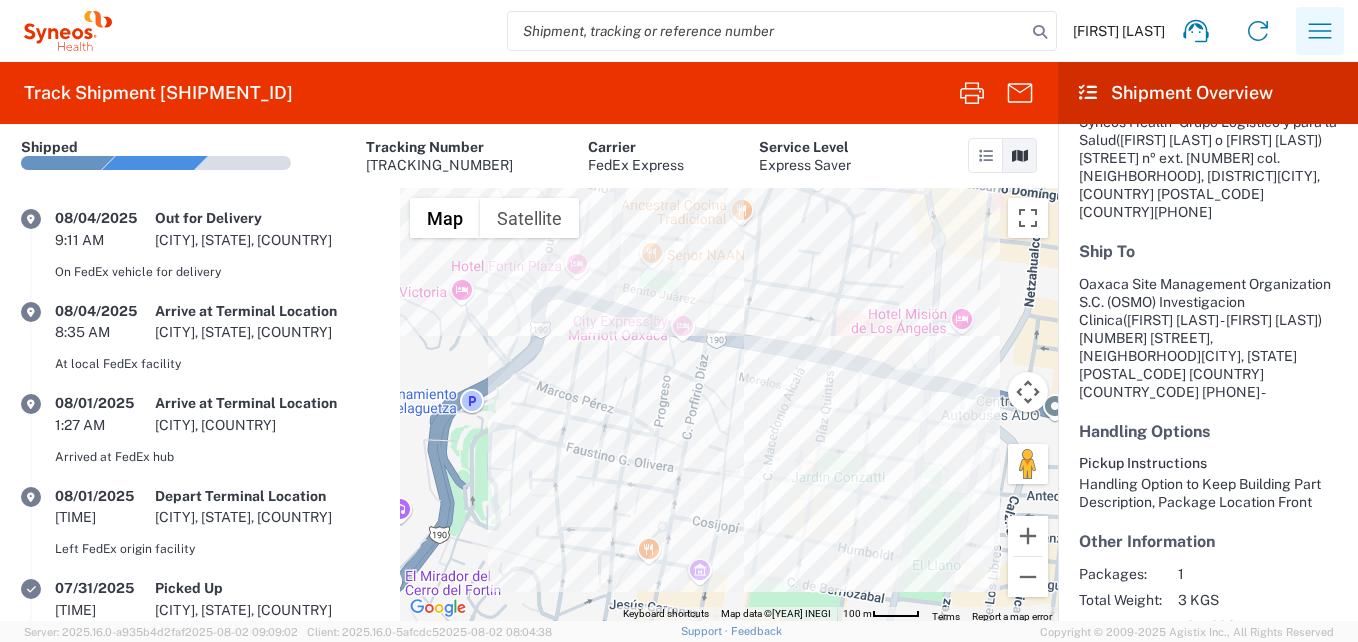 click 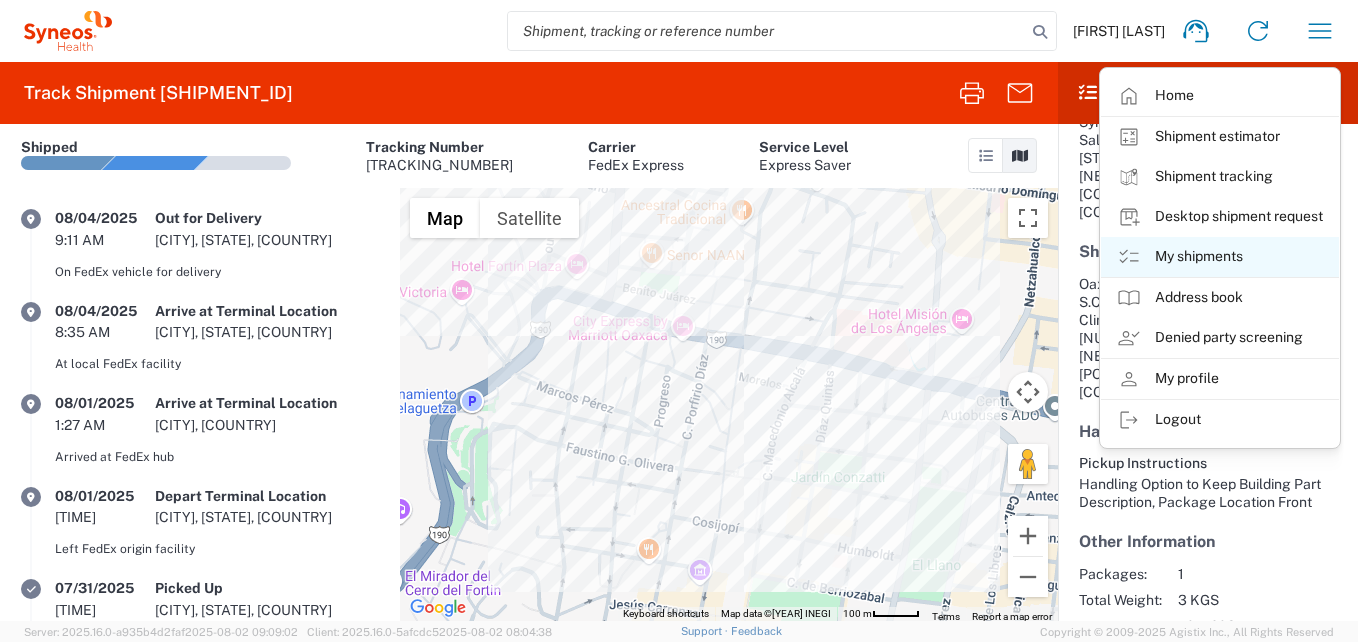 click on "My shipments" 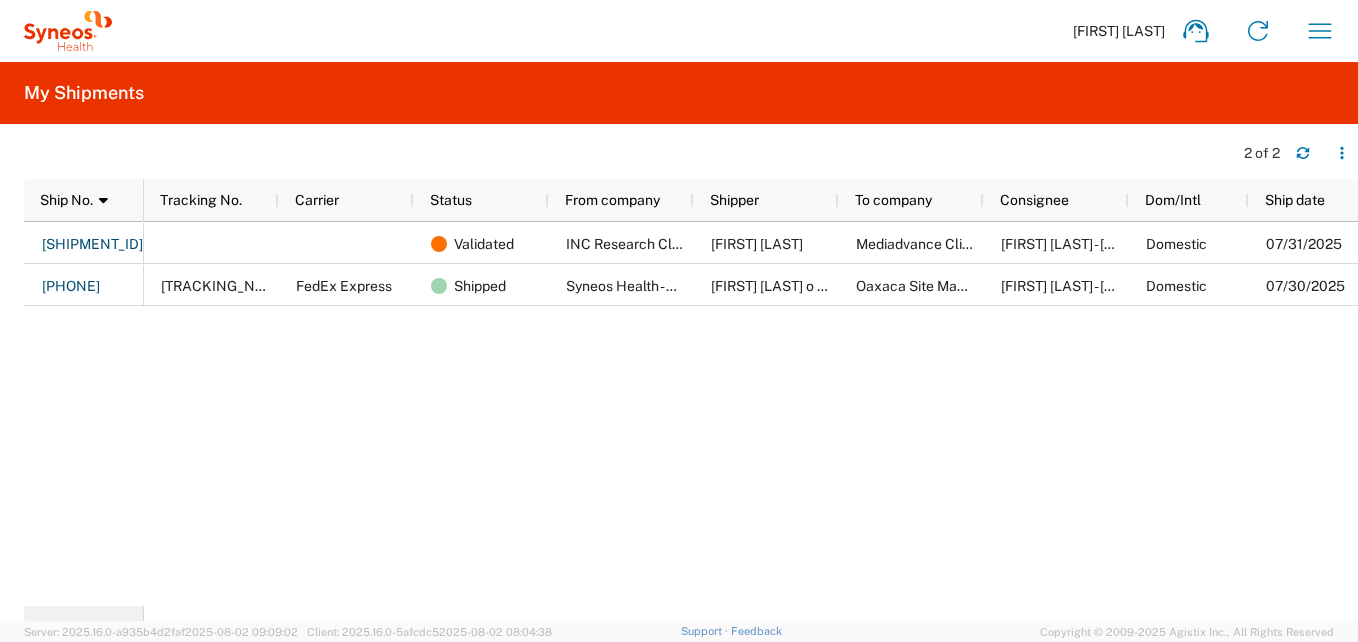 scroll, scrollTop: 0, scrollLeft: 11, axis: horizontal 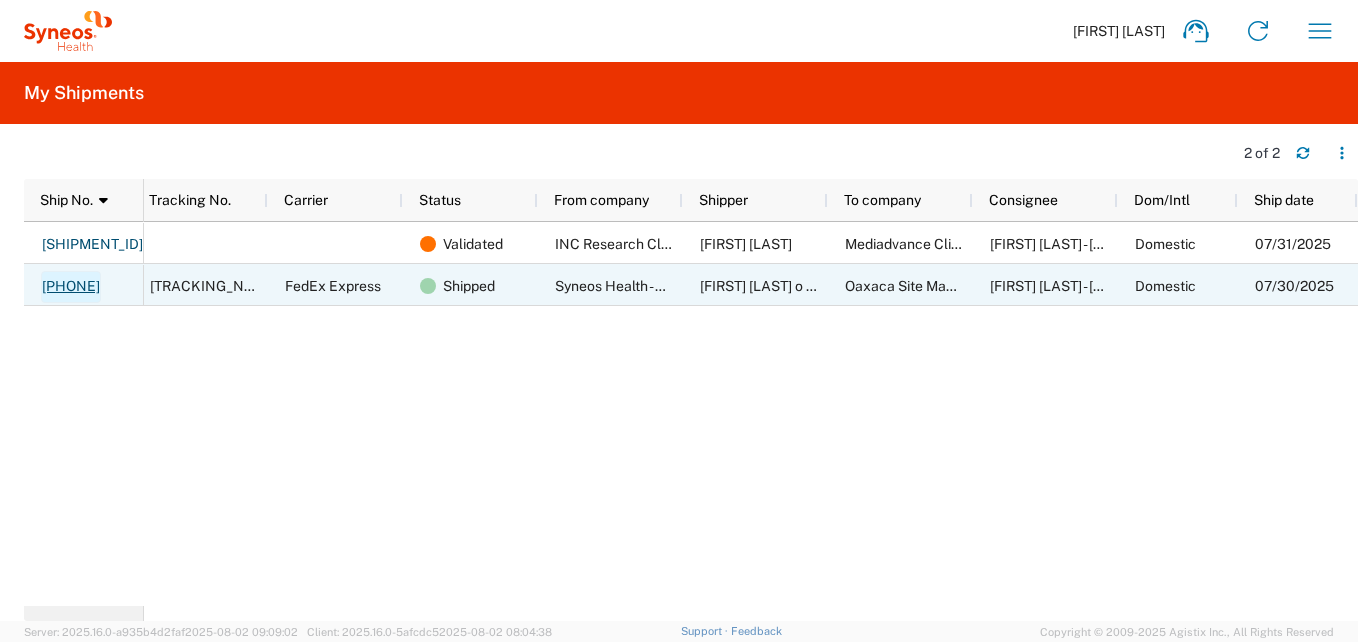 click on "[PHONE]" 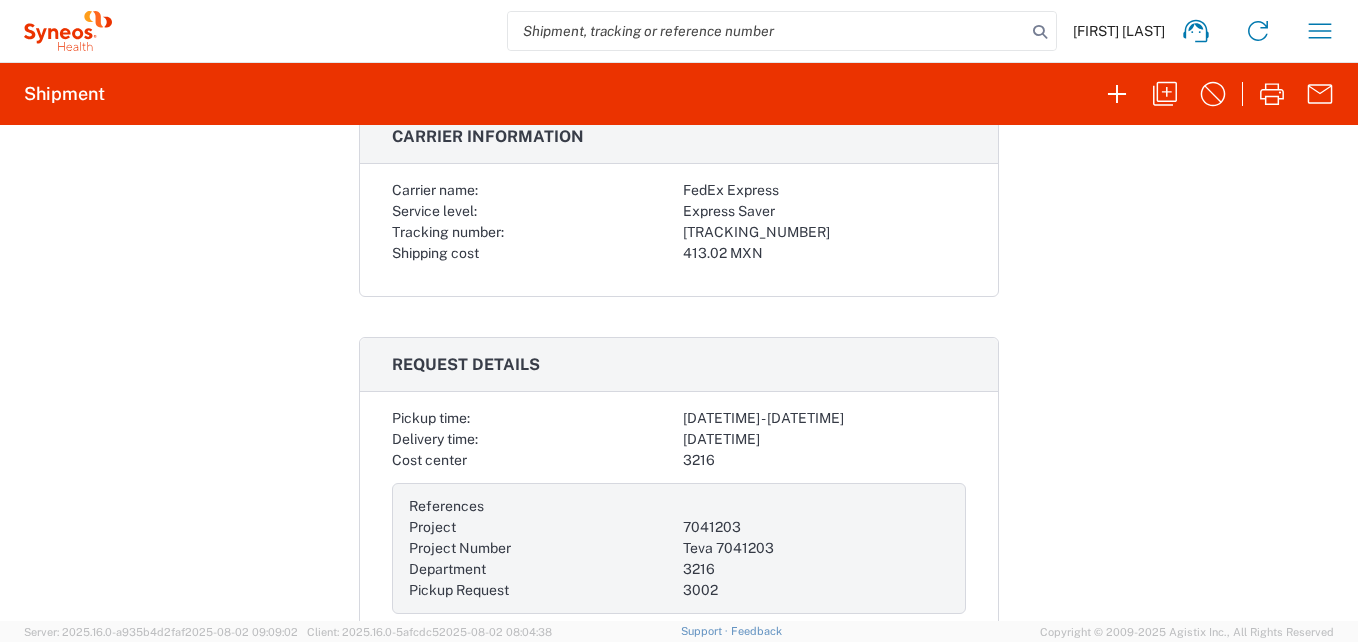 scroll, scrollTop: 300, scrollLeft: 0, axis: vertical 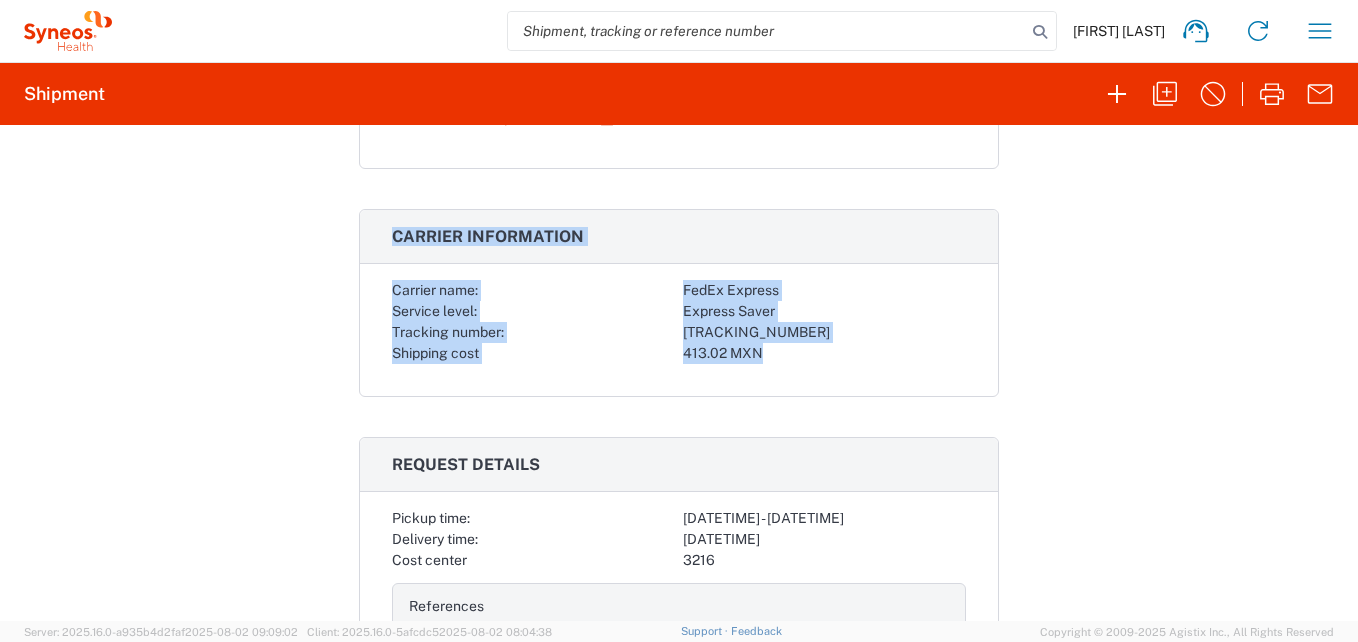 drag, startPoint x: 383, startPoint y: 223, endPoint x: 870, endPoint y: 363, distance: 506.7238 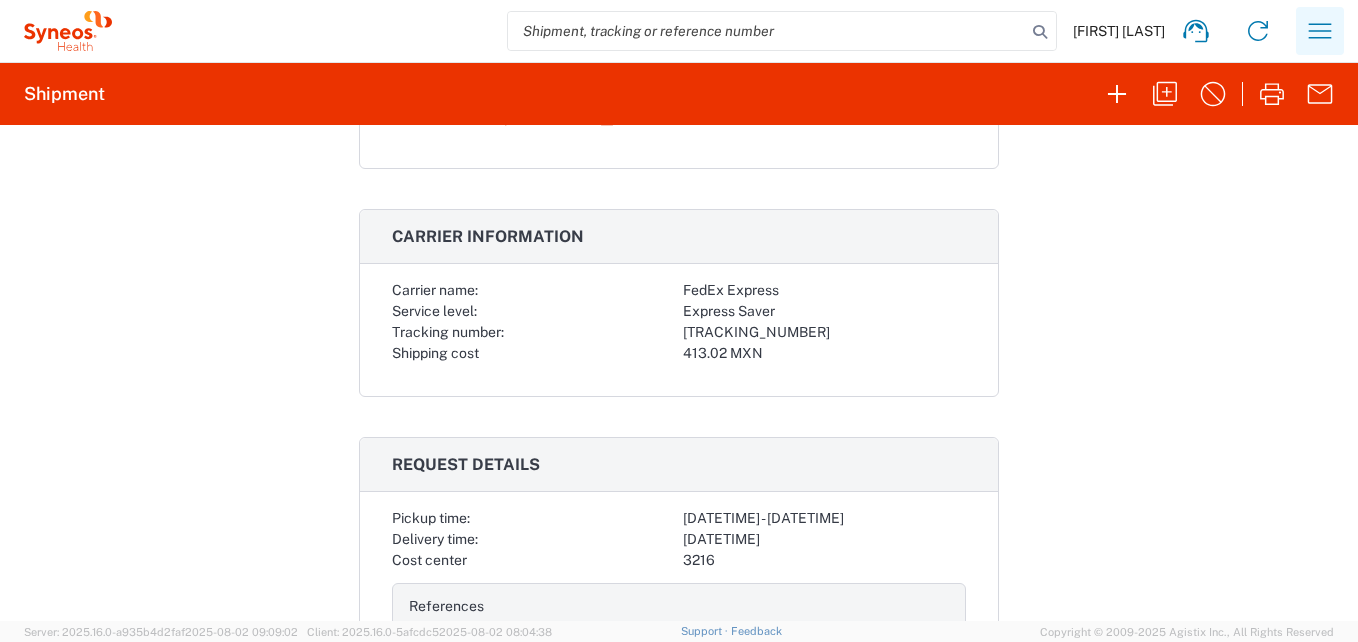 click 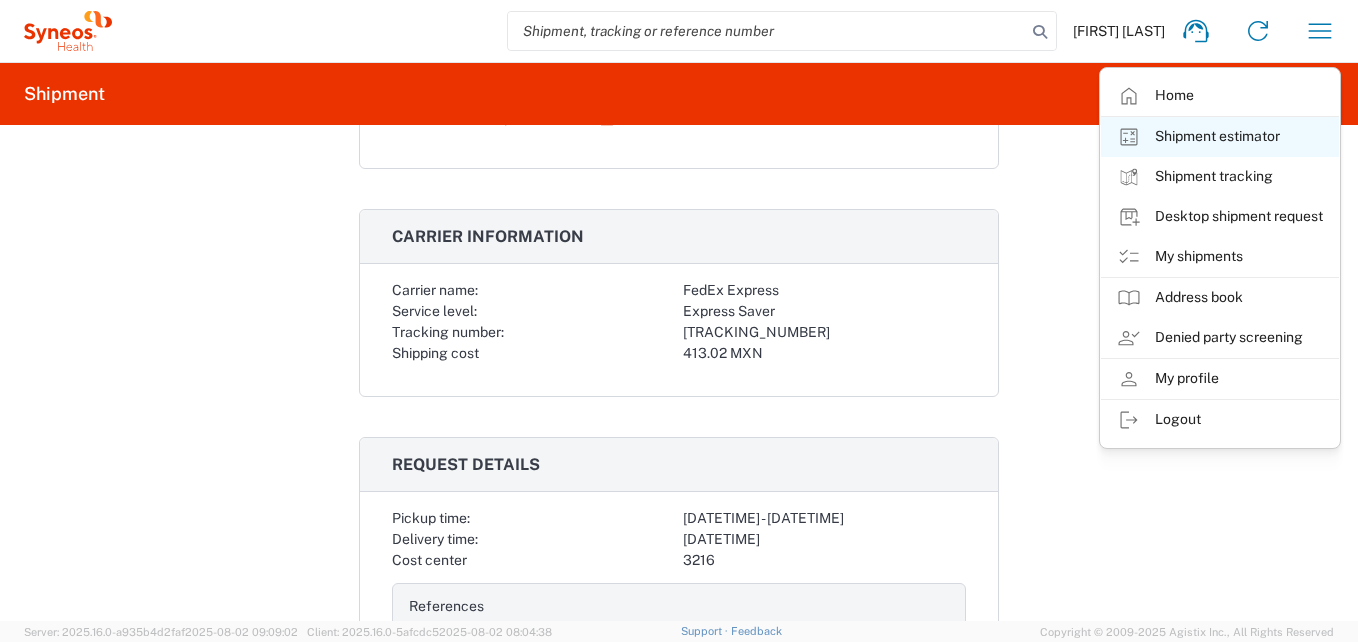 click on "Shipment estimator" 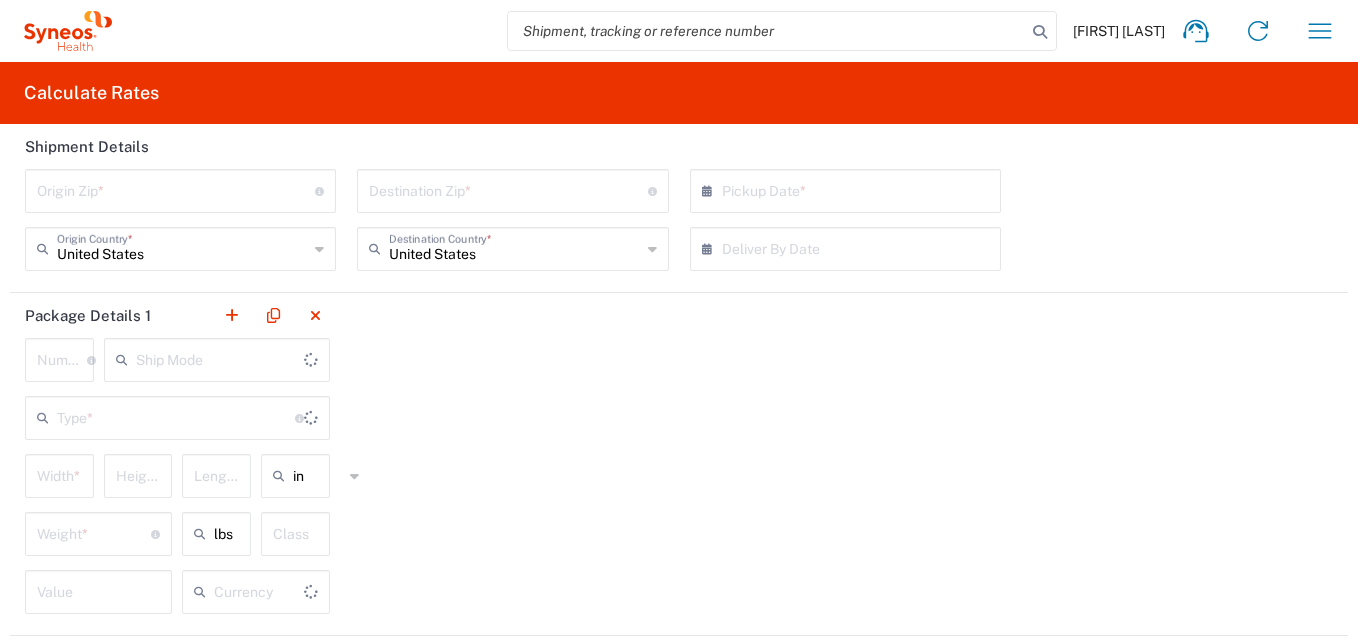 type on "US Dollar" 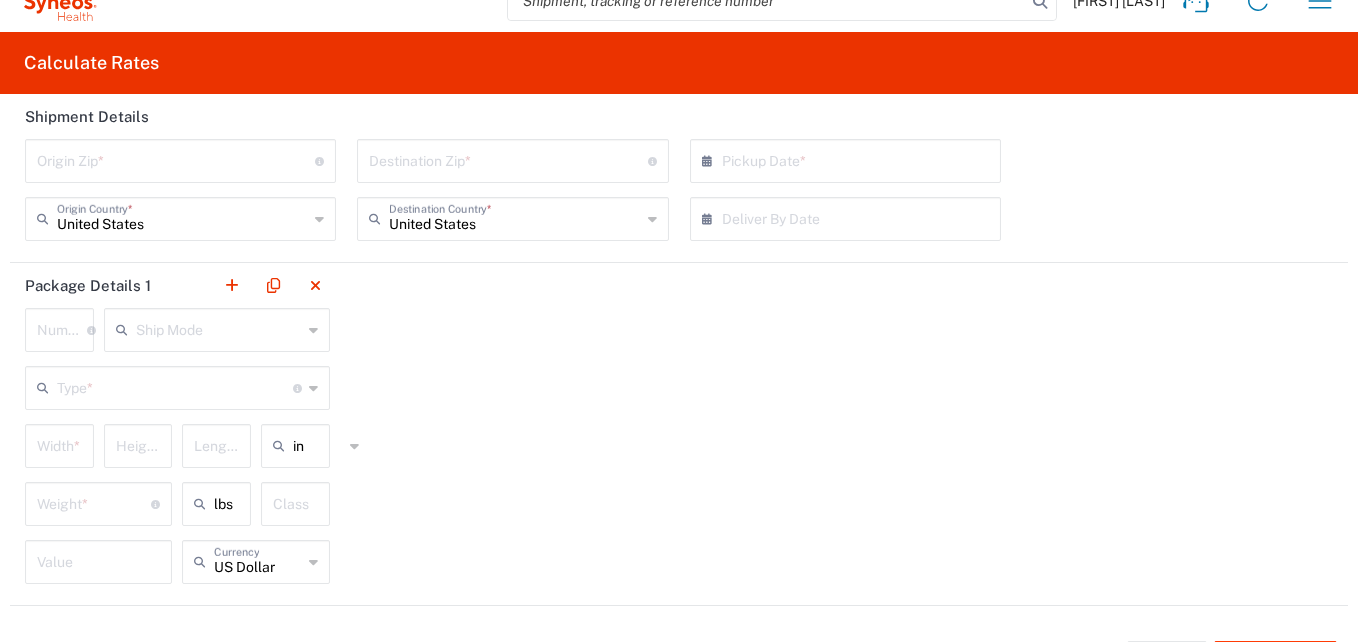 scroll, scrollTop: 0, scrollLeft: 0, axis: both 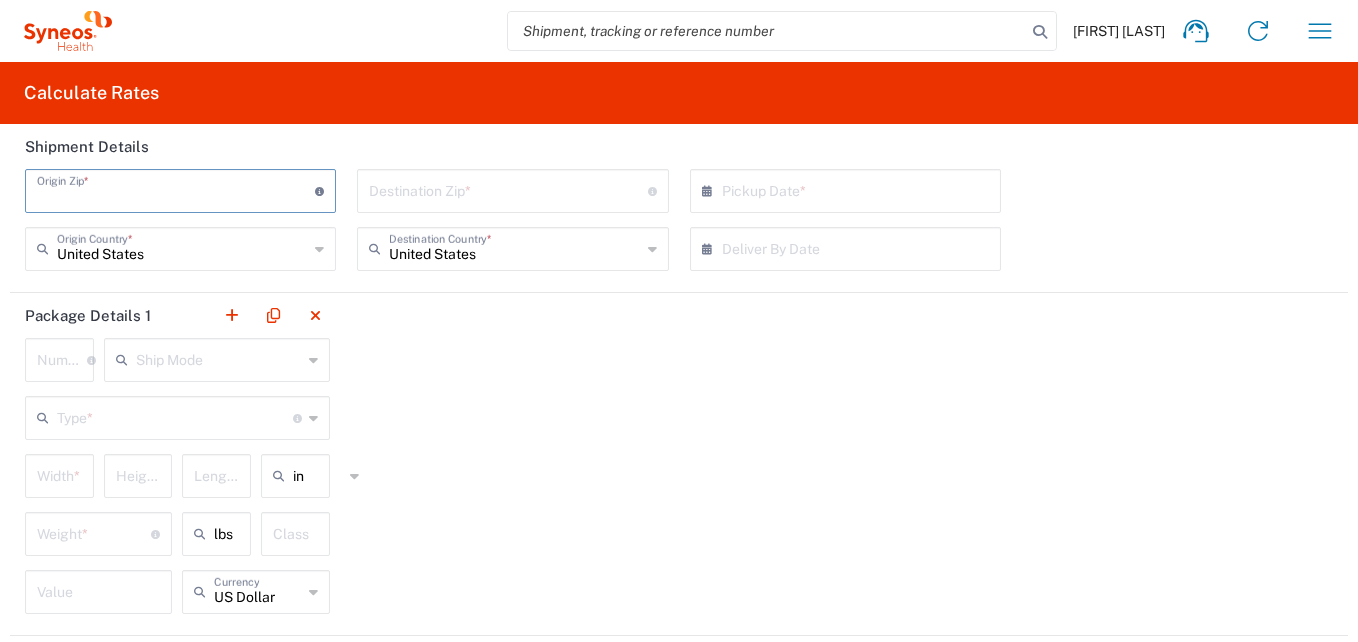 click at bounding box center (176, 189) 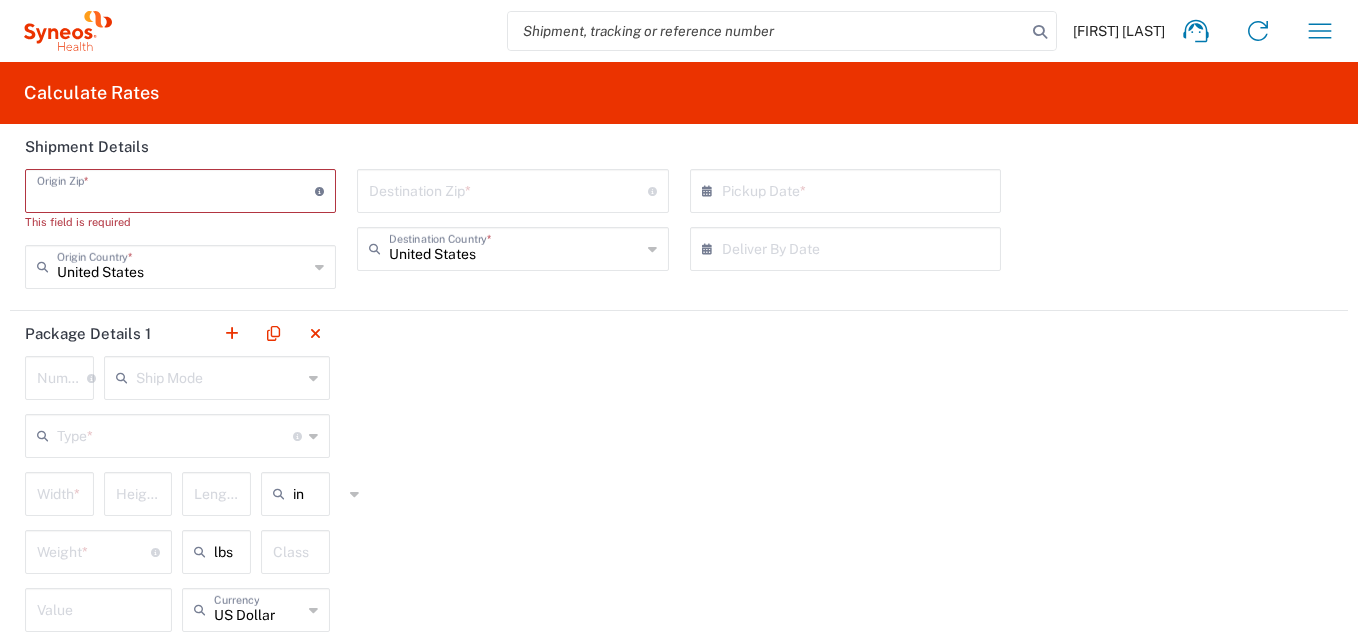 click at bounding box center [176, 189] 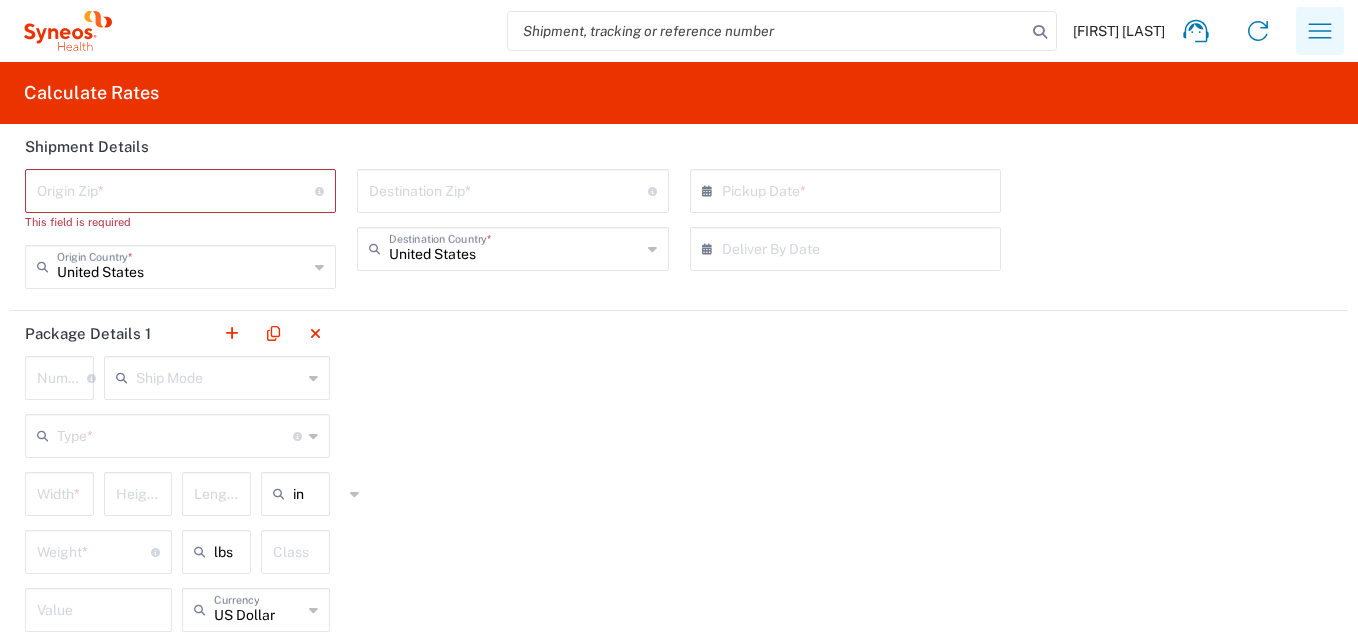 click 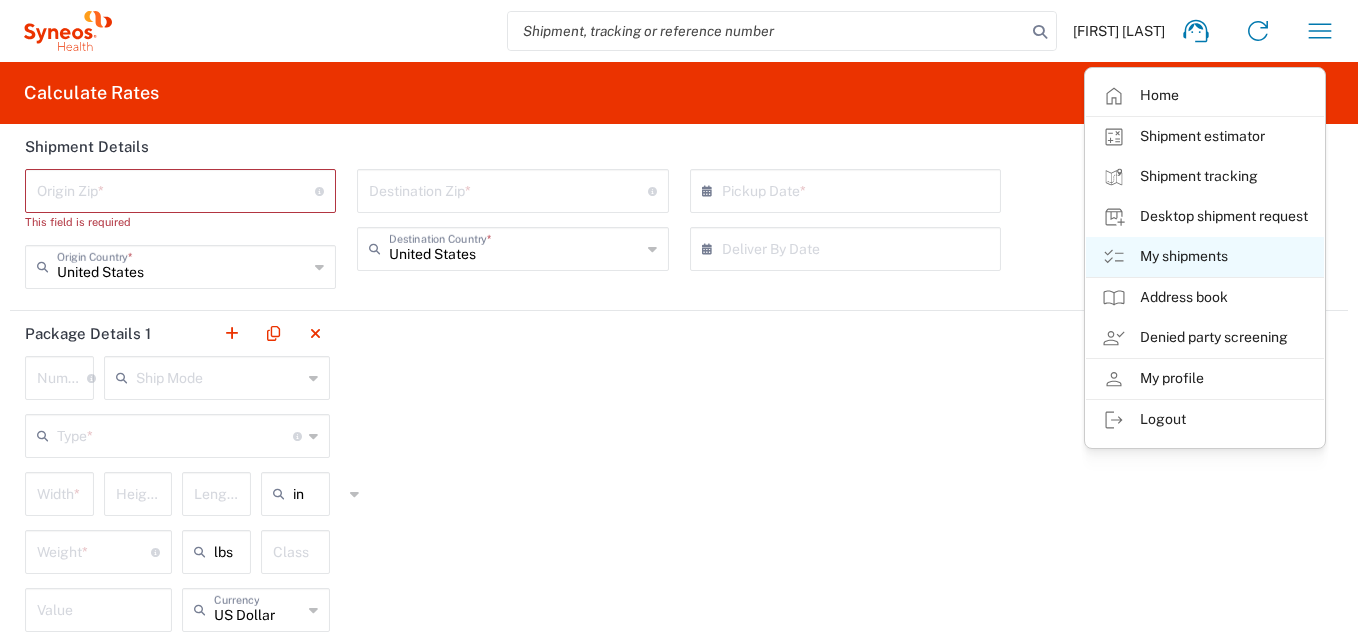 click on "My shipments" 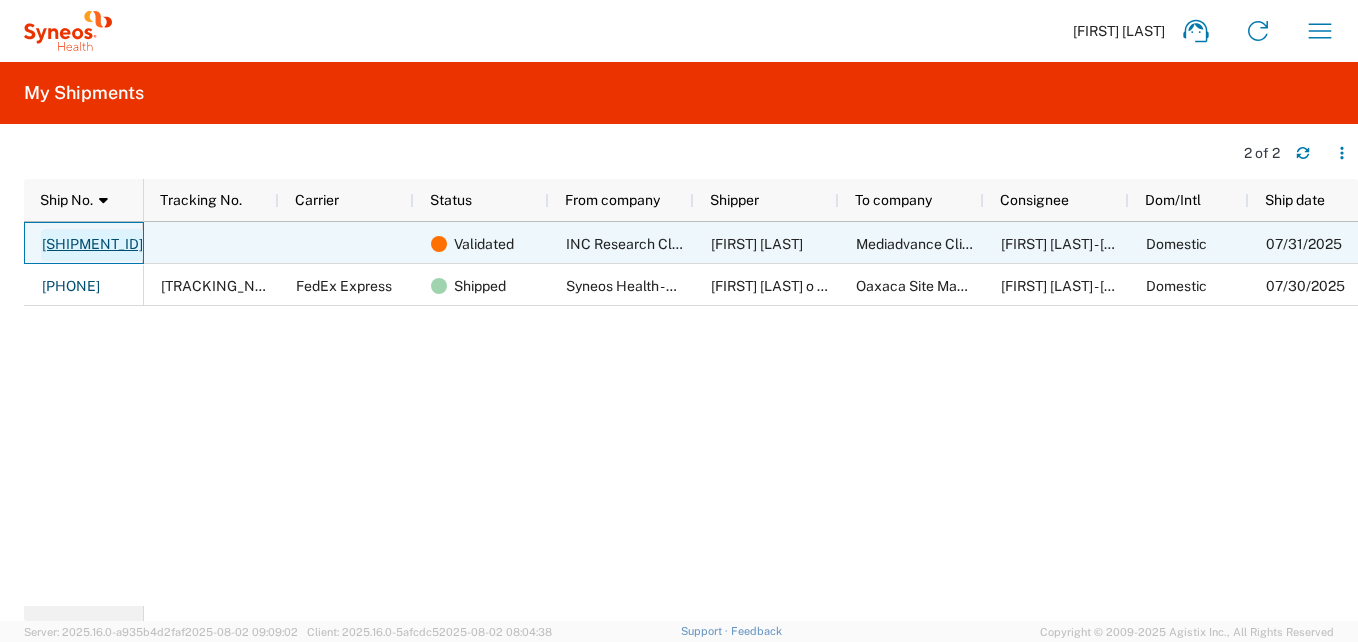 click on "[SHIPMENT_ID]" 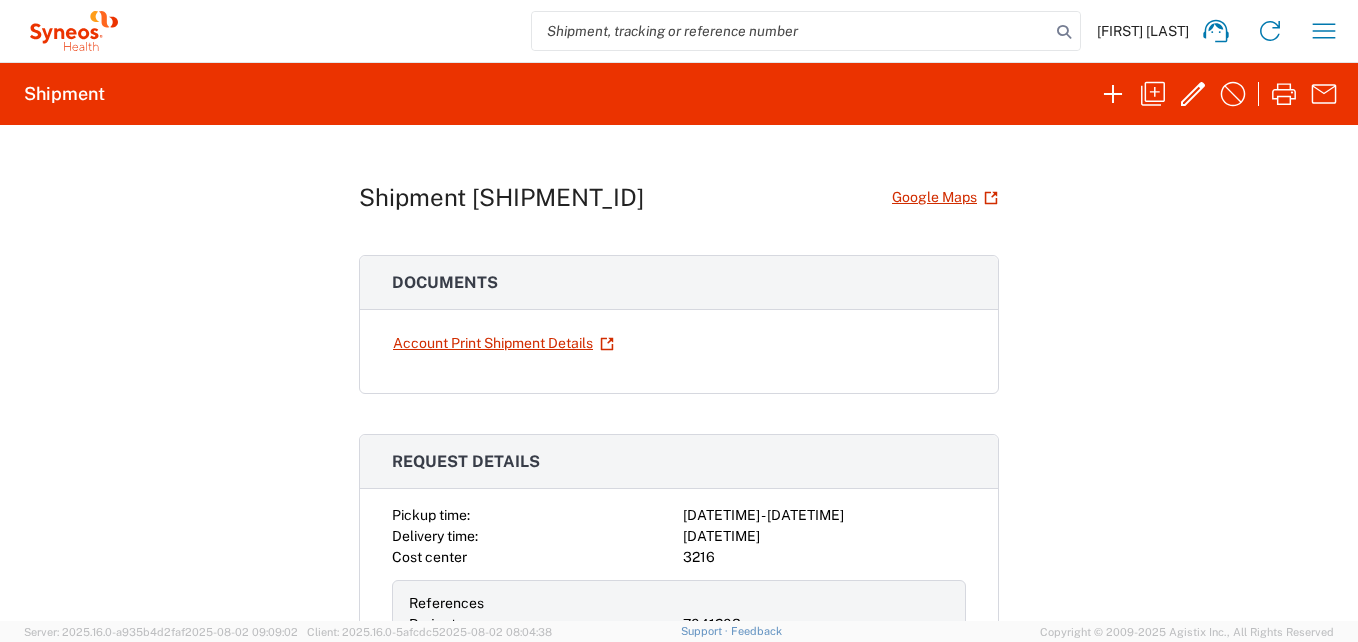scroll, scrollTop: 0, scrollLeft: 0, axis: both 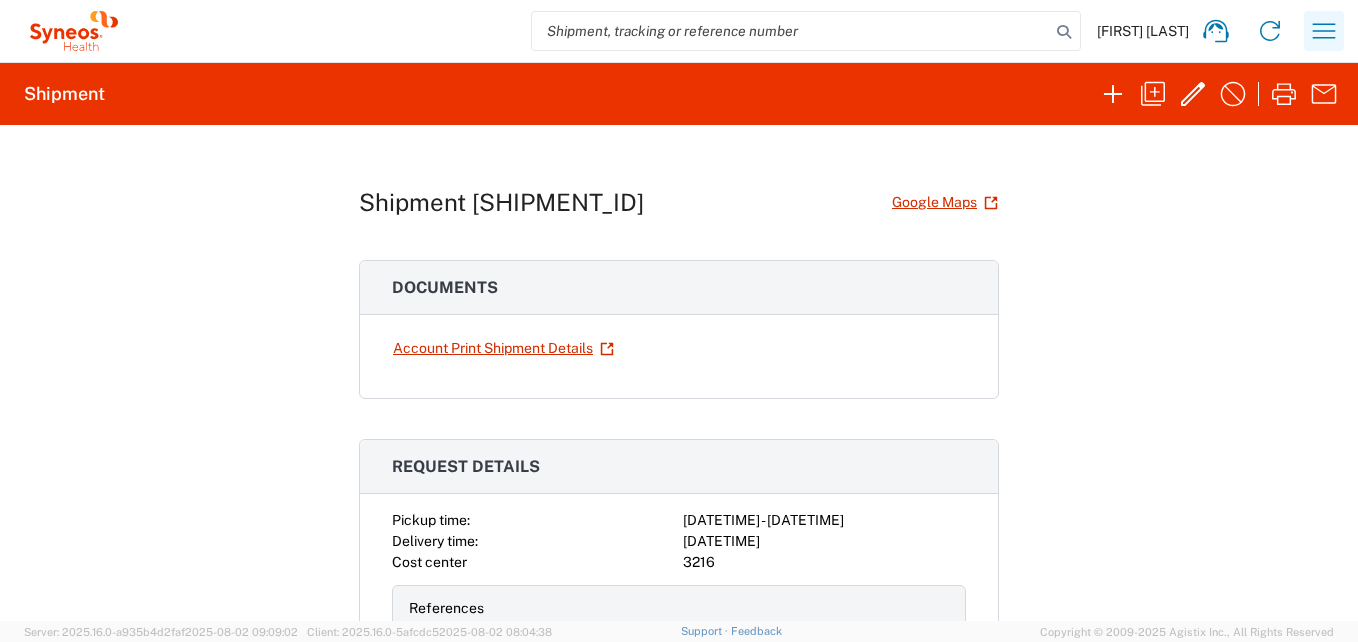 click 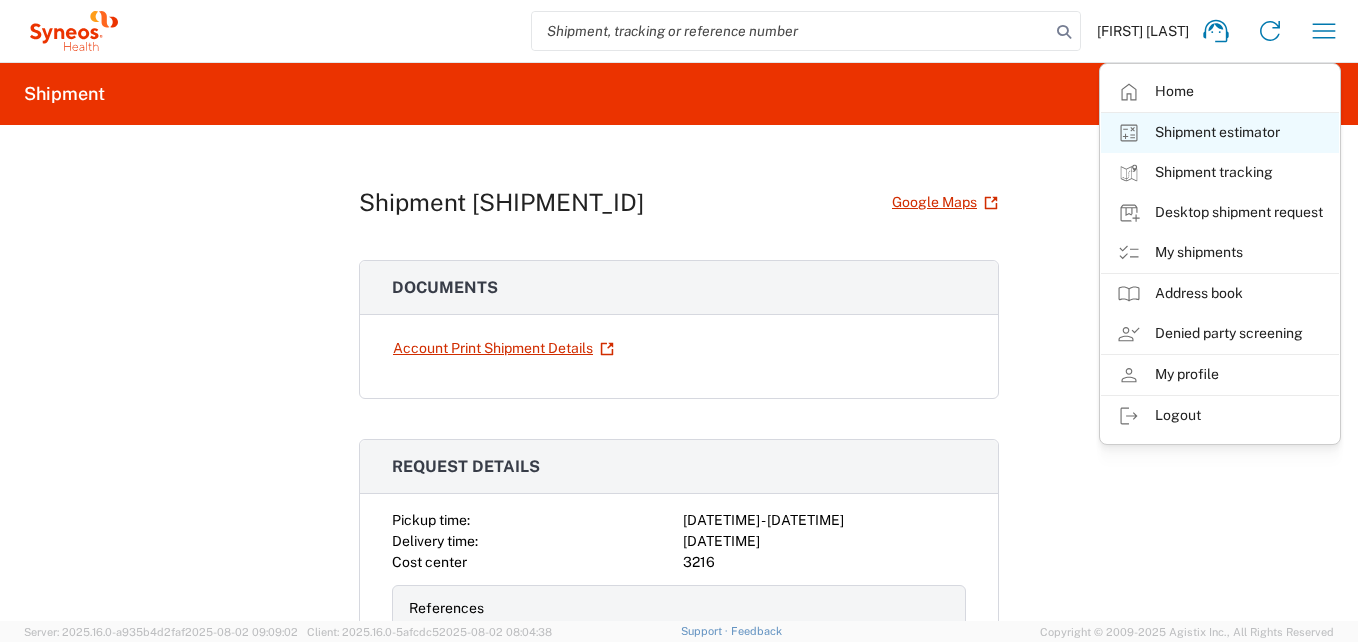 click on "Shipment estimator" 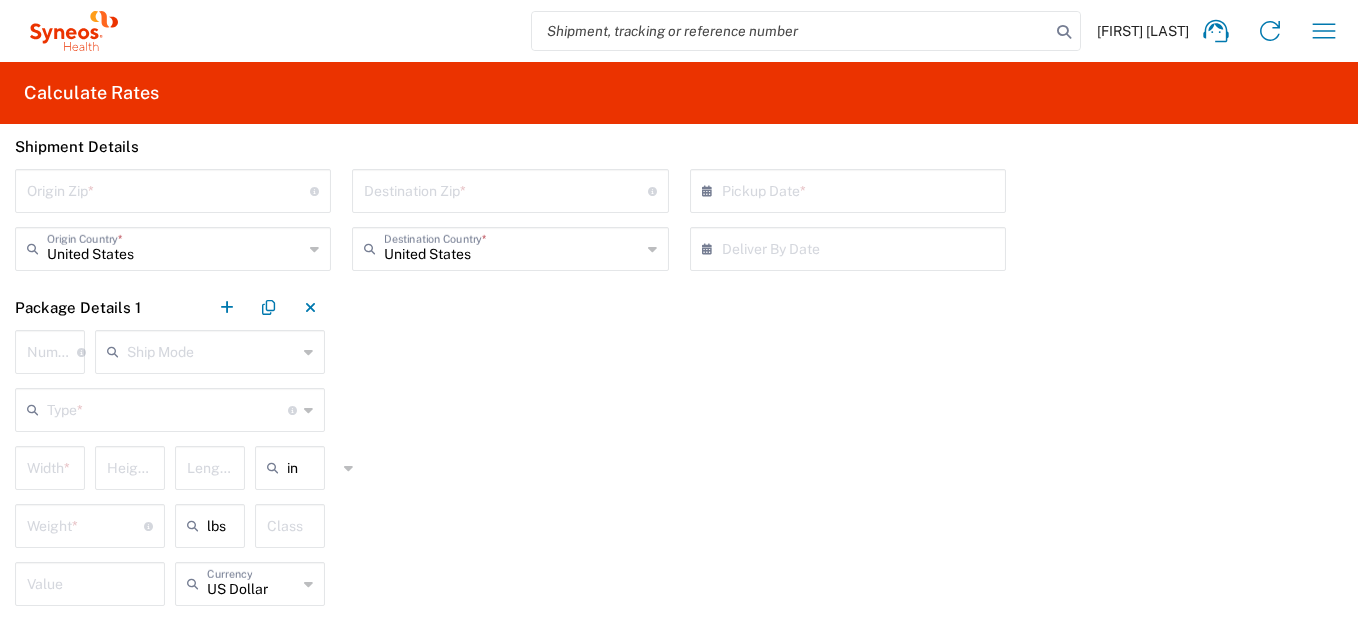 click on "Origin Zip  * Origin Zip for United States should have the following format:
5 digits then optional part of 4 digits started with hyphen" 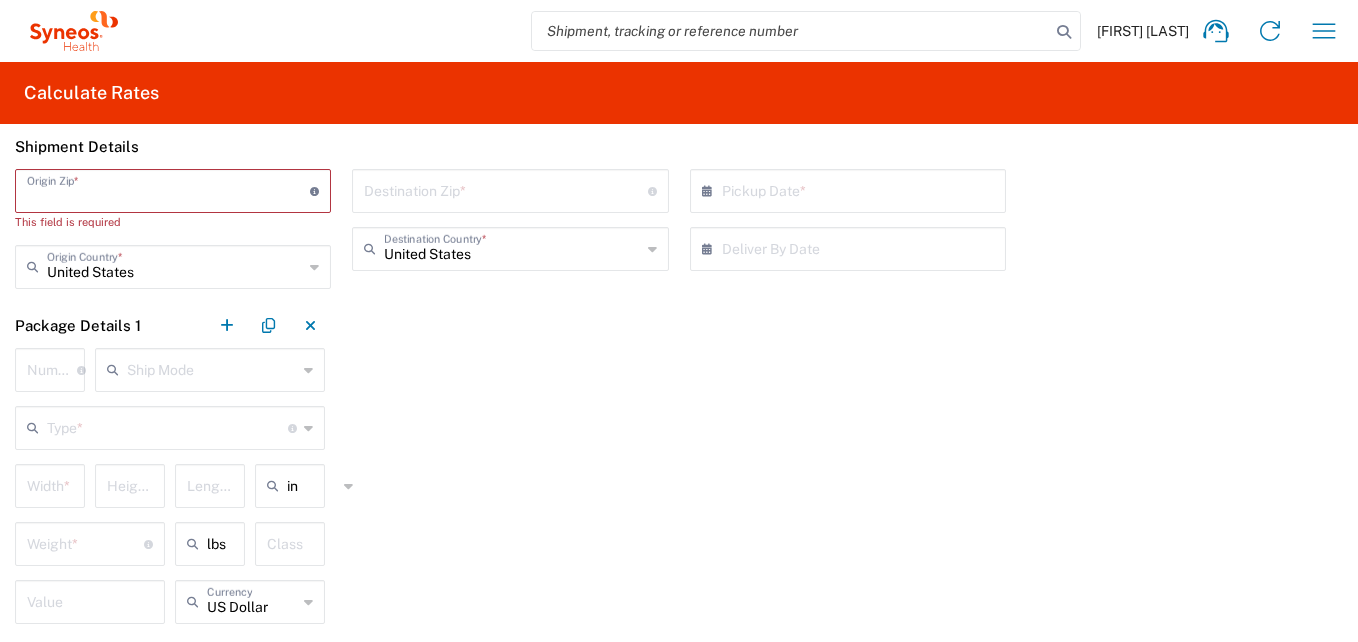 paste on "[POSTAL_CODE]" 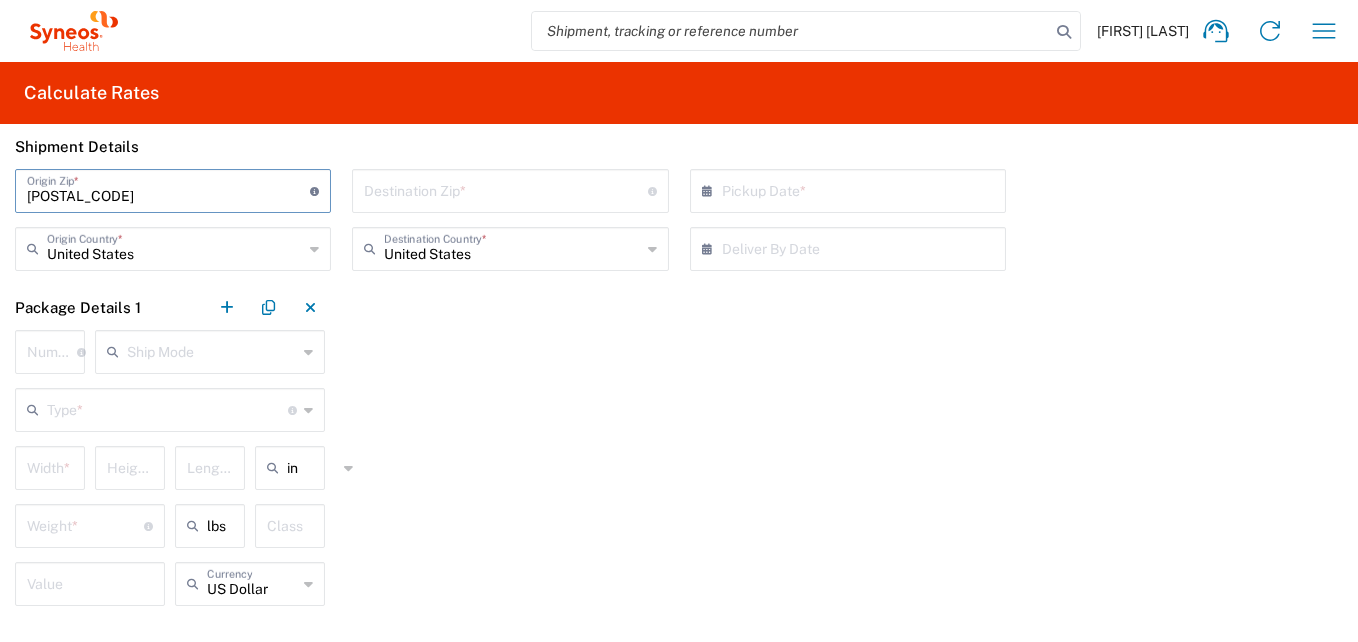 type on "[POSTAL_CODE]" 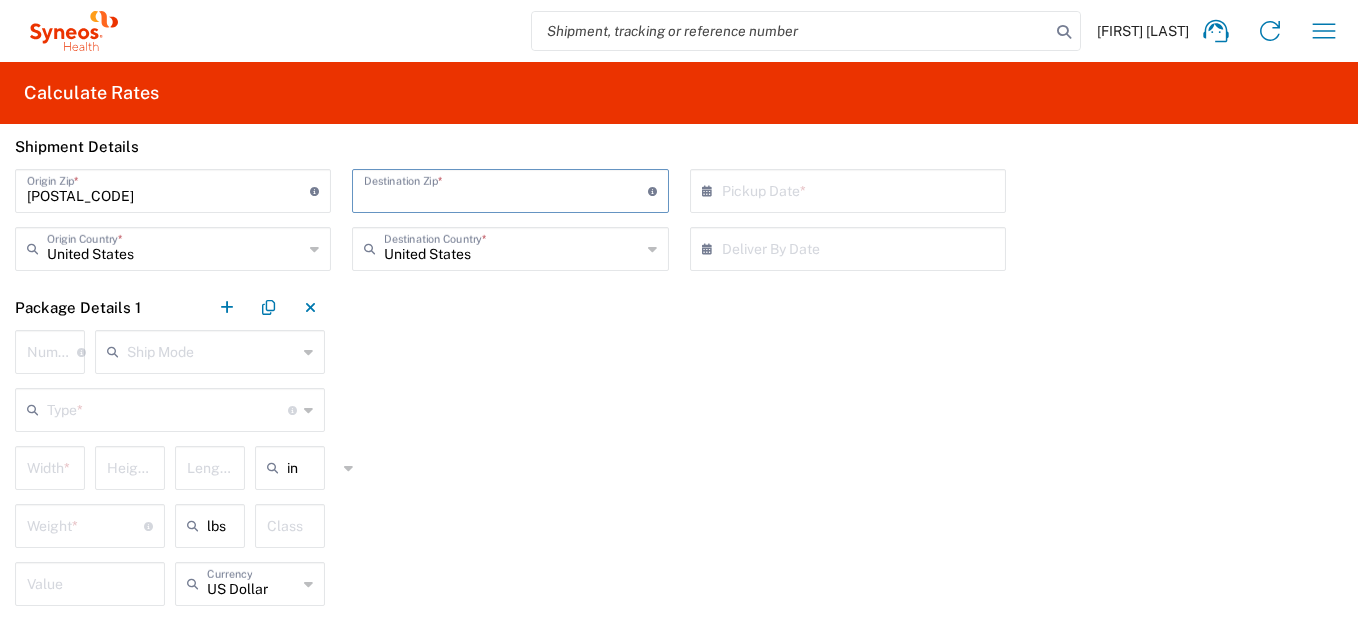 paste on "[POSTAL_CODE]" 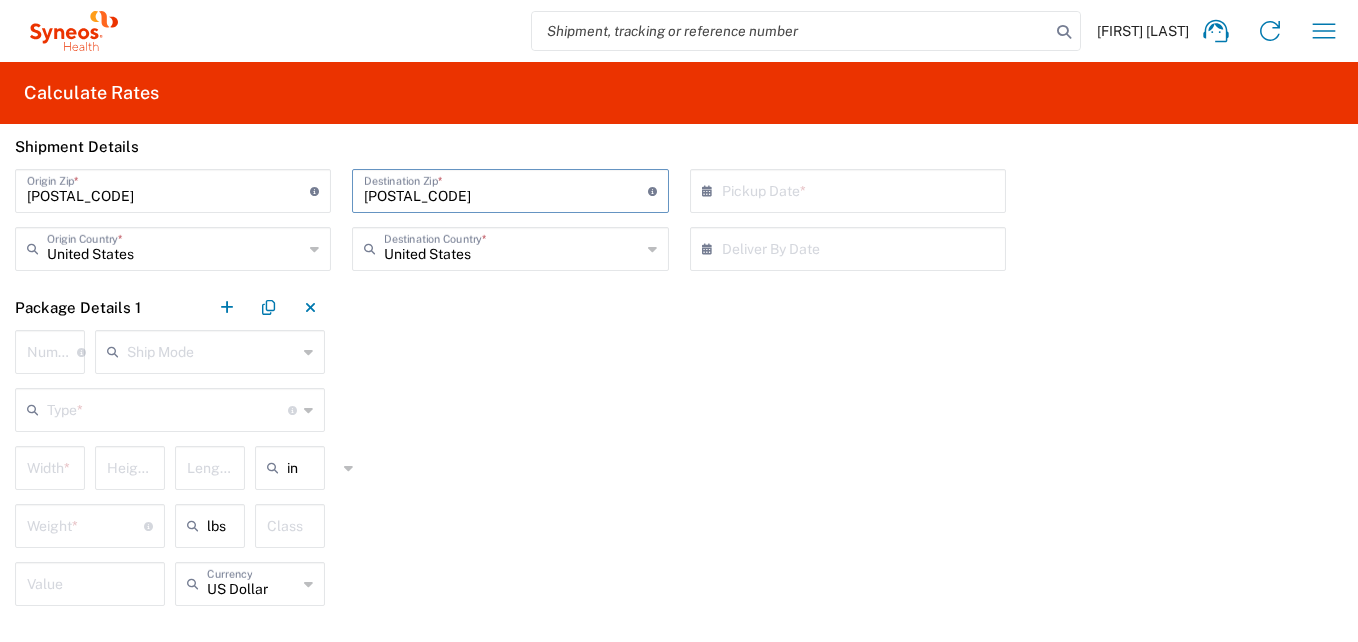 type on "[POSTAL_CODE]" 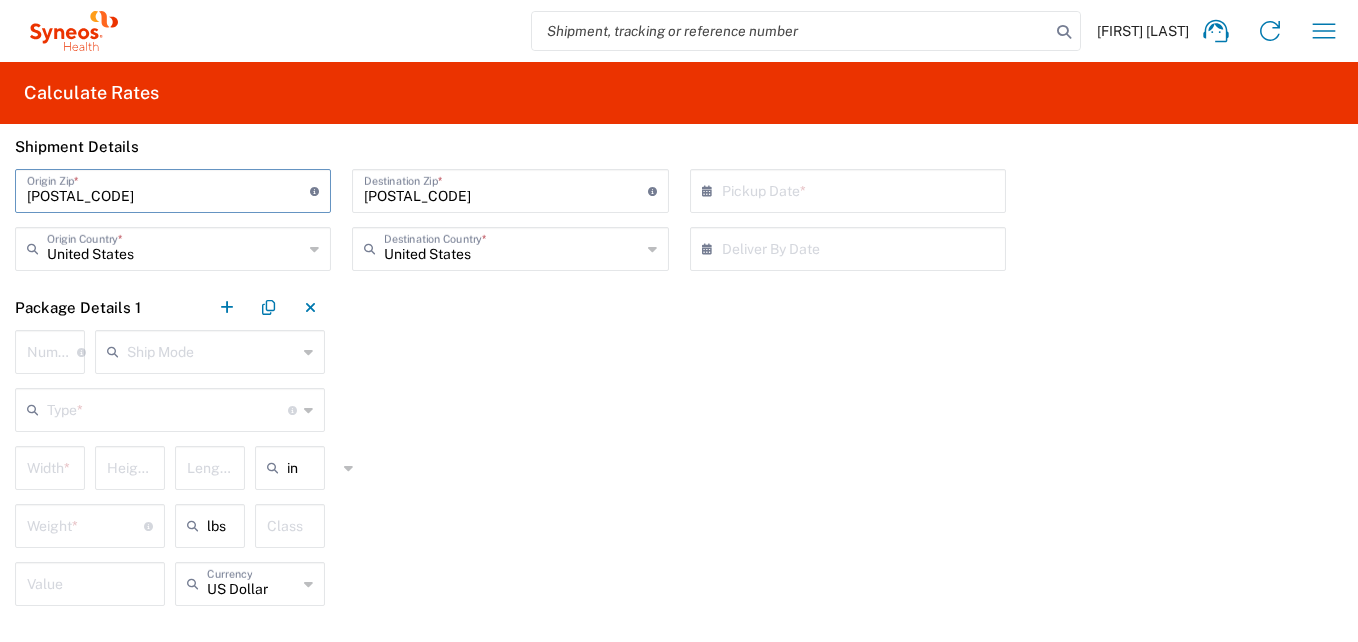 drag, startPoint x: 107, startPoint y: 198, endPoint x: 17, endPoint y: 207, distance: 90.44888 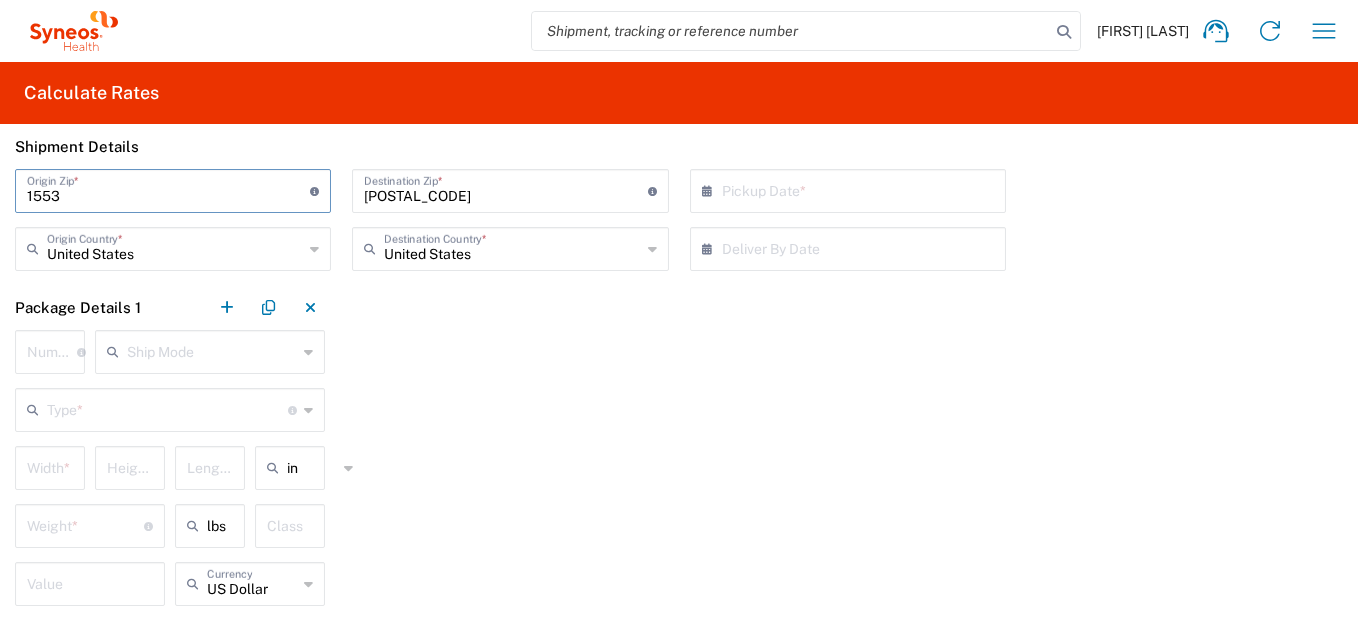 type on "15530" 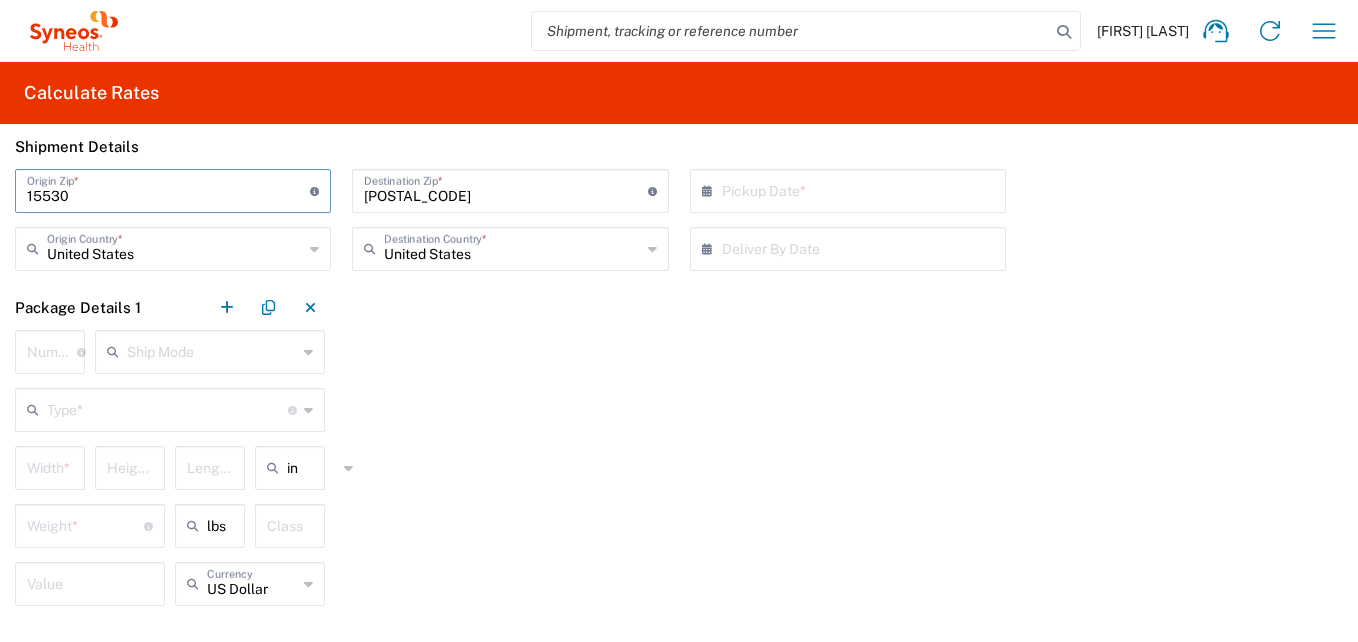 type on "07/31/2025" 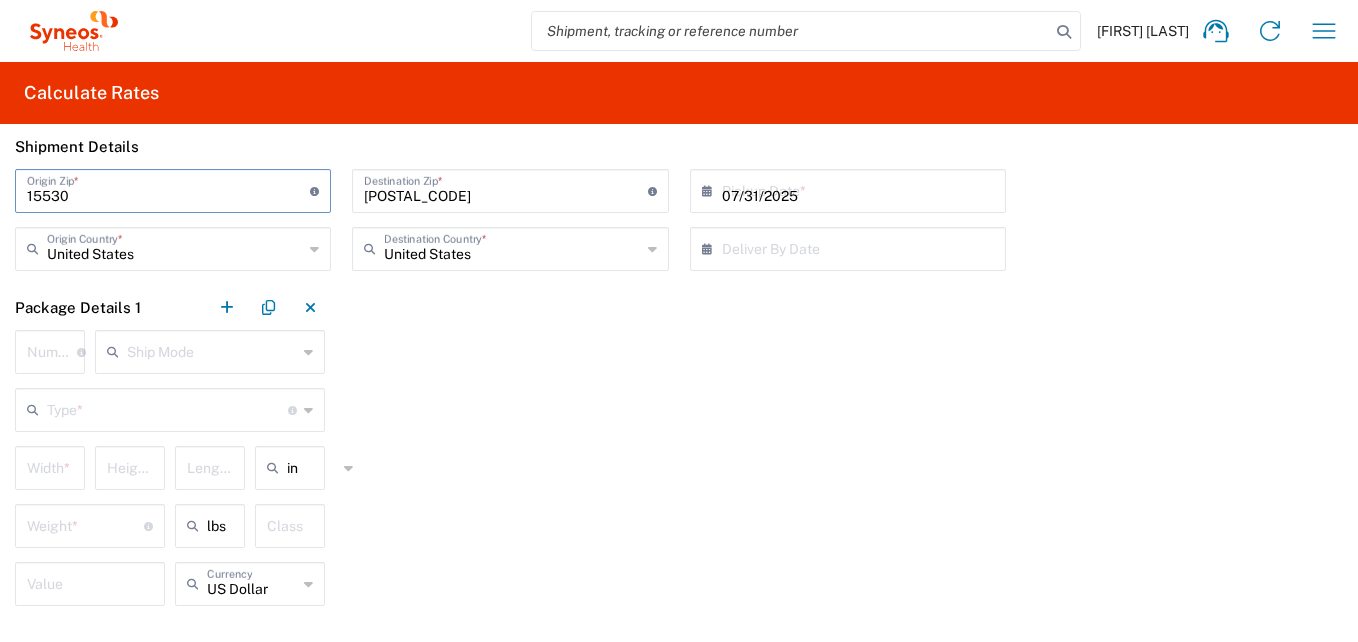 type on "2" 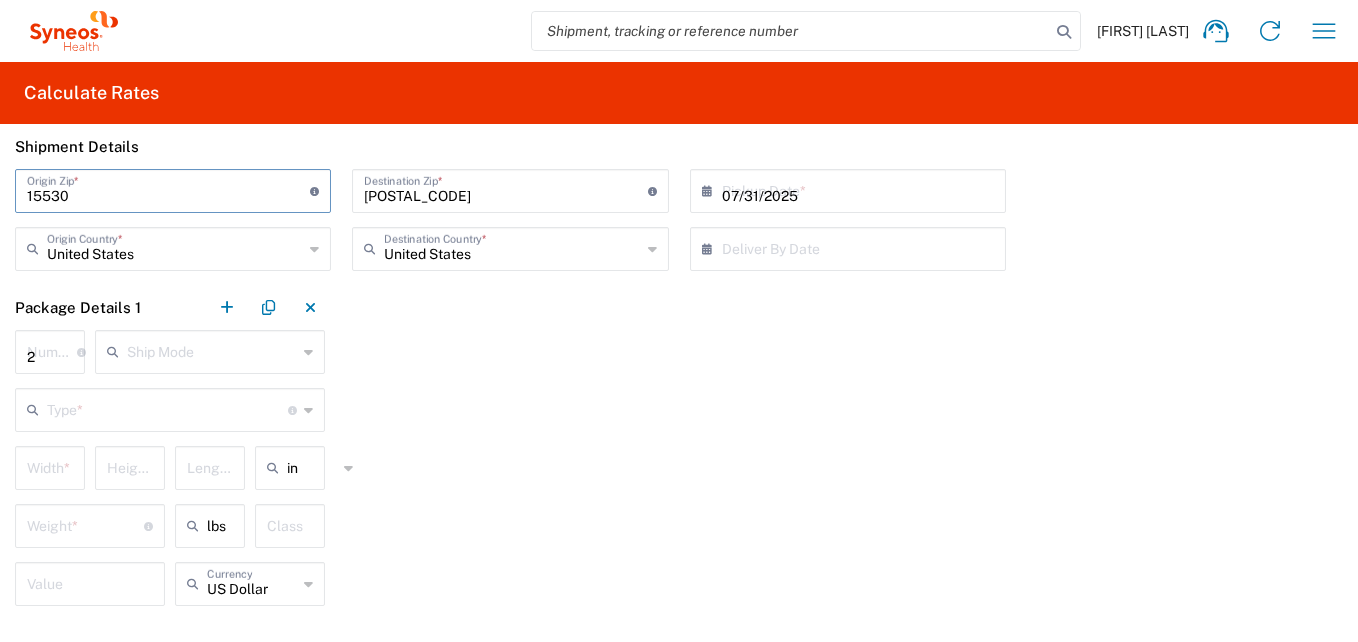 type 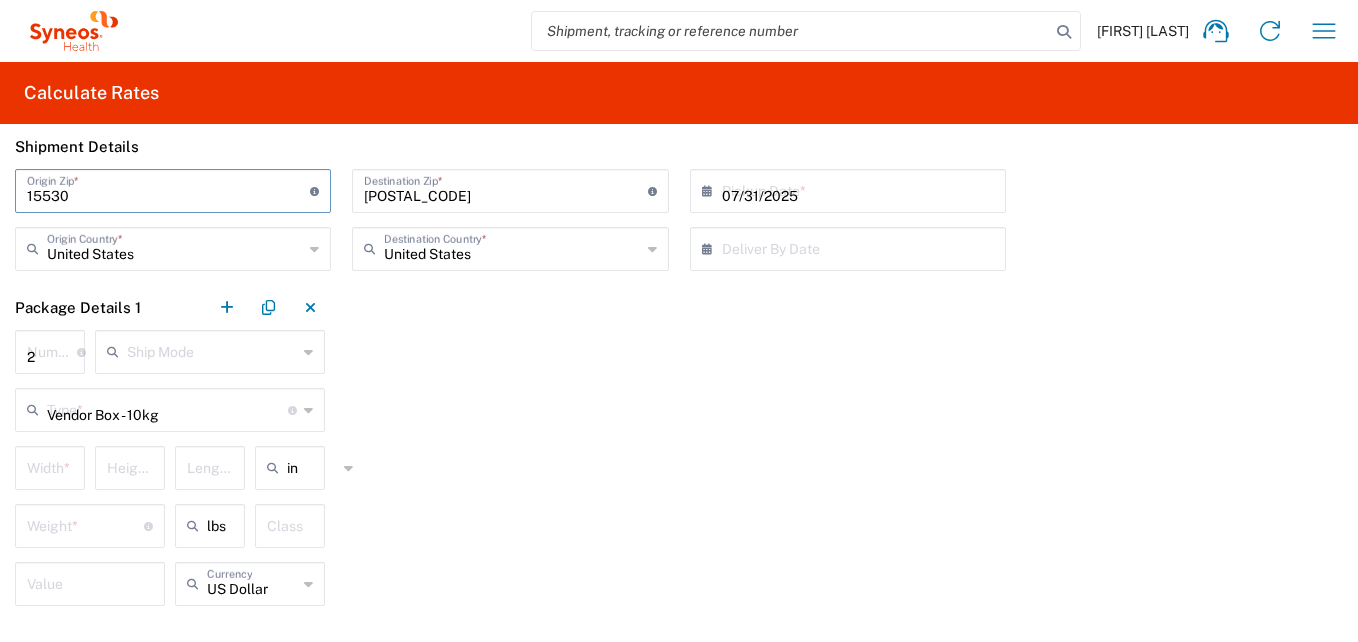 type on "13.39" 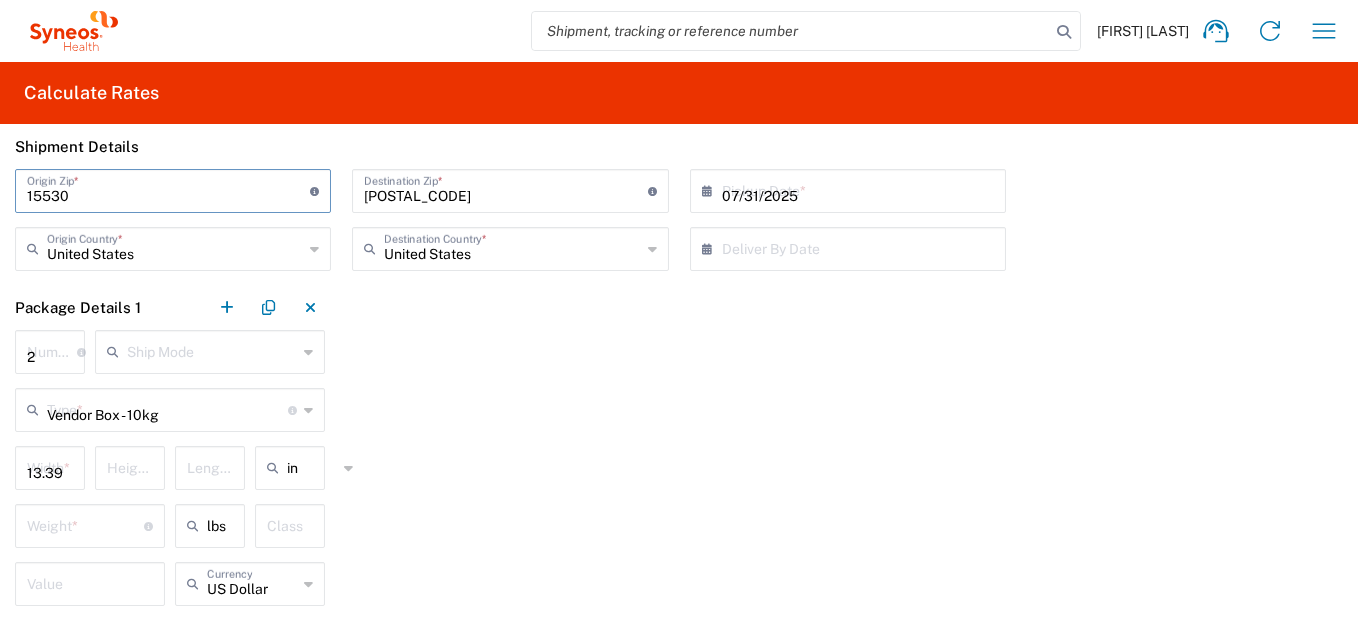 type on "10.63" 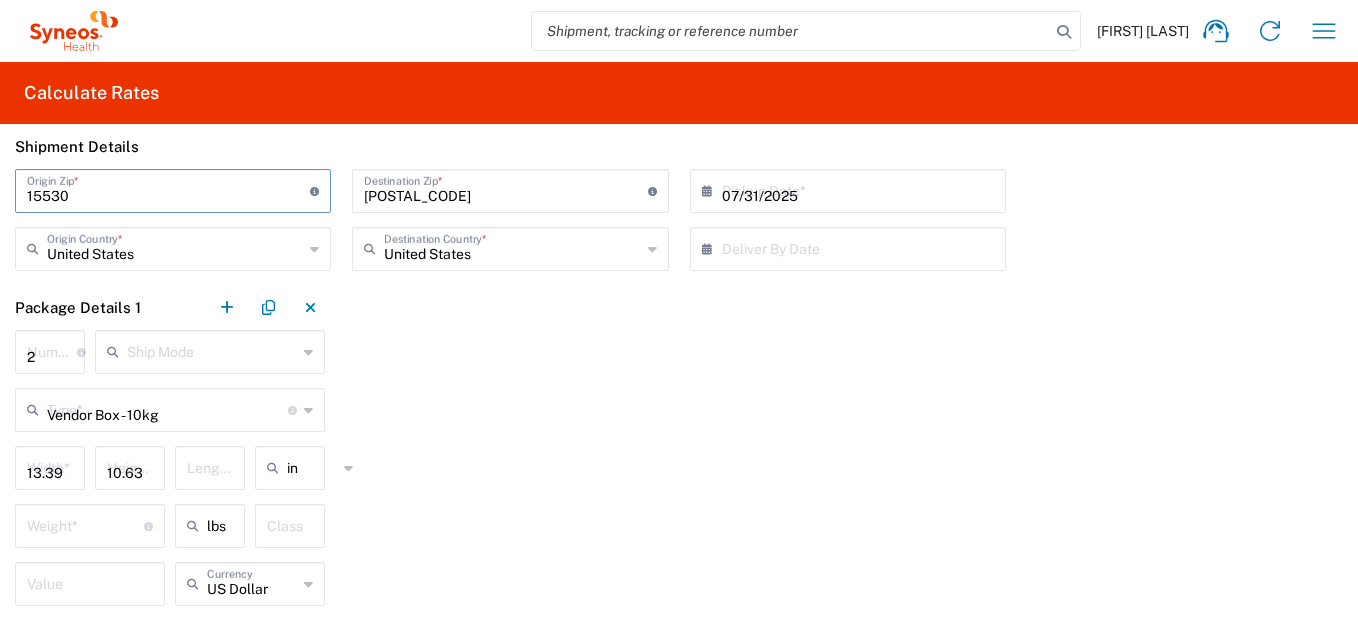 type on "16.34" 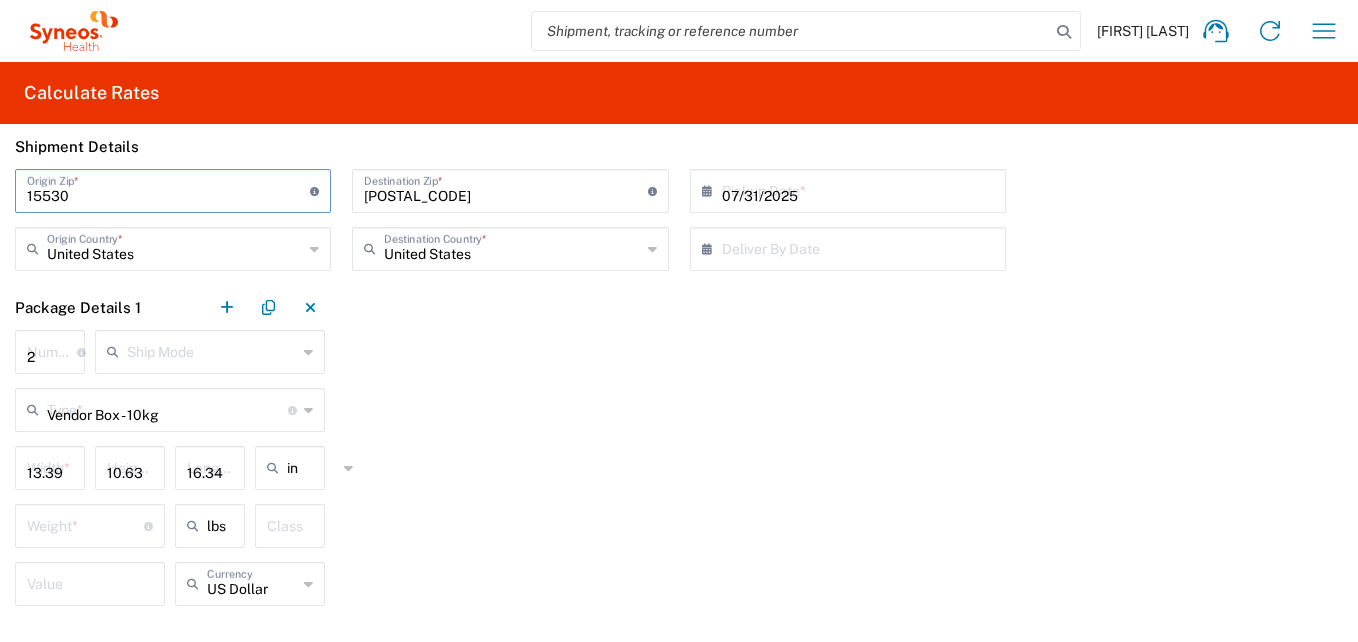 type on "10" 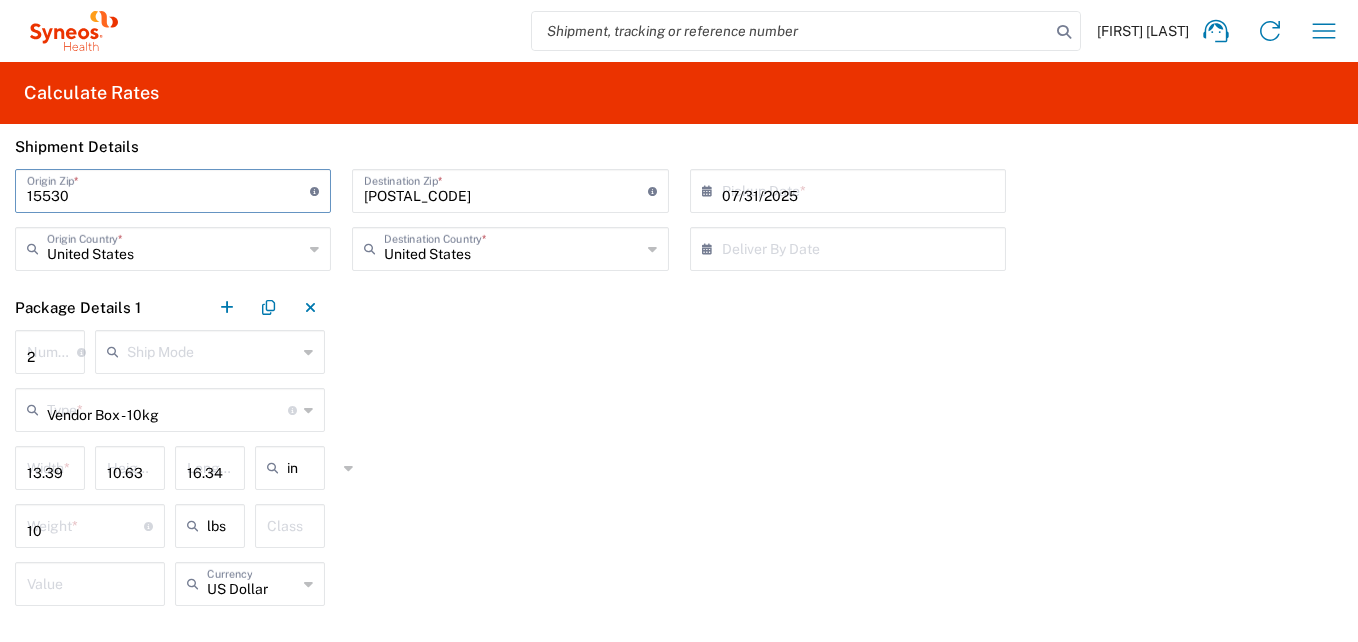 type 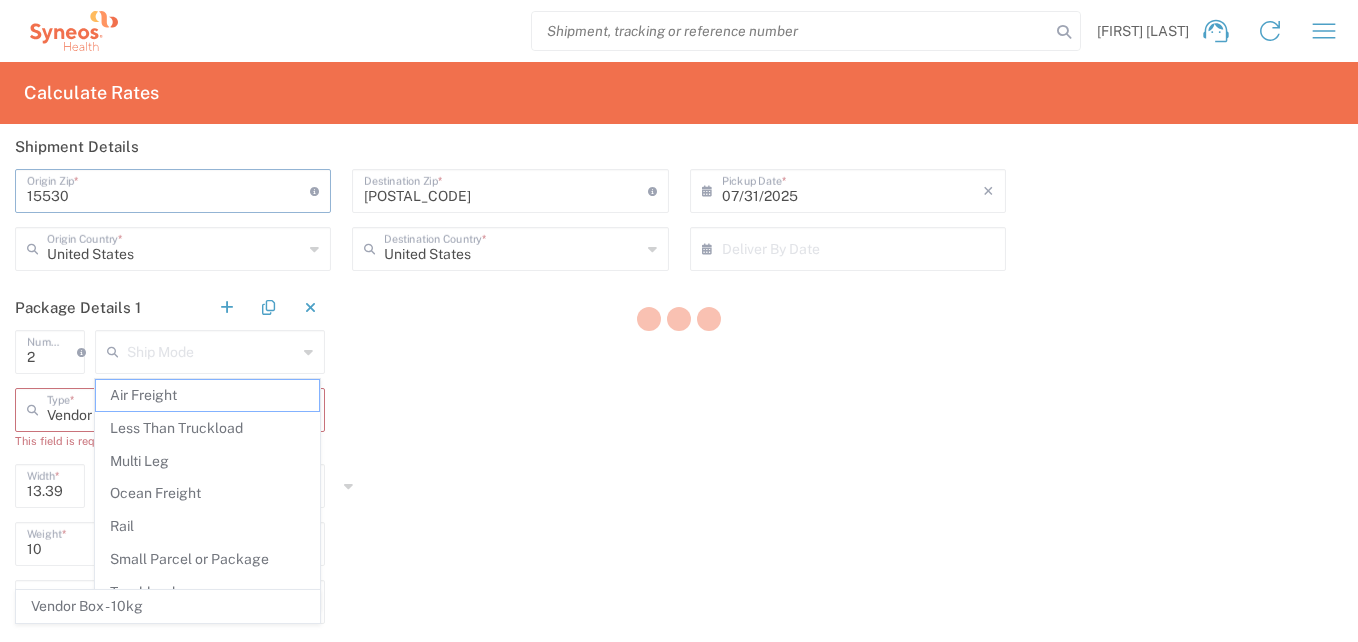 type on "15530" 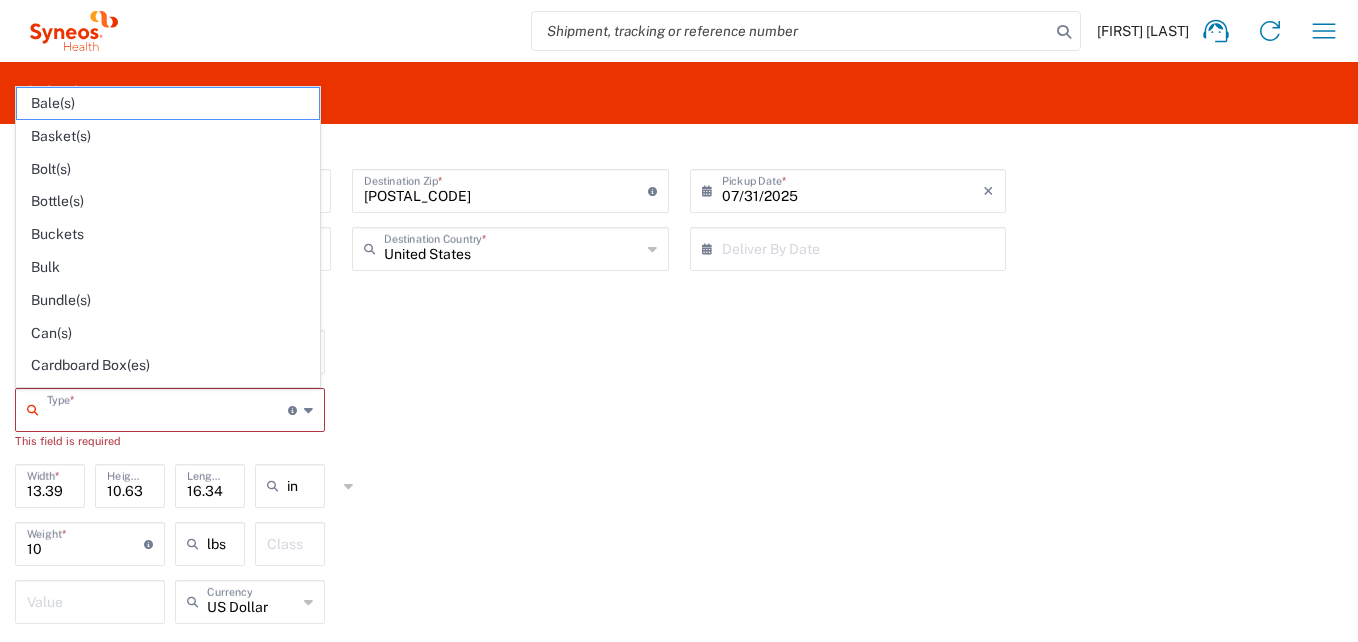 click at bounding box center [167, 408] 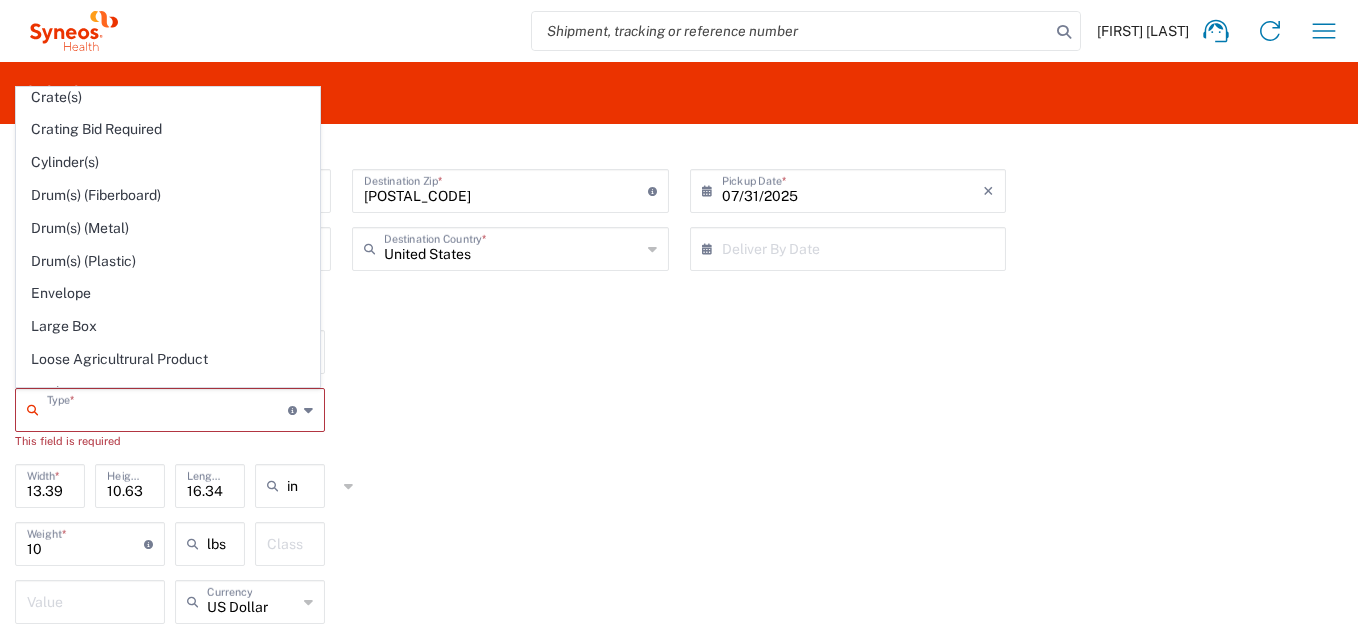scroll, scrollTop: 0, scrollLeft: 0, axis: both 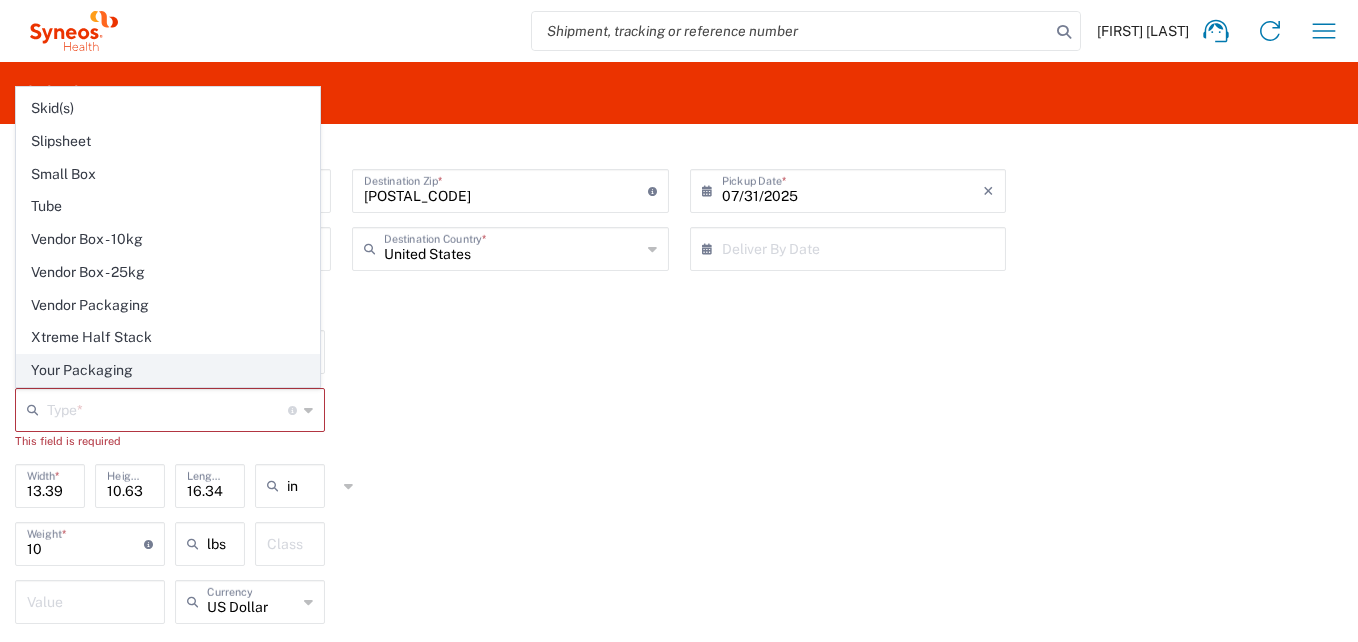 click on "Your Packaging" 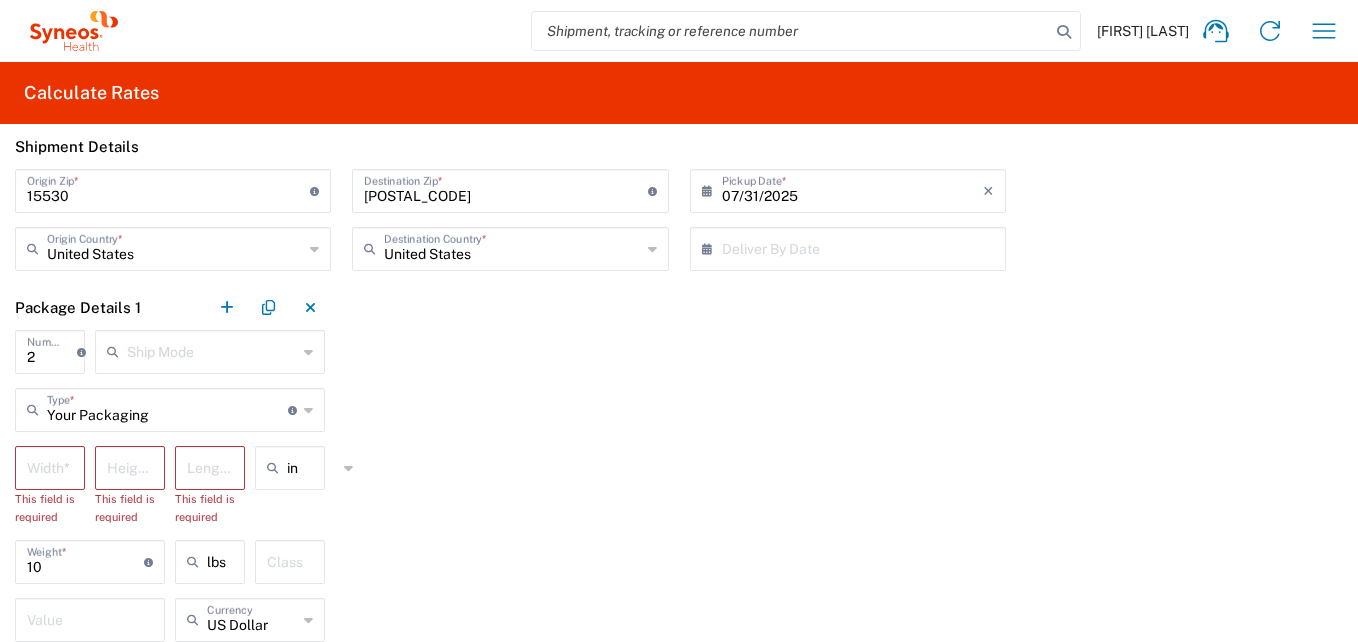 click on "Package Details 1  2  Number  * Number of packages of specified package type and dimensions  Ship Mode  Air Freight Less Than Truckload Multi Leg Ocean Freight Rail Small Parcel or Package Truckload Your Packaging  Type  * Material used to package goods Bale(s) Basket(s) Bolt(s) Bottle(s) Buckets Bulk Bundle(s) Can(s) Cardboard Box(es) Carton(s) Case(s) Cask(s) Crate(s) Crating Bid Required Cylinder(s) Drum(s) (Fiberboard) Drum(s) (Metal) Drum(s) (Plastic) Envelope Large Box Loose Agricultrural Product Medium Box Naked Cargo (UnPackaged) Pail(s) PAK Pallet(s) Oversized (Not Stackable) Pallet(s) Oversized (Stackable) Pallet(s) Standard (Not Stackable) Pallet(s) Standard (Stackable) Roll(s) Skid(s) Slipsheet Small Box Tube Vendor Box - 10kg Vendor Box - 25kg Vendor Packaging Xtreme Half Stack Your Packaging  Width  * This field is required  Height  * This field is required  Length  * This field is required in in cm ft 10  Weight  * Total weight of package(s) in pounds or kilograms lbs lbs kgs  Class   Value" 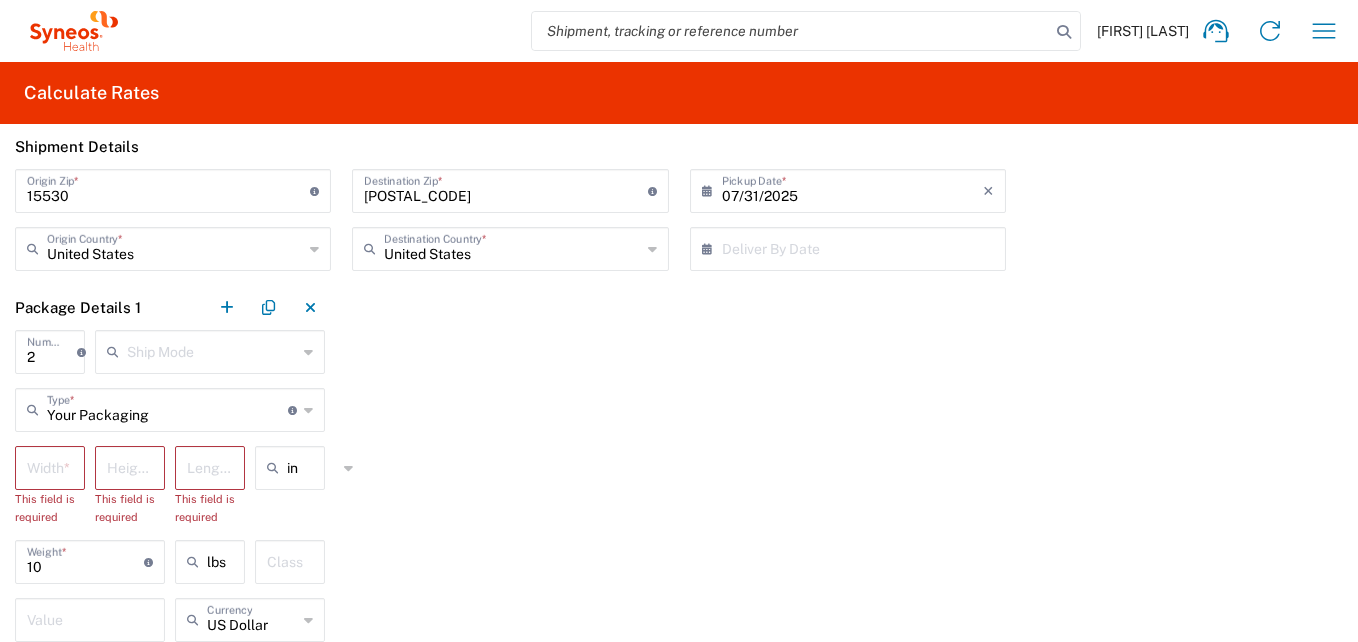 click 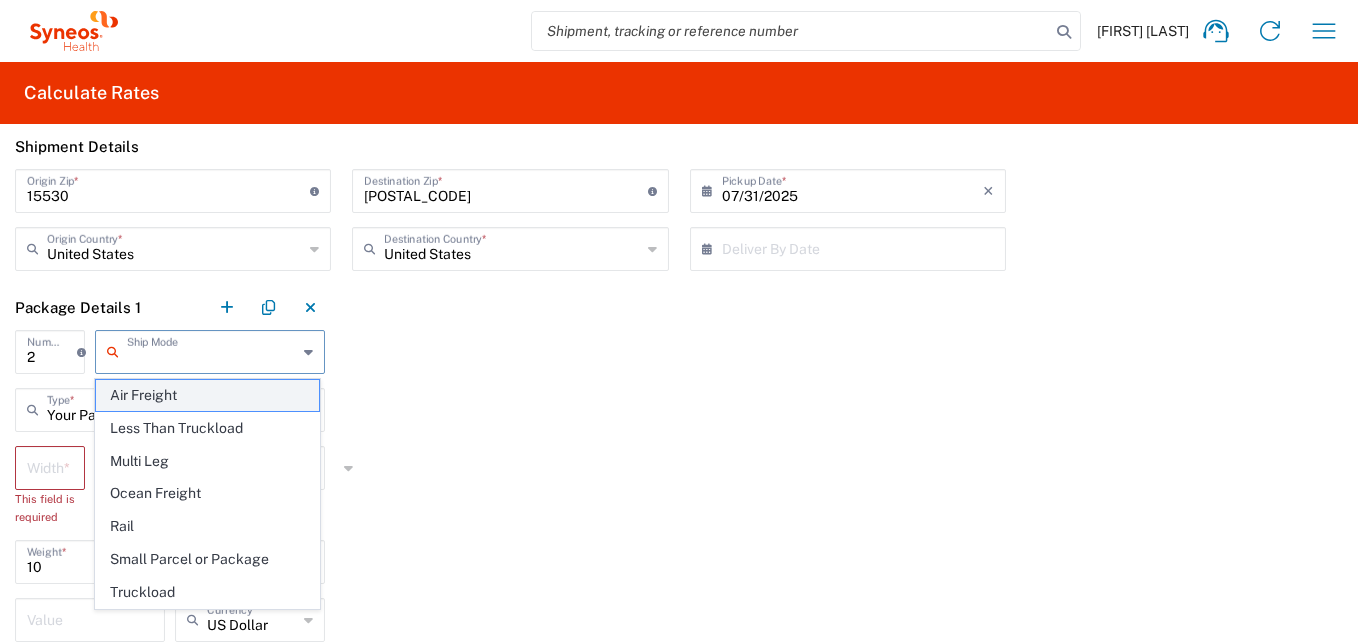 click on "Air Freight" 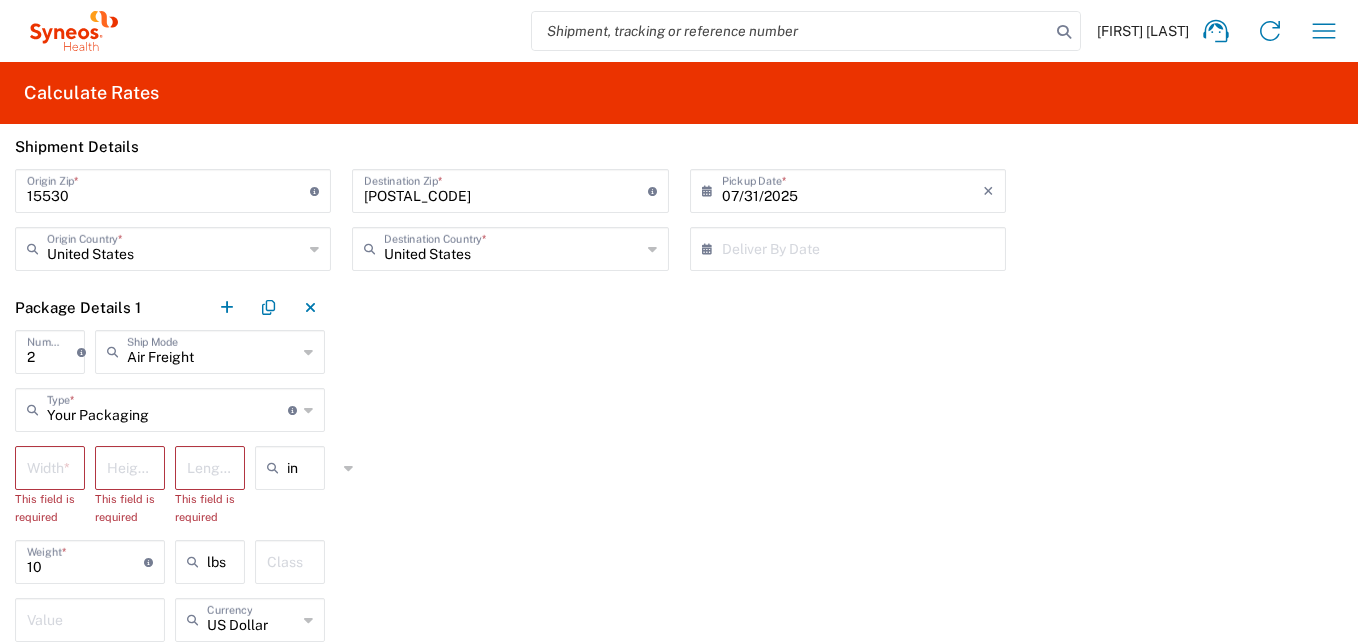 click at bounding box center (52, 466) 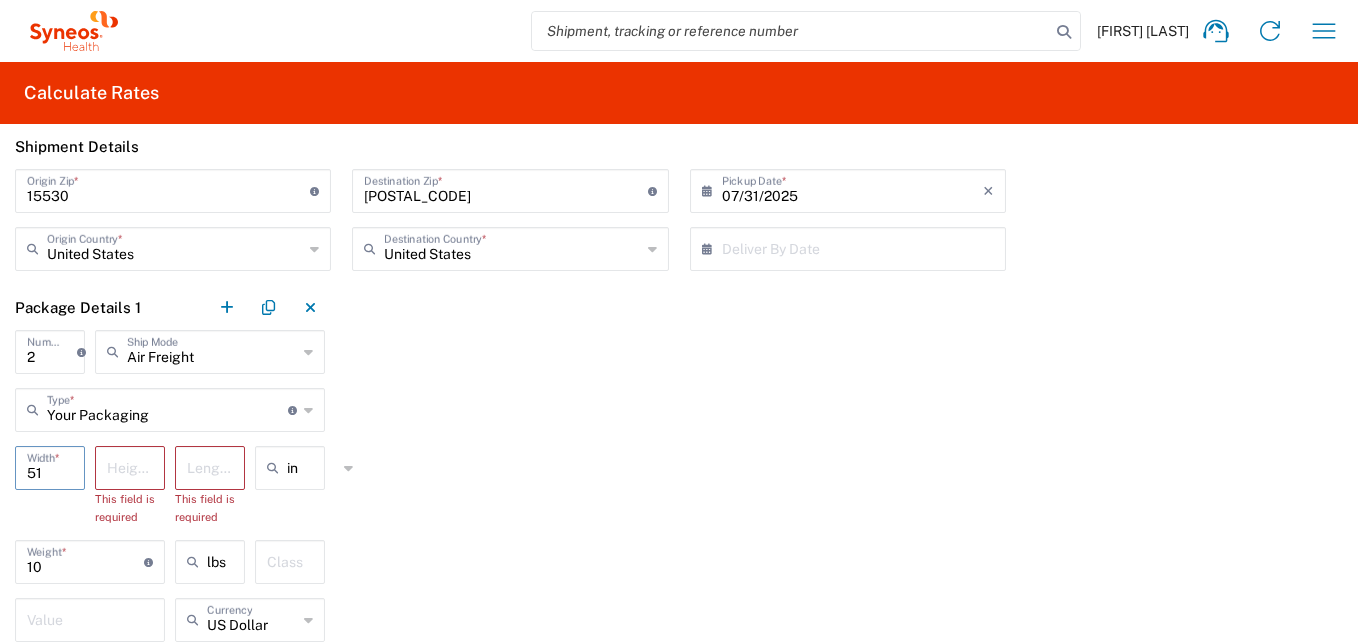 type on "51" 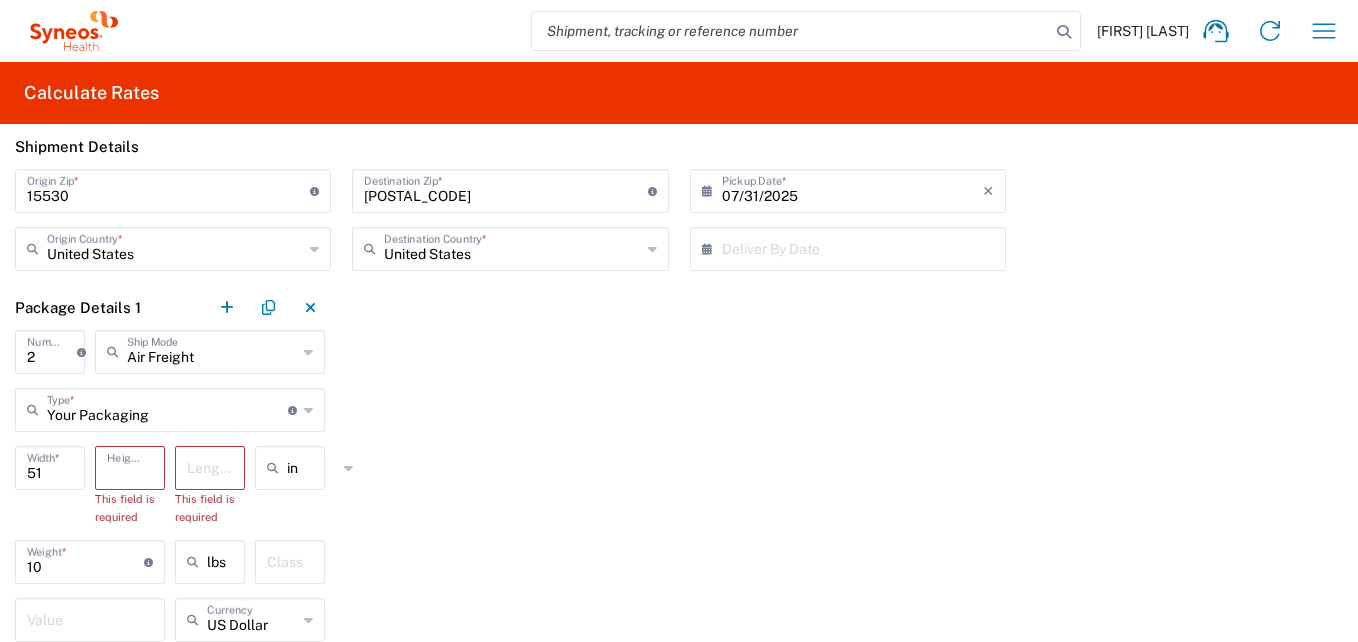 click at bounding box center [132, 466] 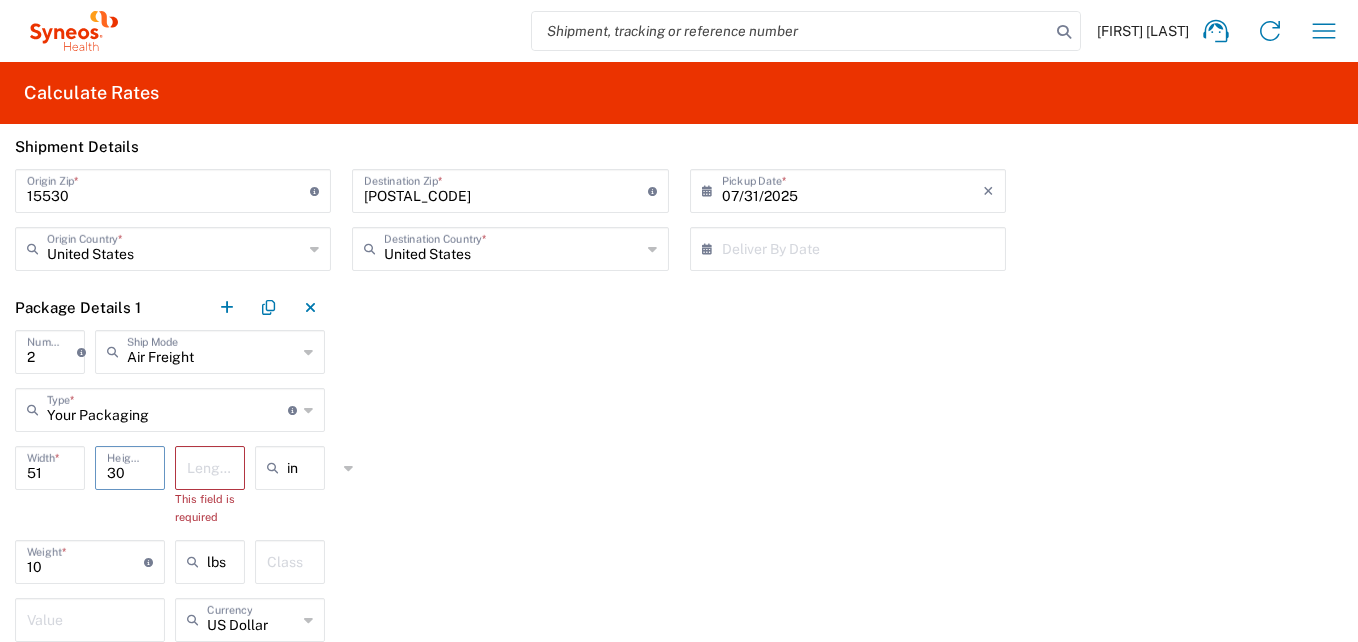 type on "30" 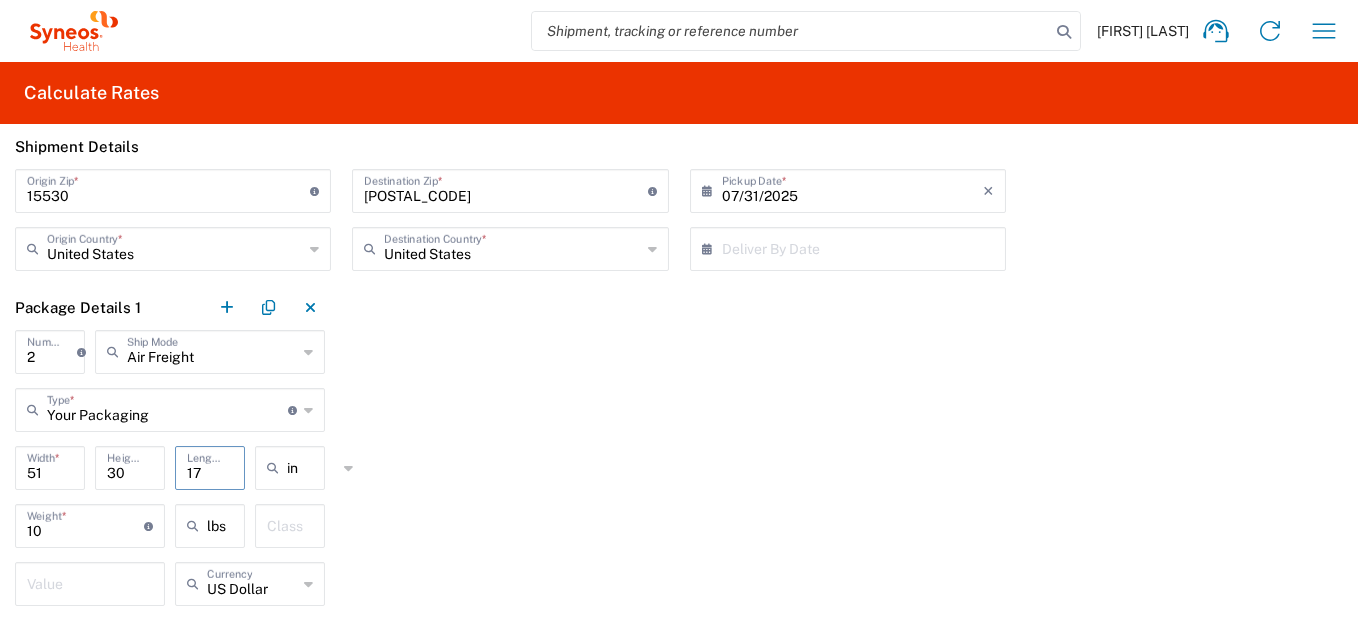 type on "17" 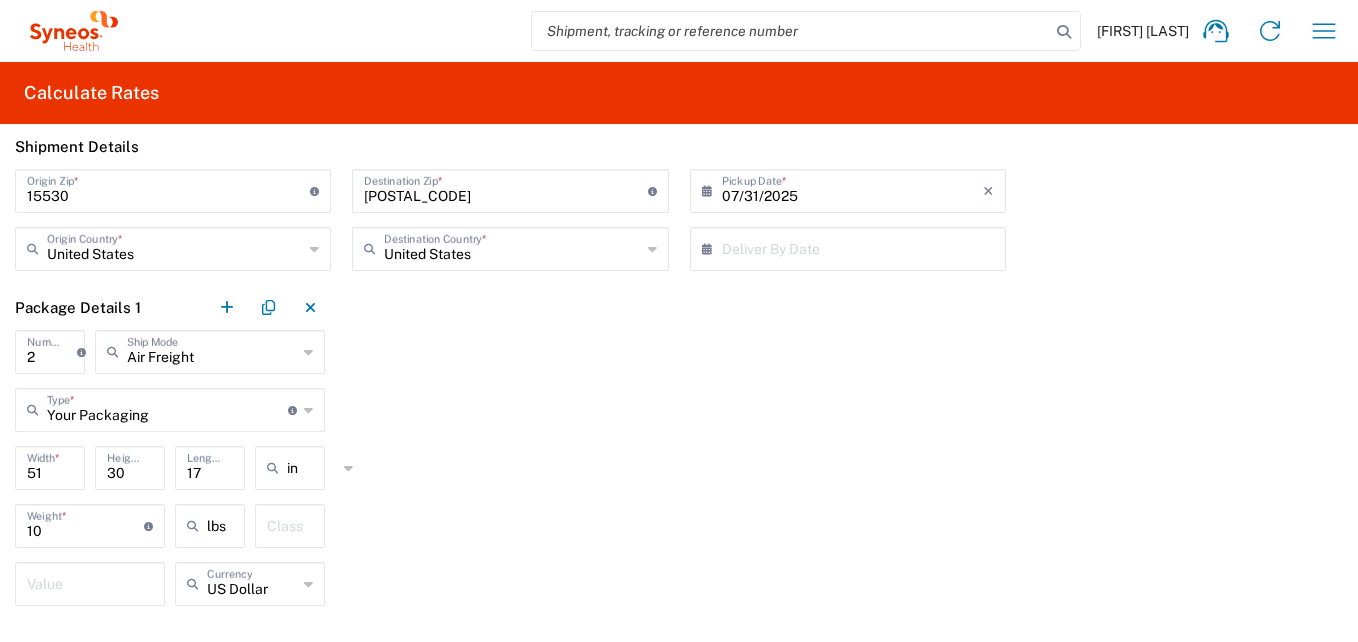 click 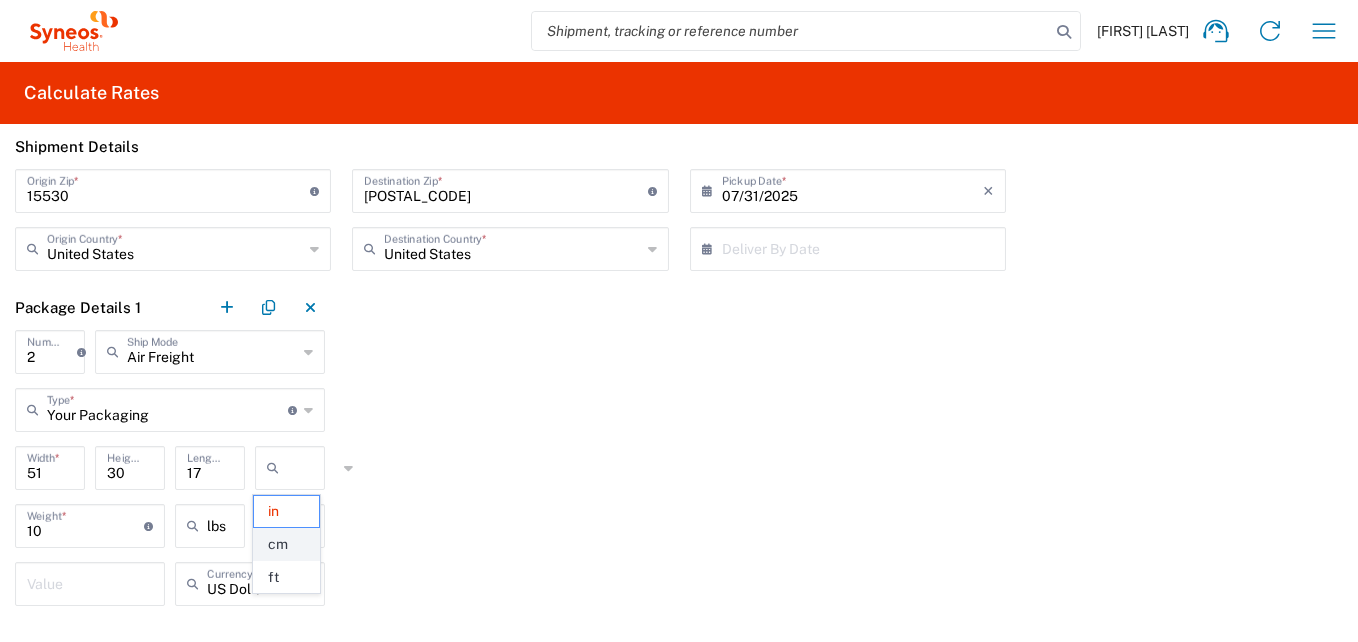 click on "cm" 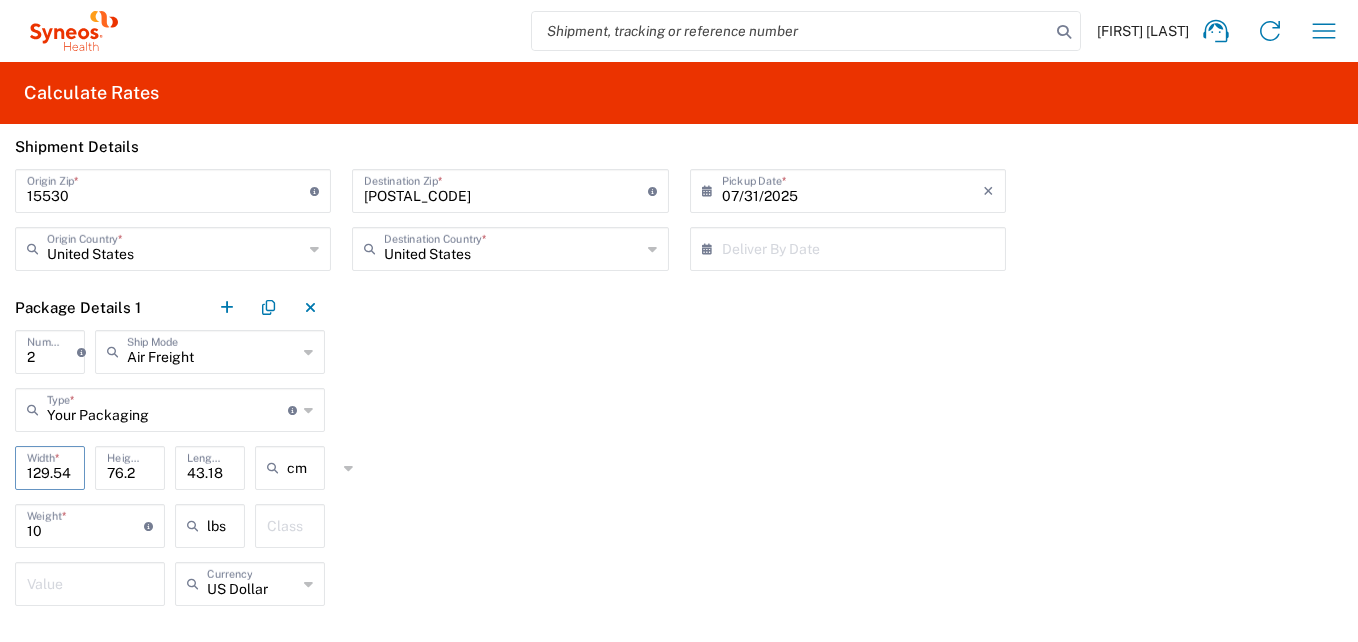 click on "129.54" at bounding box center [52, 466] 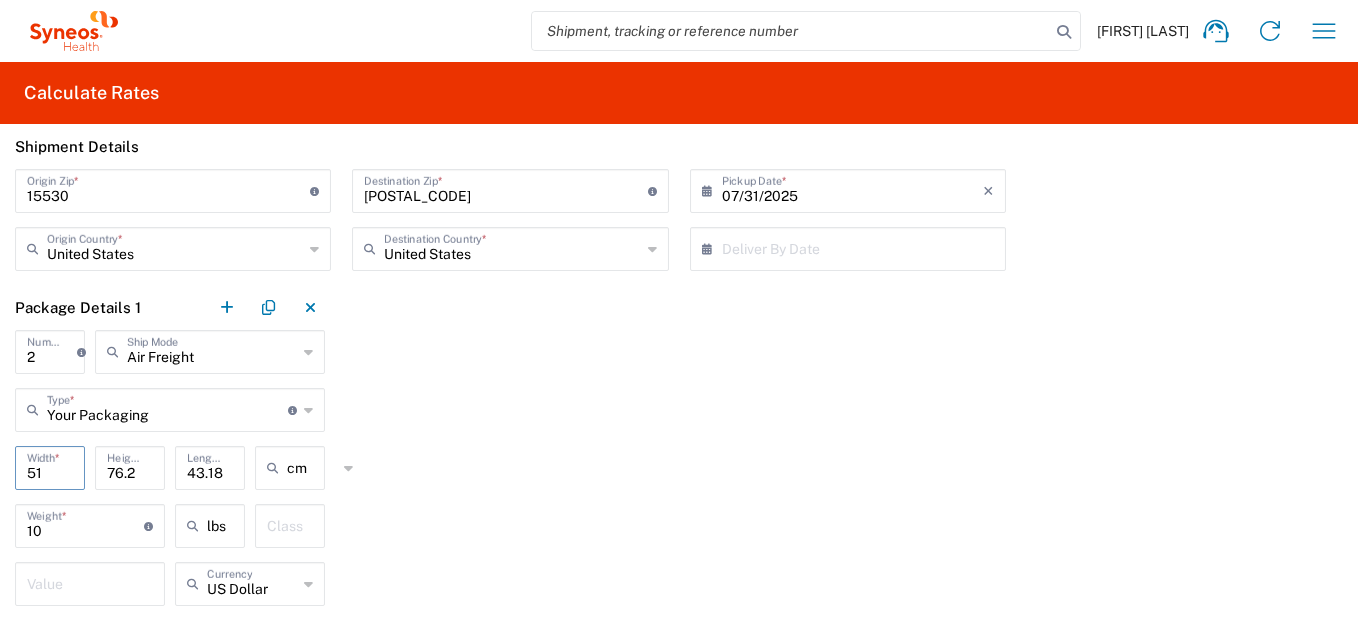type on "51" 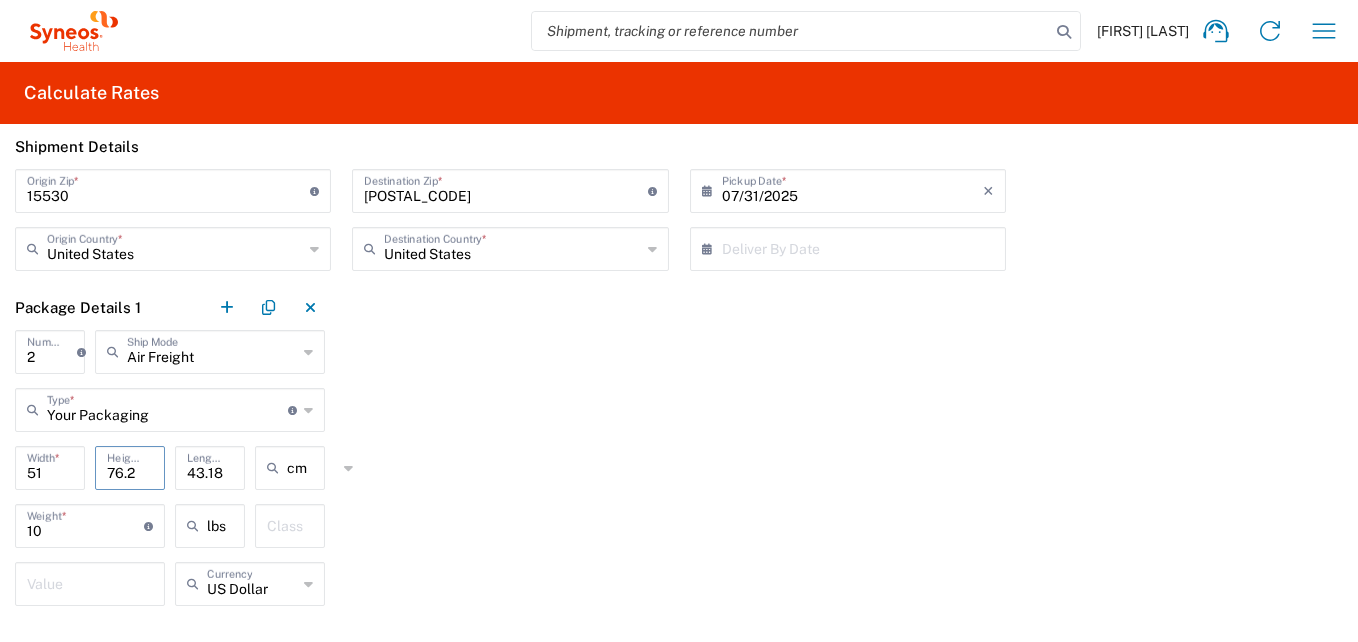 drag, startPoint x: 138, startPoint y: 476, endPoint x: 105, endPoint y: 484, distance: 33.955853 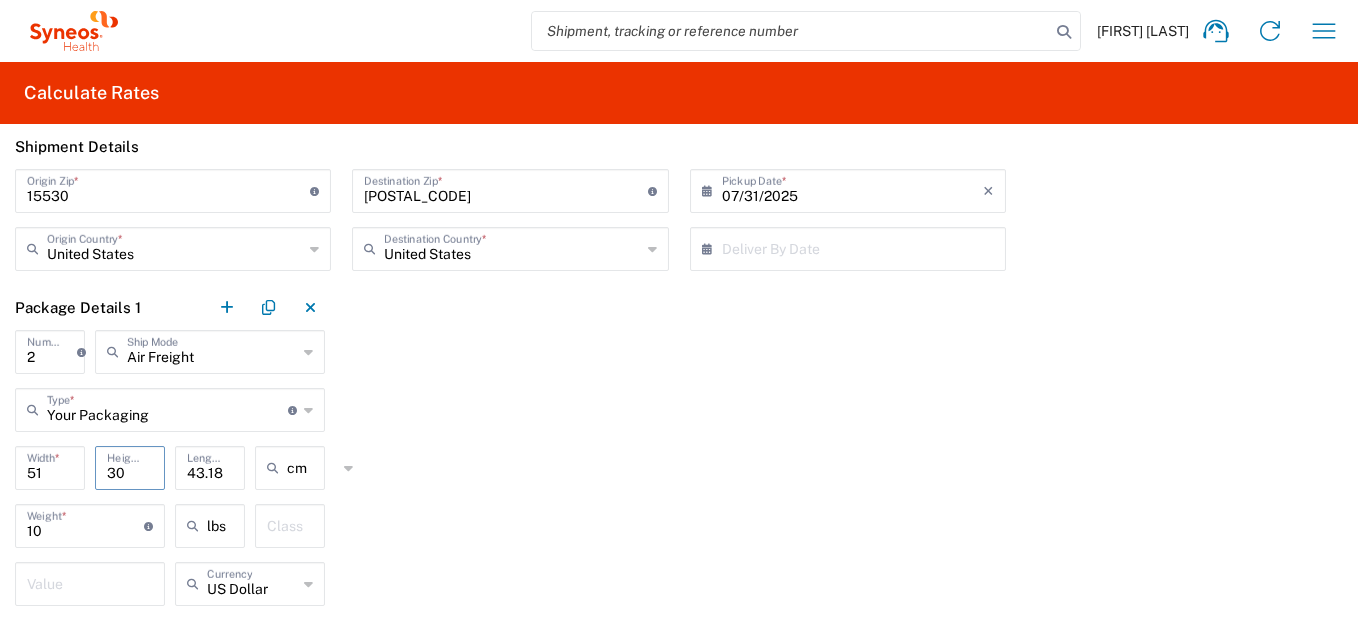 type on "30" 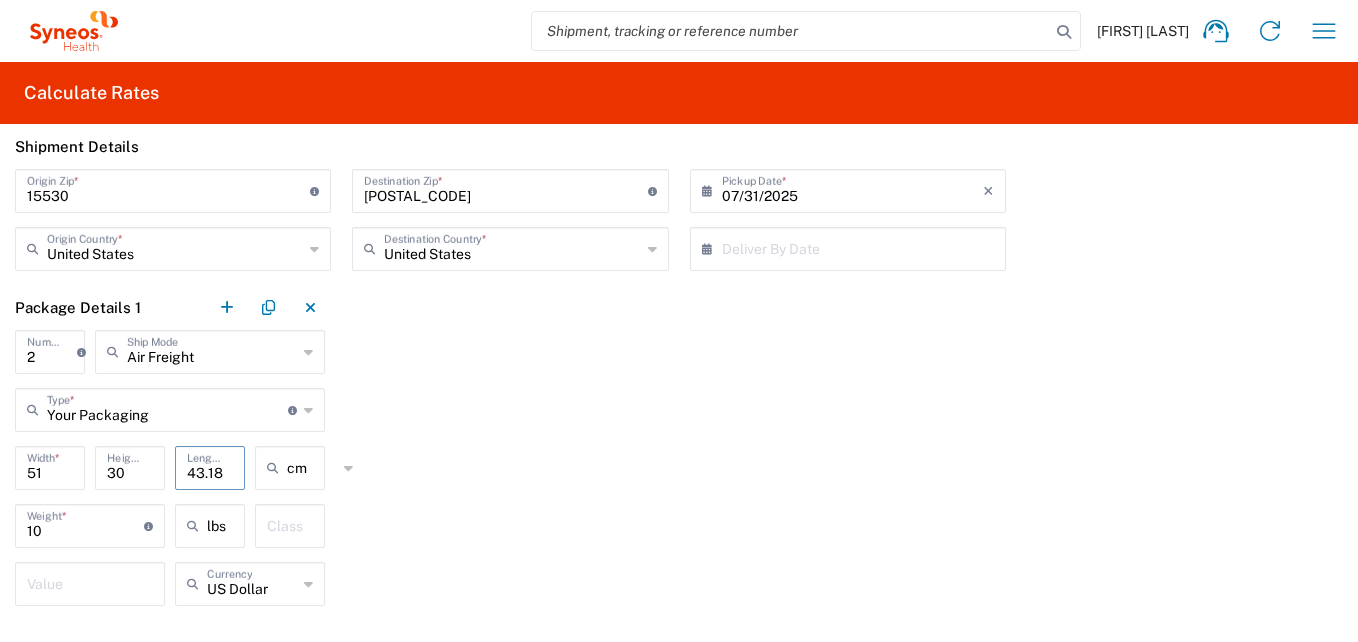 drag, startPoint x: 221, startPoint y: 470, endPoint x: 167, endPoint y: 477, distance: 54.451813 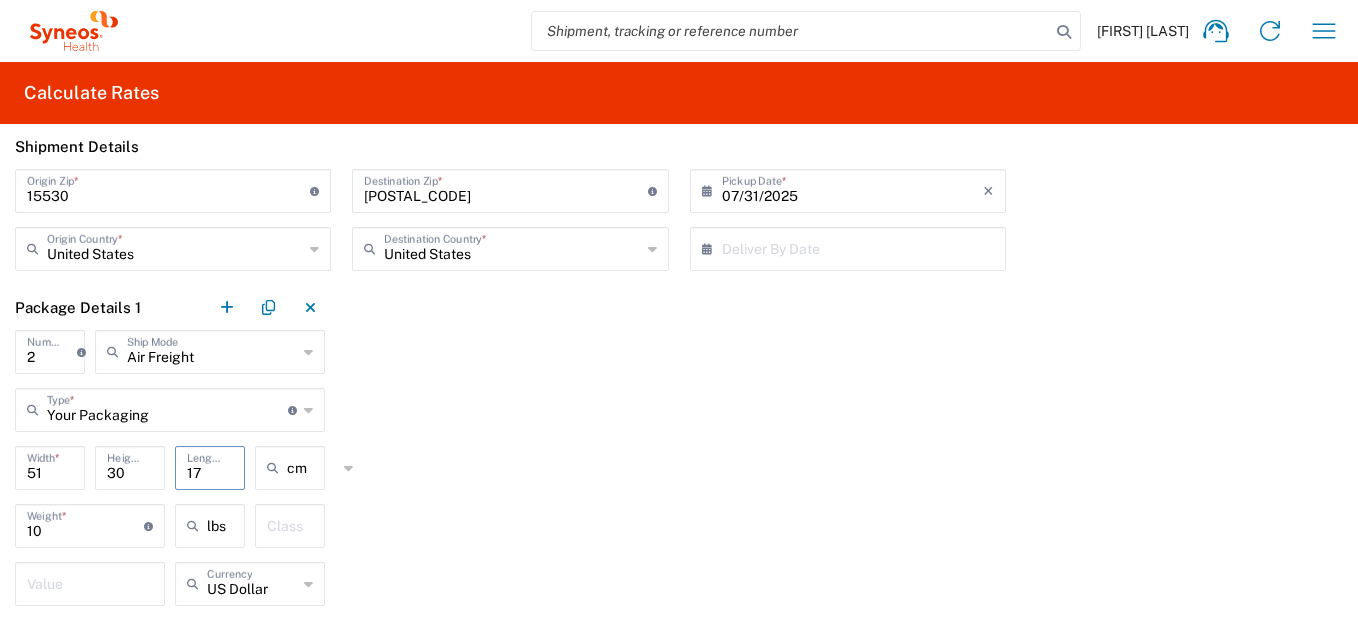 type on "17" 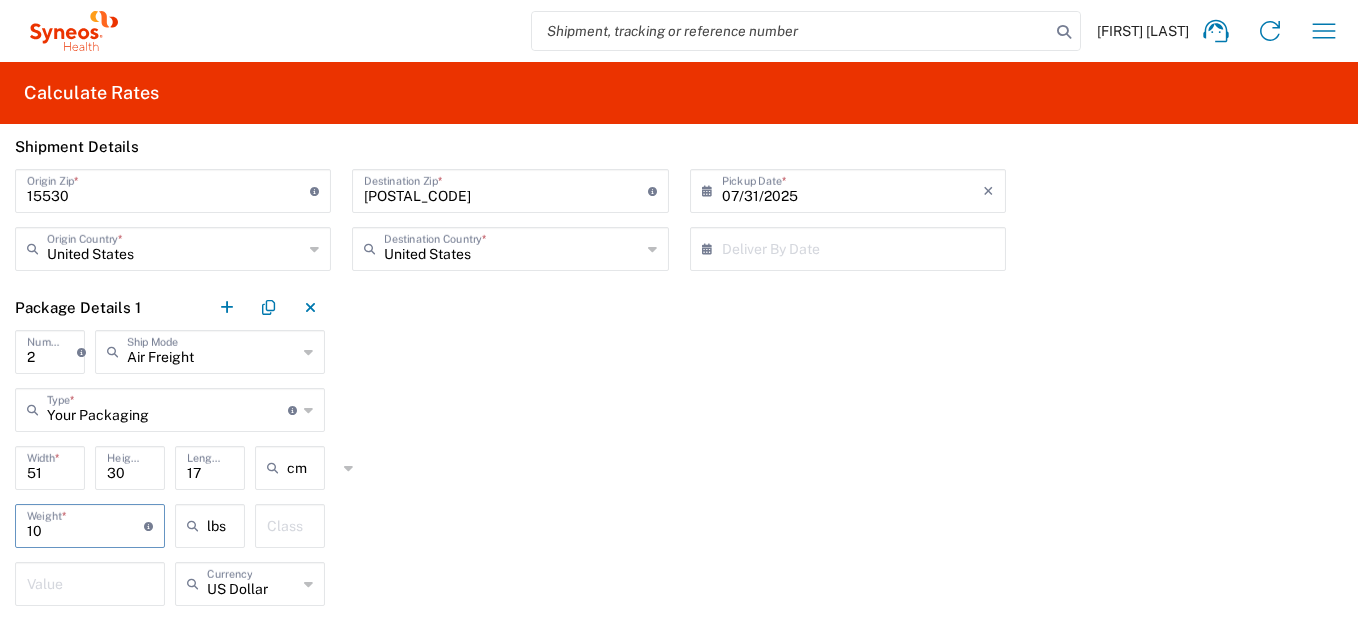 type on "1" 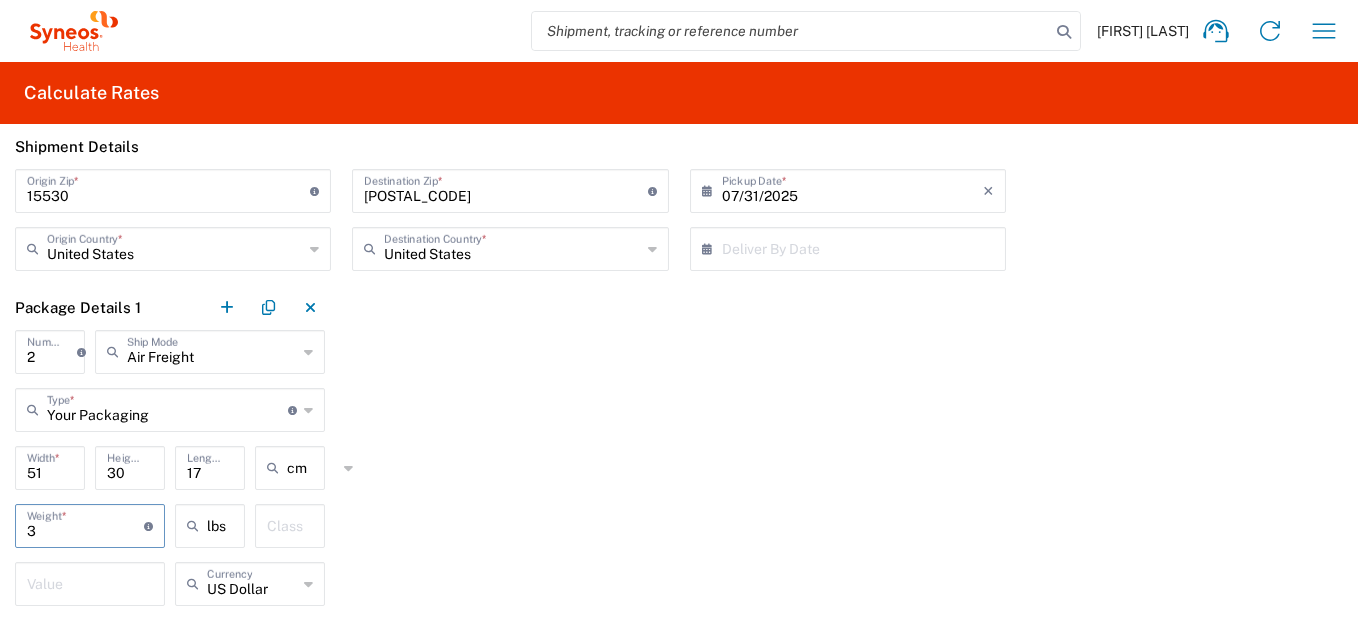 type on "3" 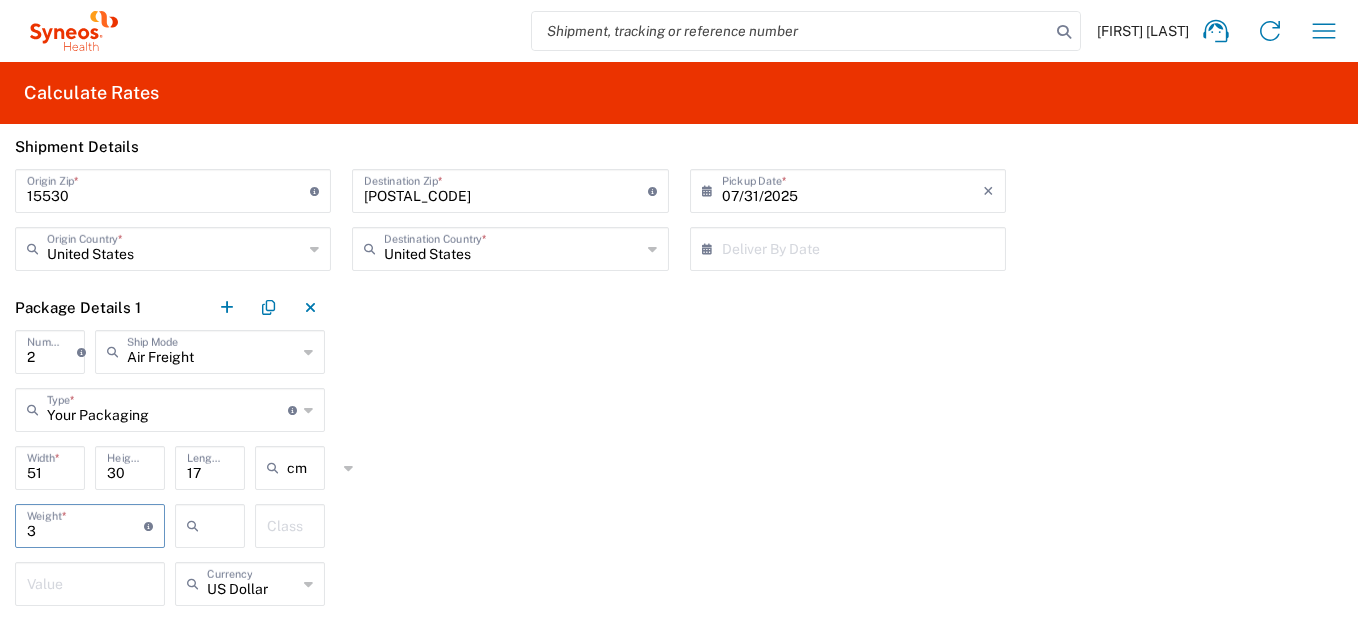 click at bounding box center (232, 526) 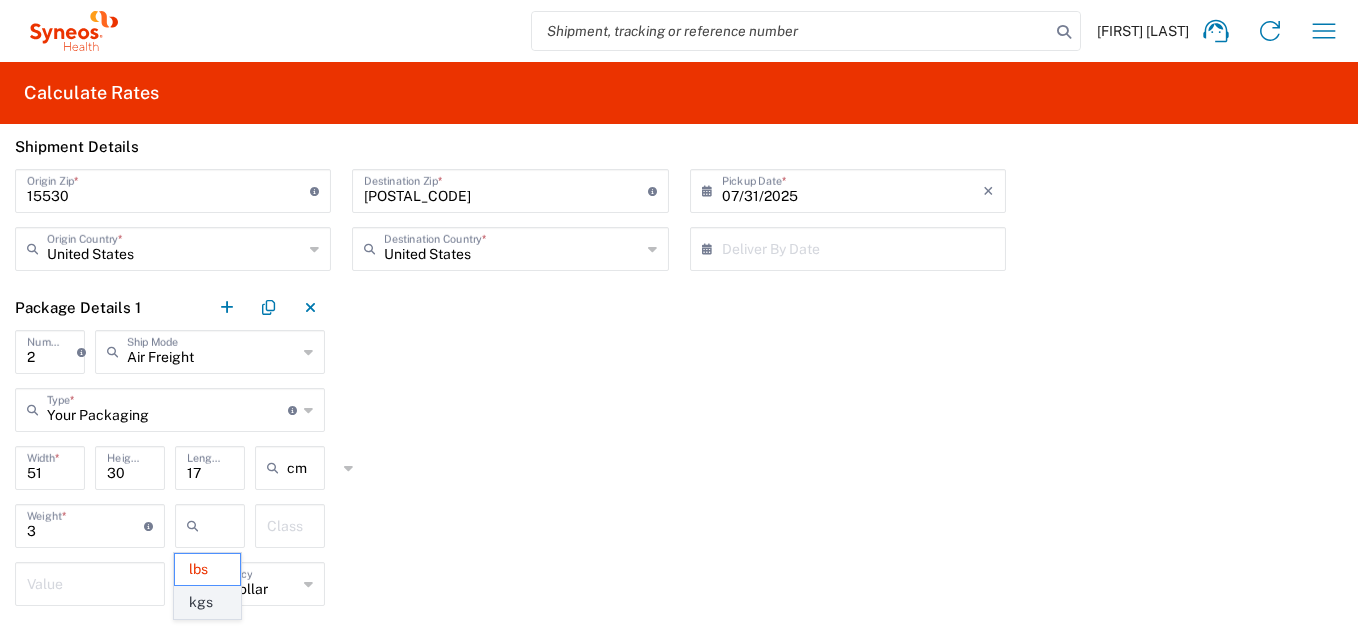 click on "kgs" 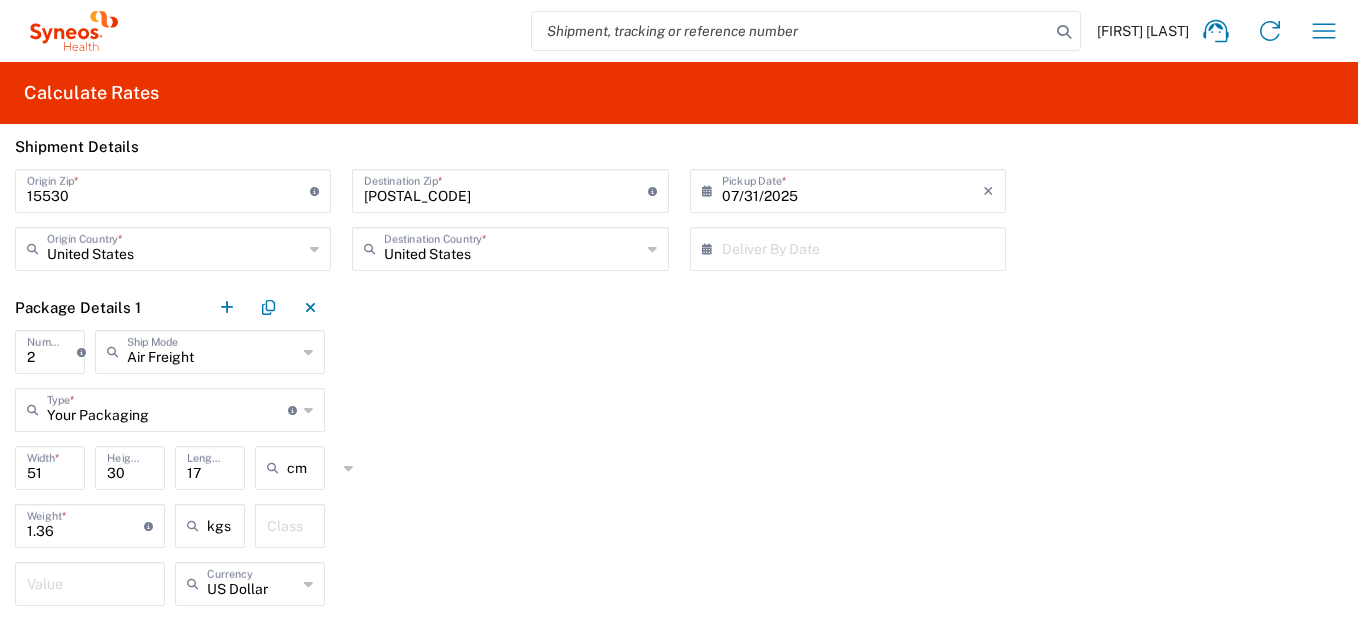 click at bounding box center (90, 582) 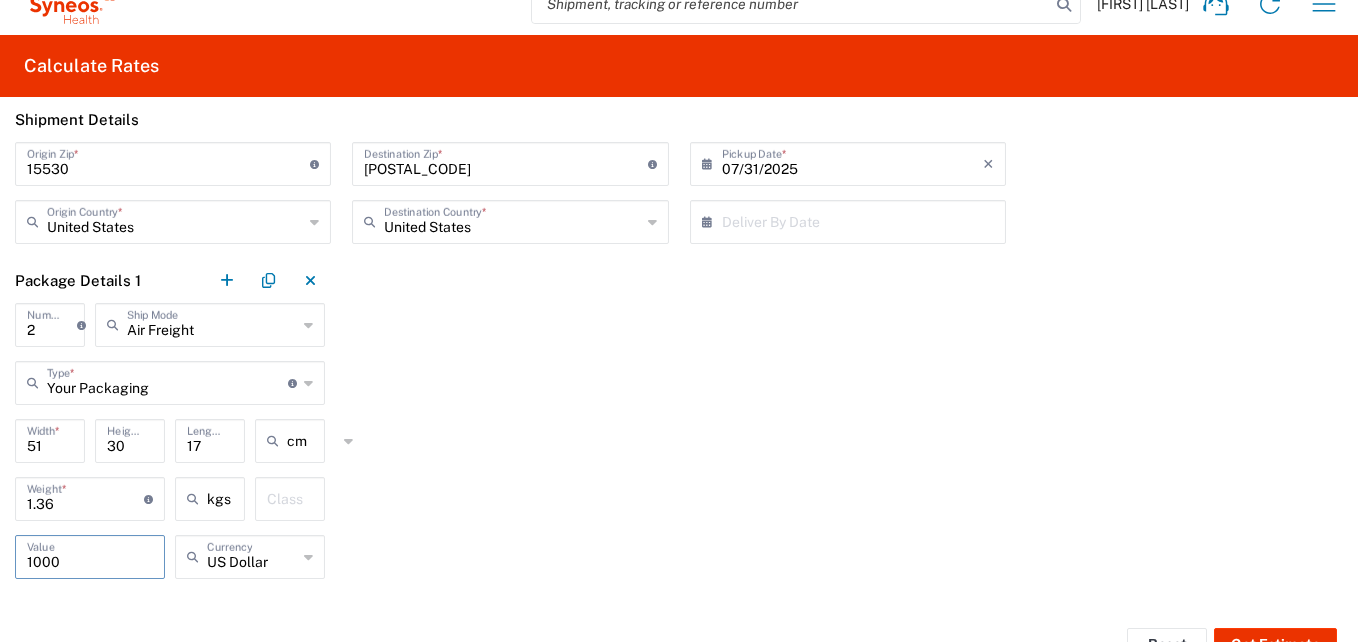 scroll, scrollTop: 0, scrollLeft: 0, axis: both 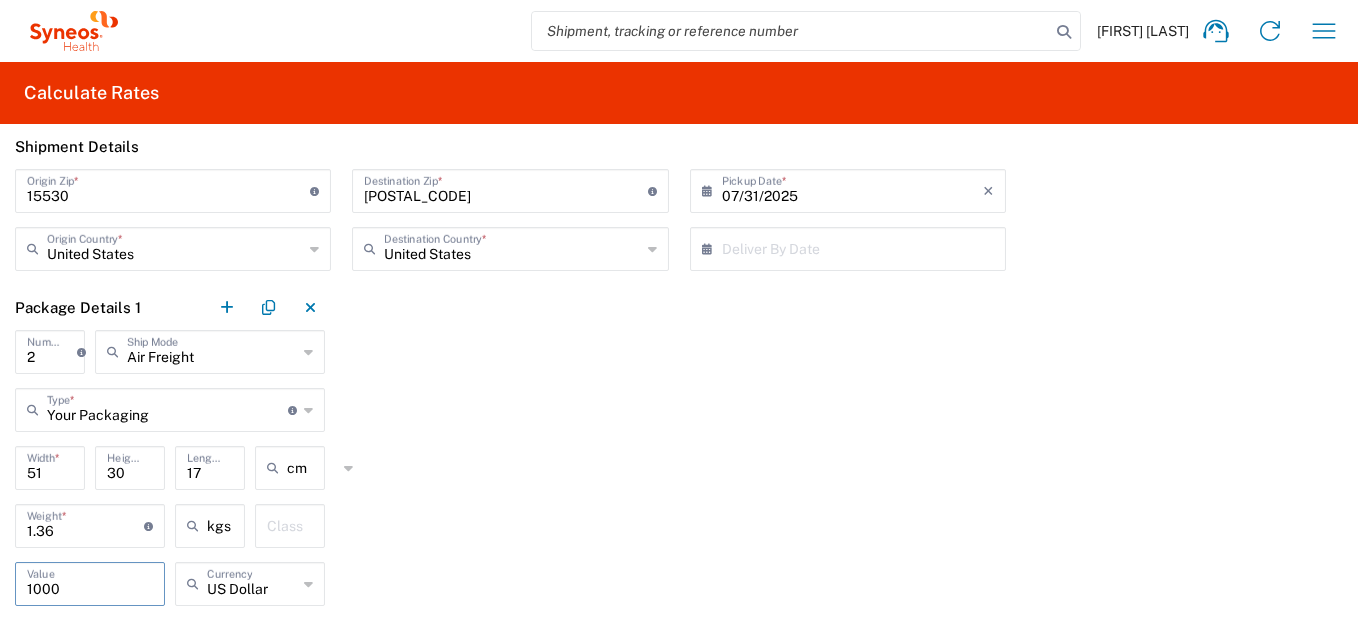 type on "1000" 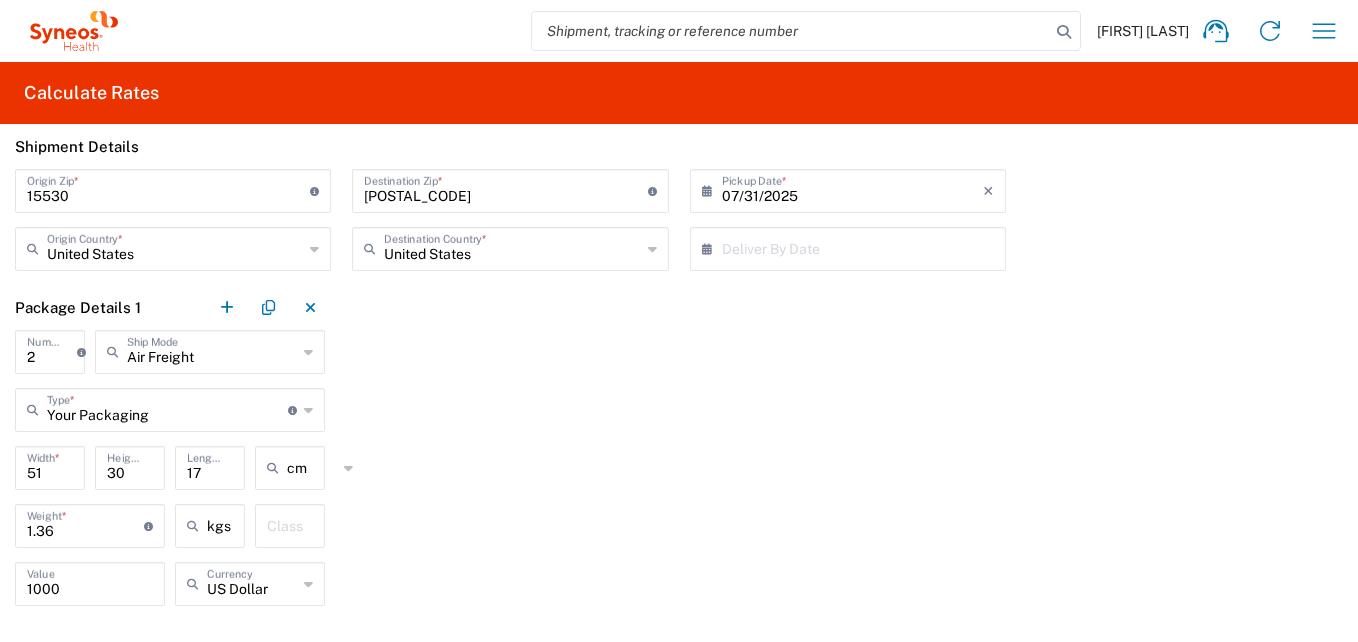 click on "United States Origin Country *" 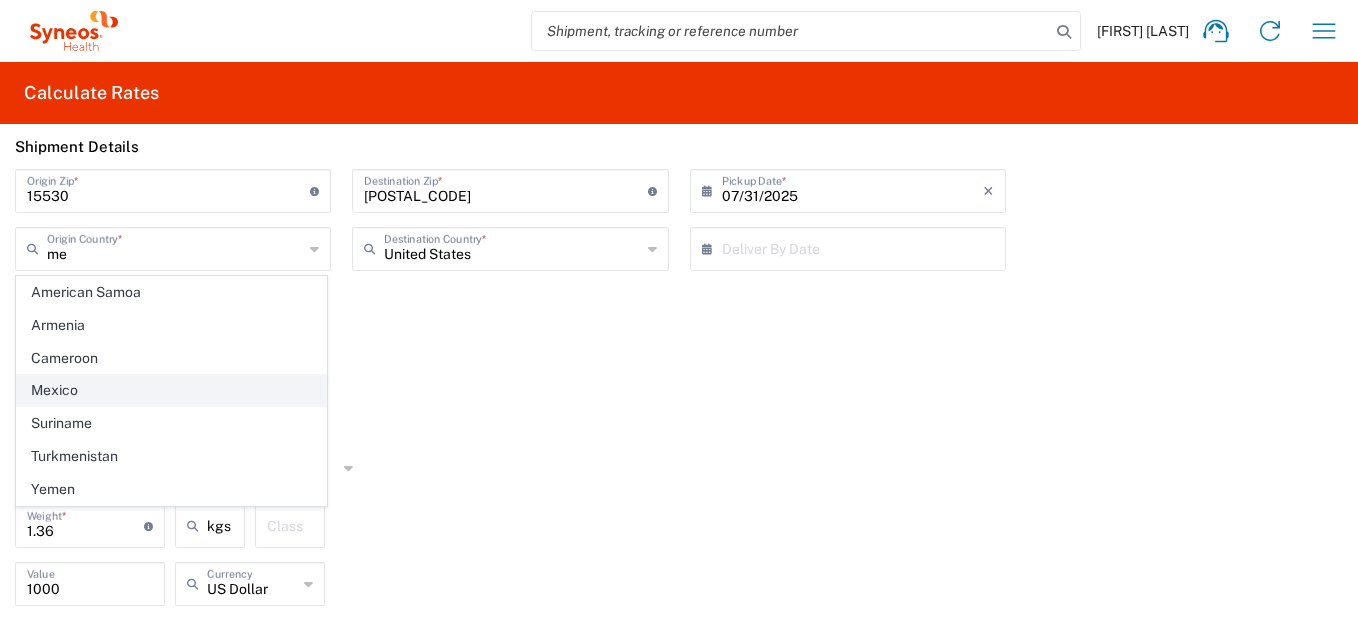 click on "Mexico" 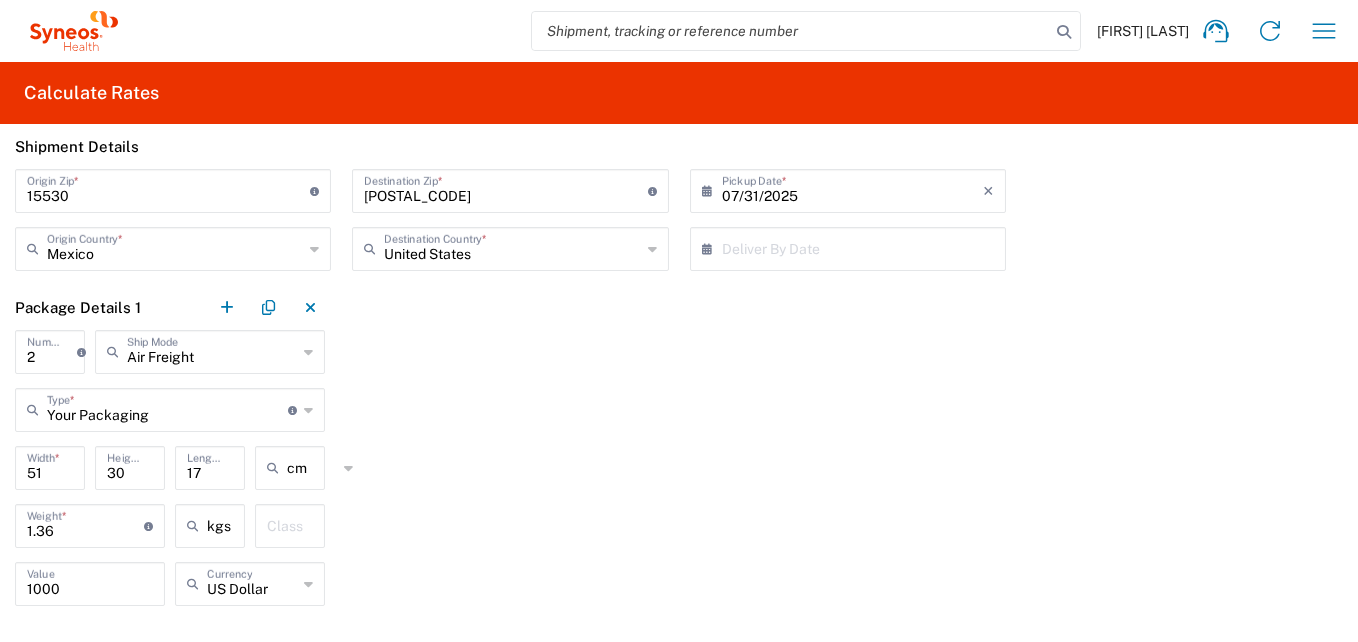 click 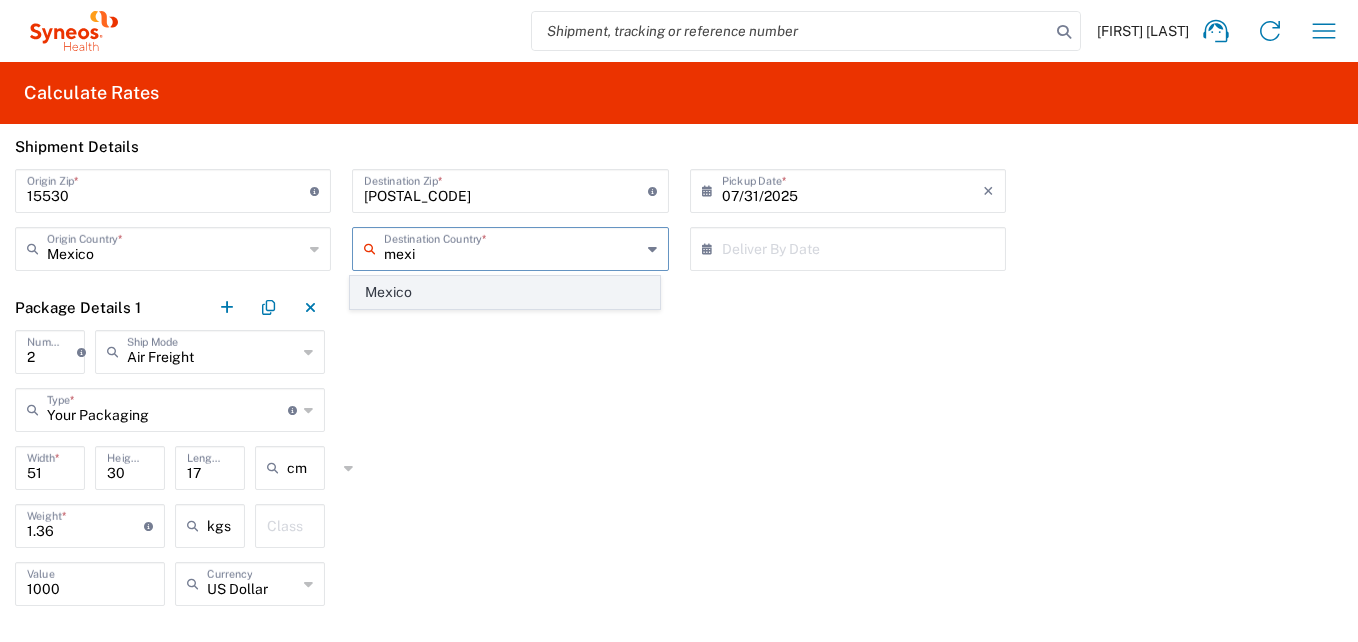 click on "Mexico" 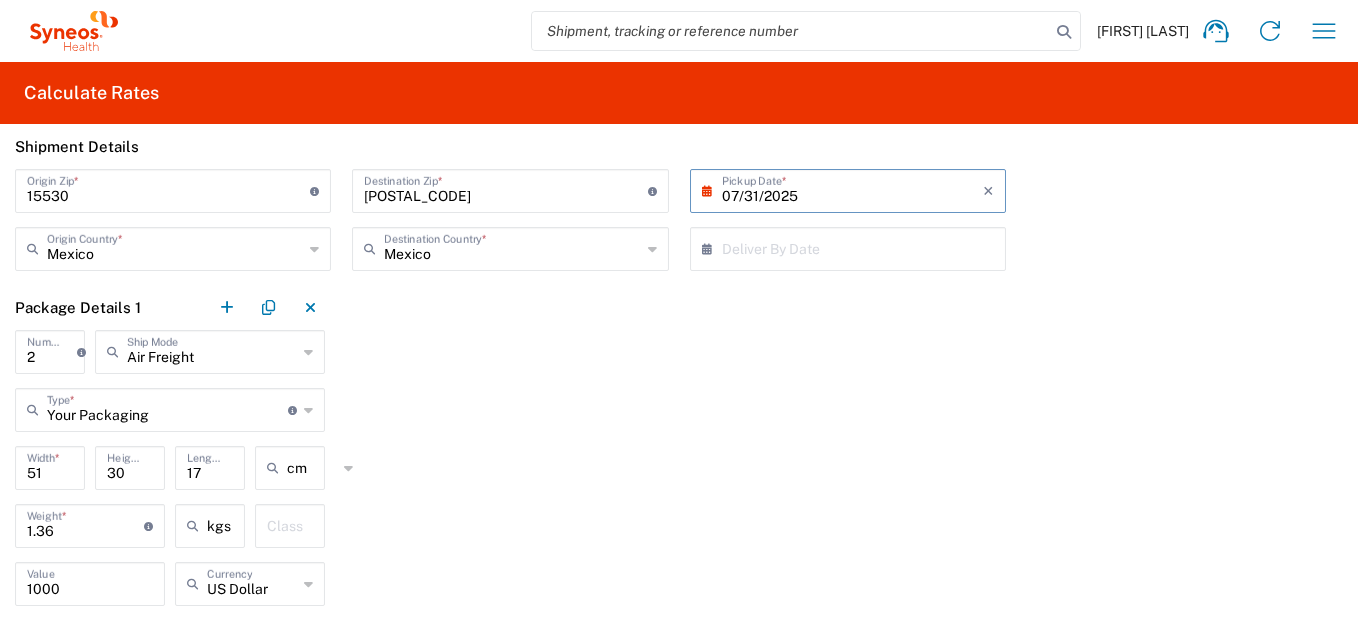 click on "07/31/2025" at bounding box center (852, 189) 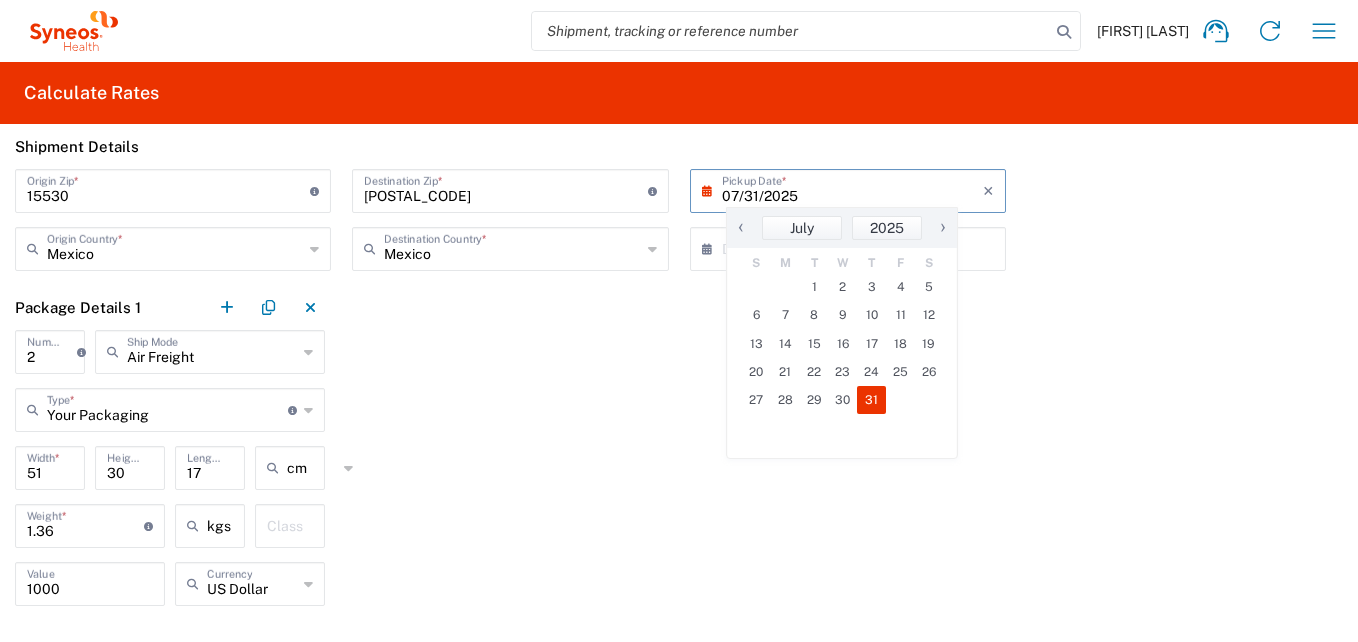 click on "›" 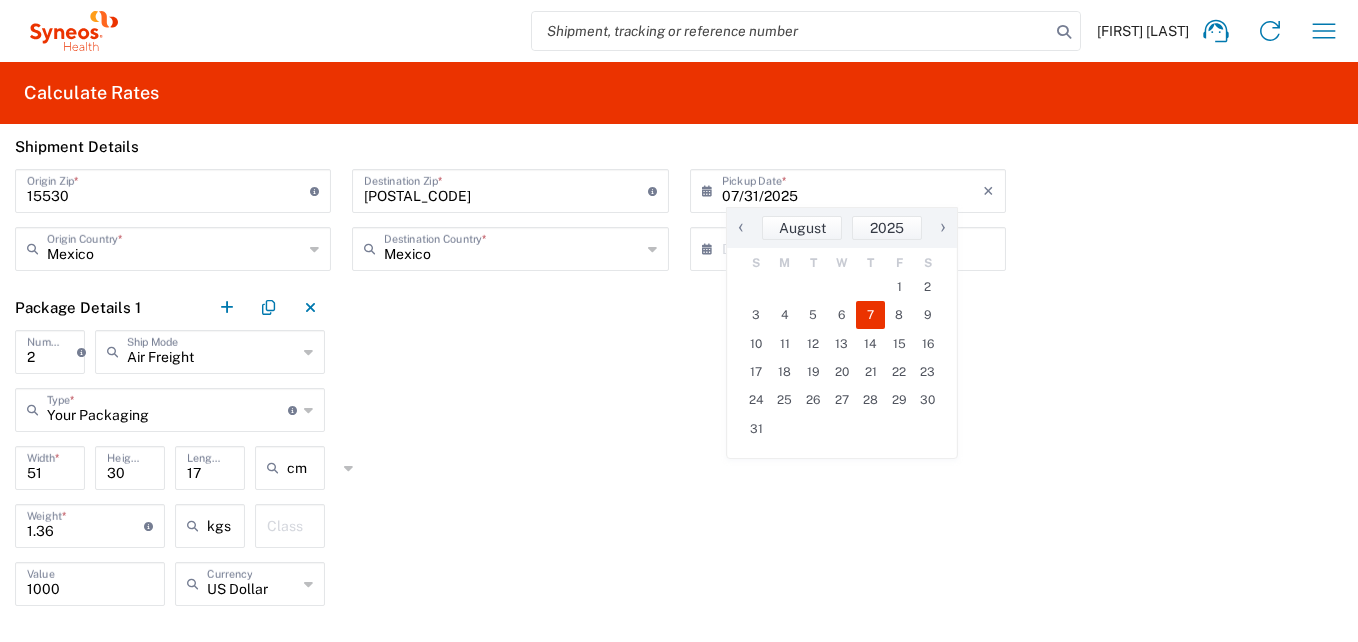 click on "7" 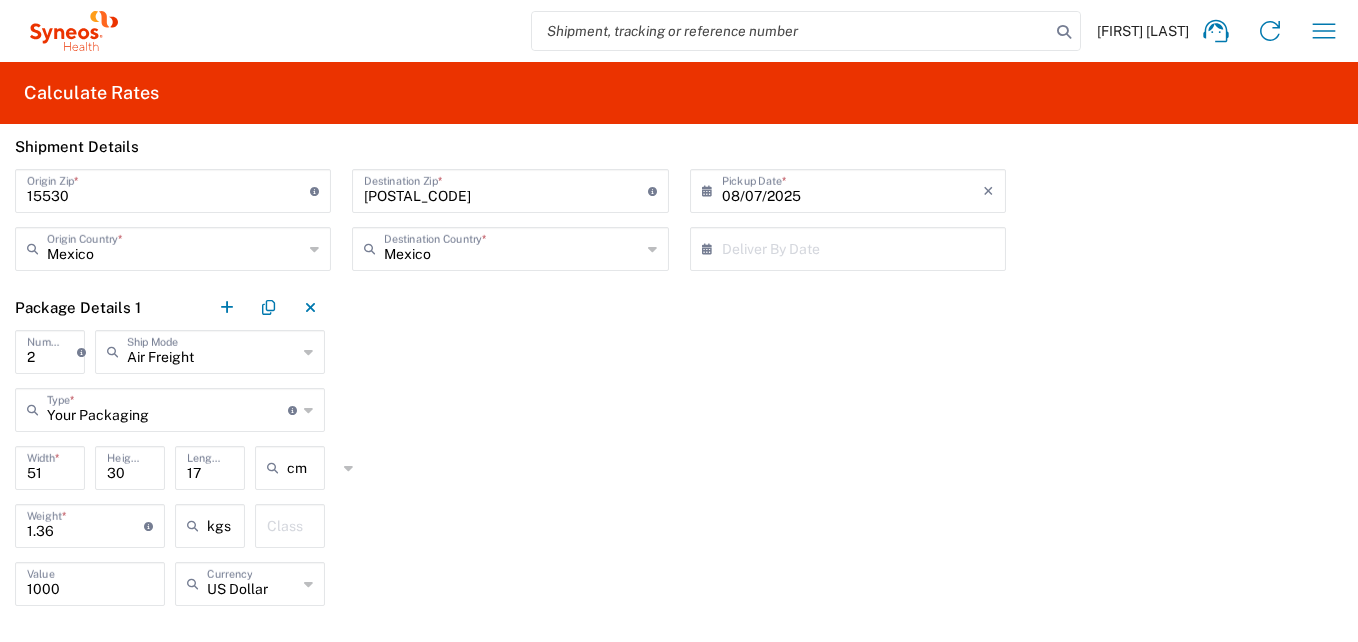 click at bounding box center [852, 247] 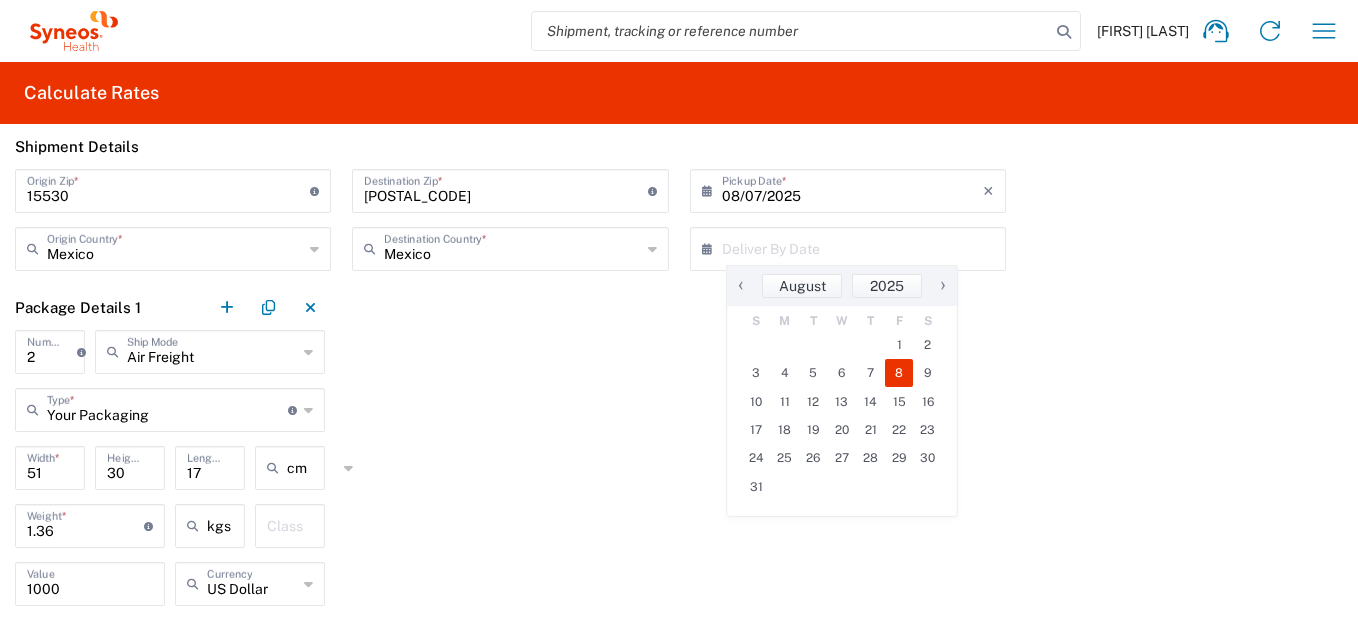 click on "8" 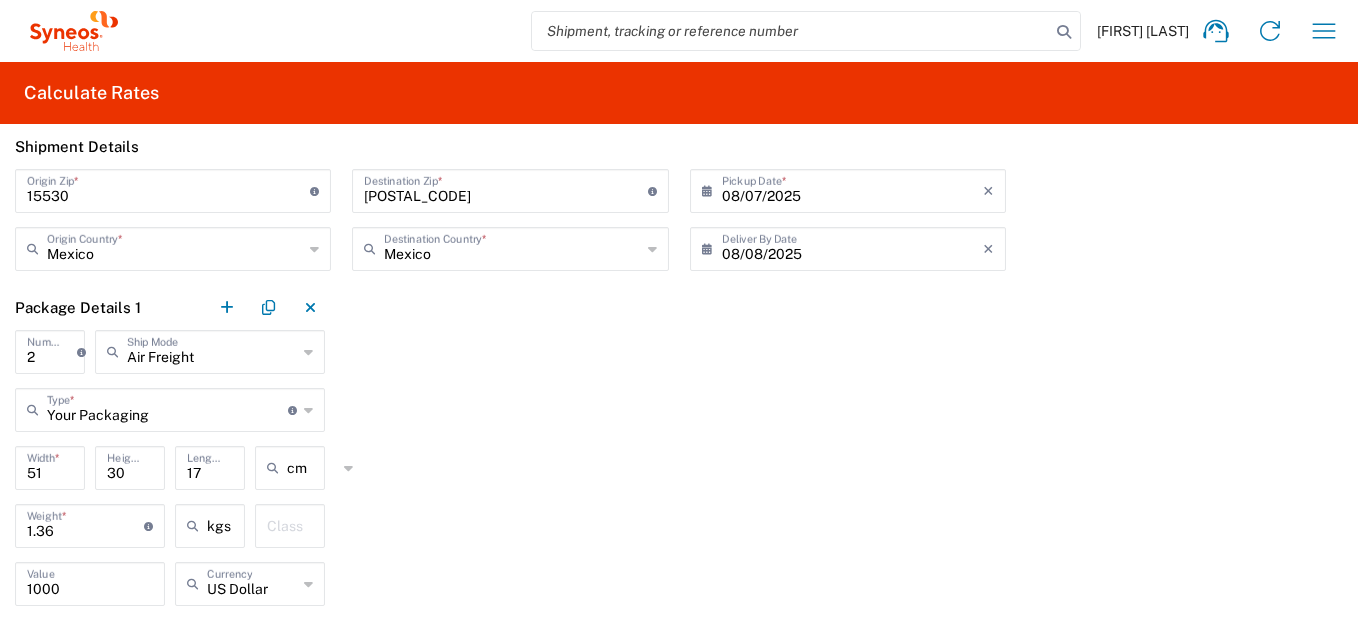 scroll, scrollTop: 80, scrollLeft: 0, axis: vertical 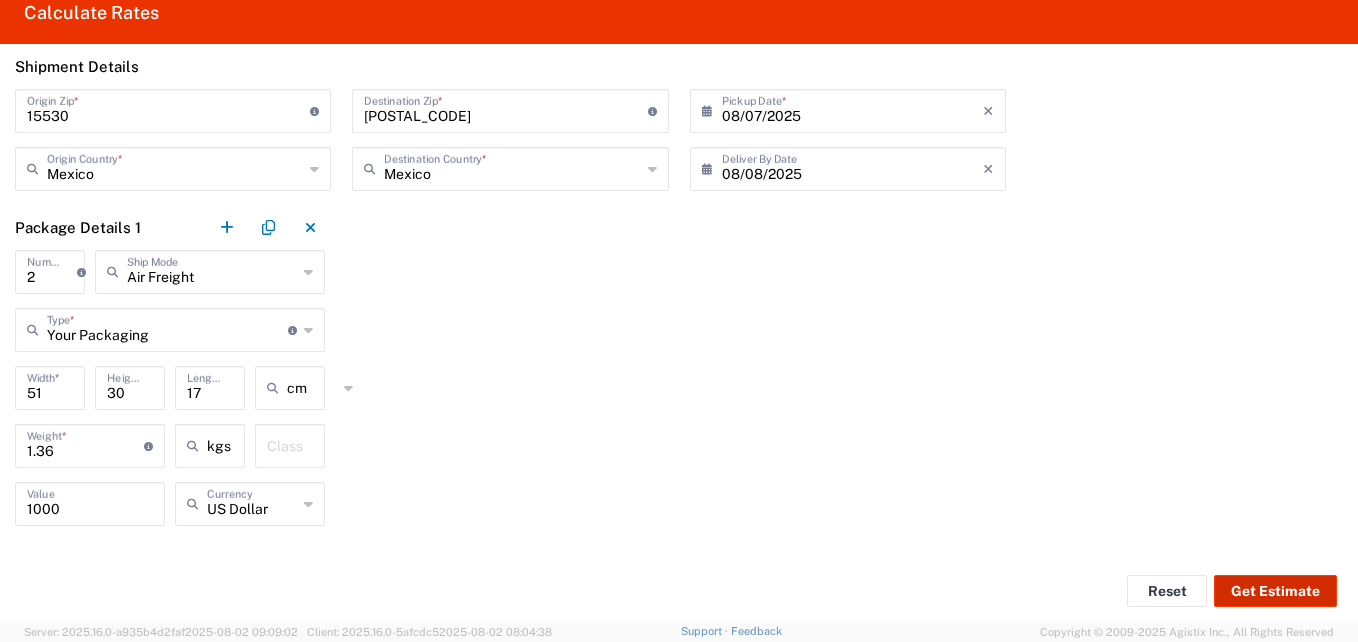 click on "Get Estimate" 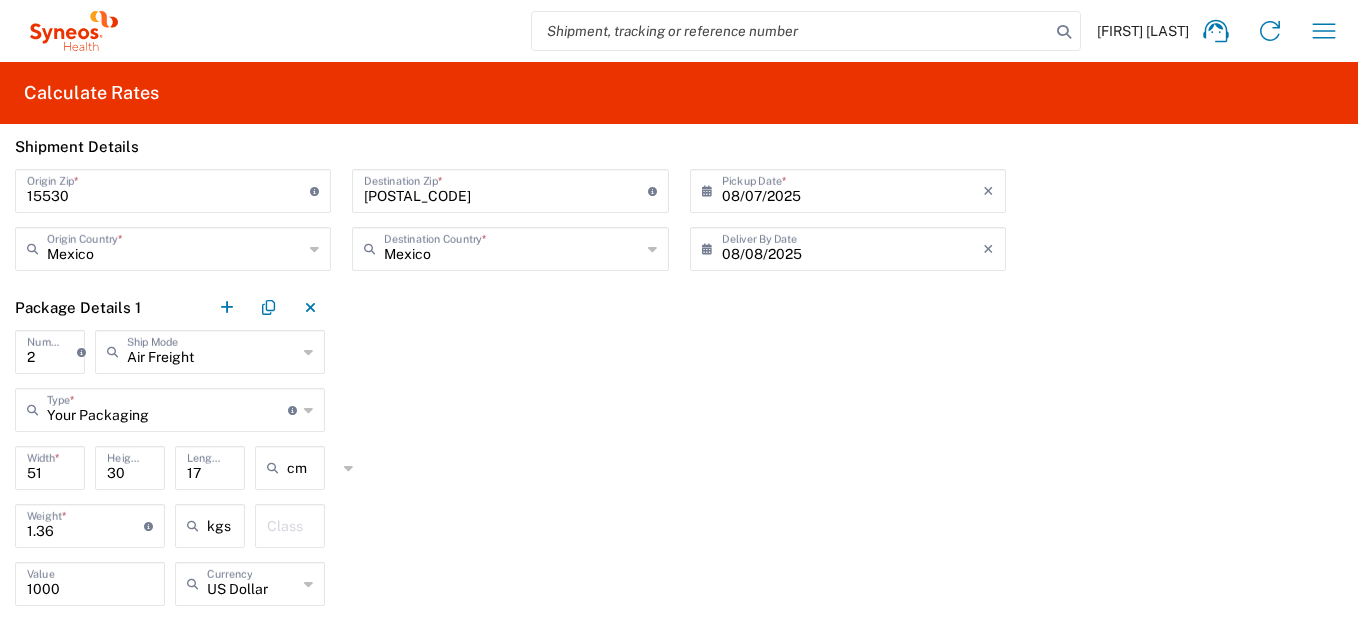 scroll, scrollTop: 80, scrollLeft: 0, axis: vertical 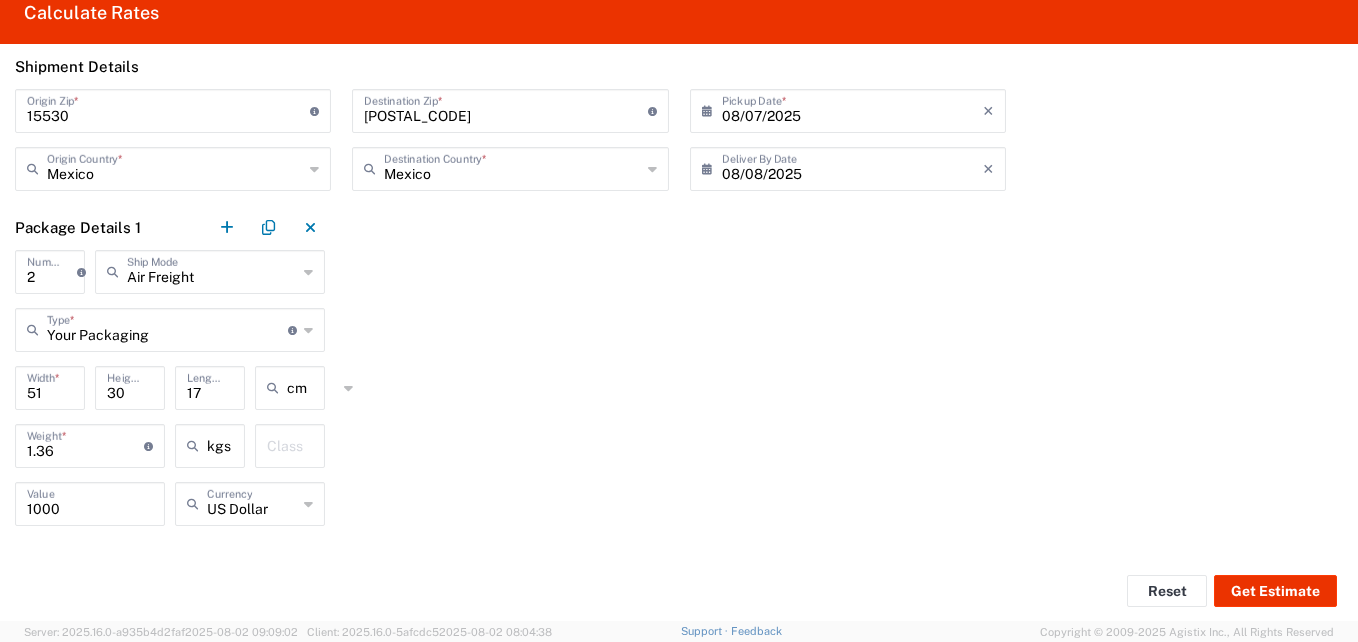 click on "08/08/2025" at bounding box center [852, 167] 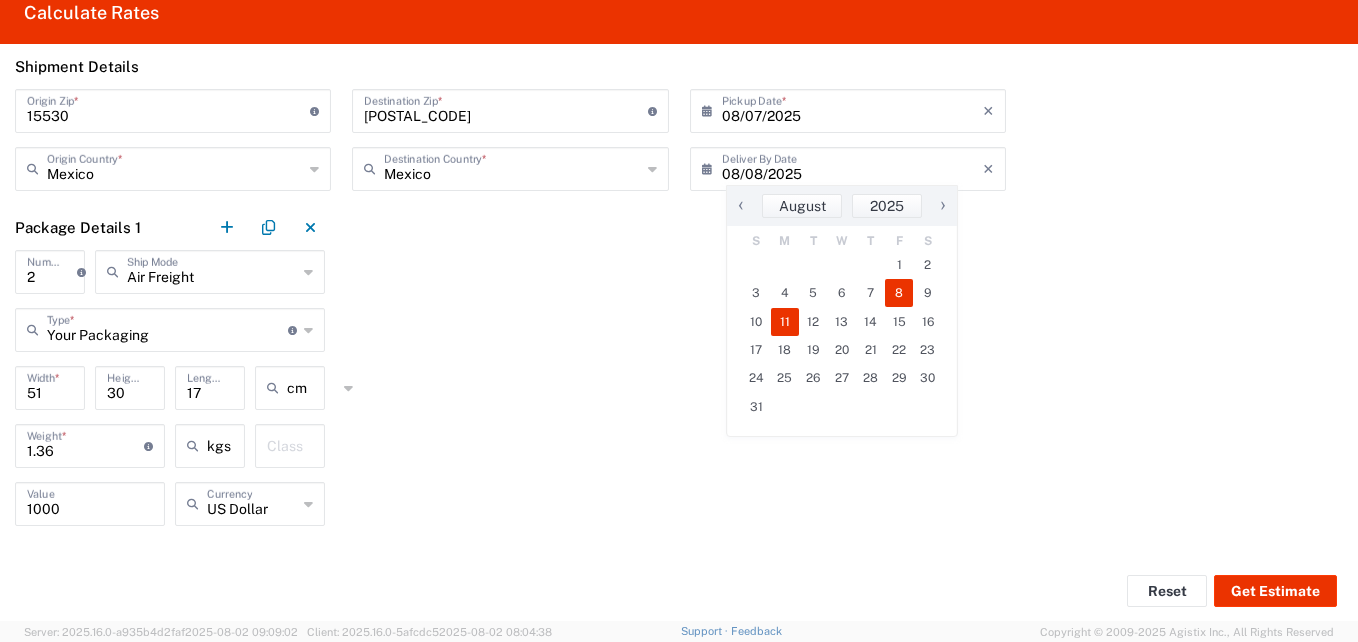 click on "11" 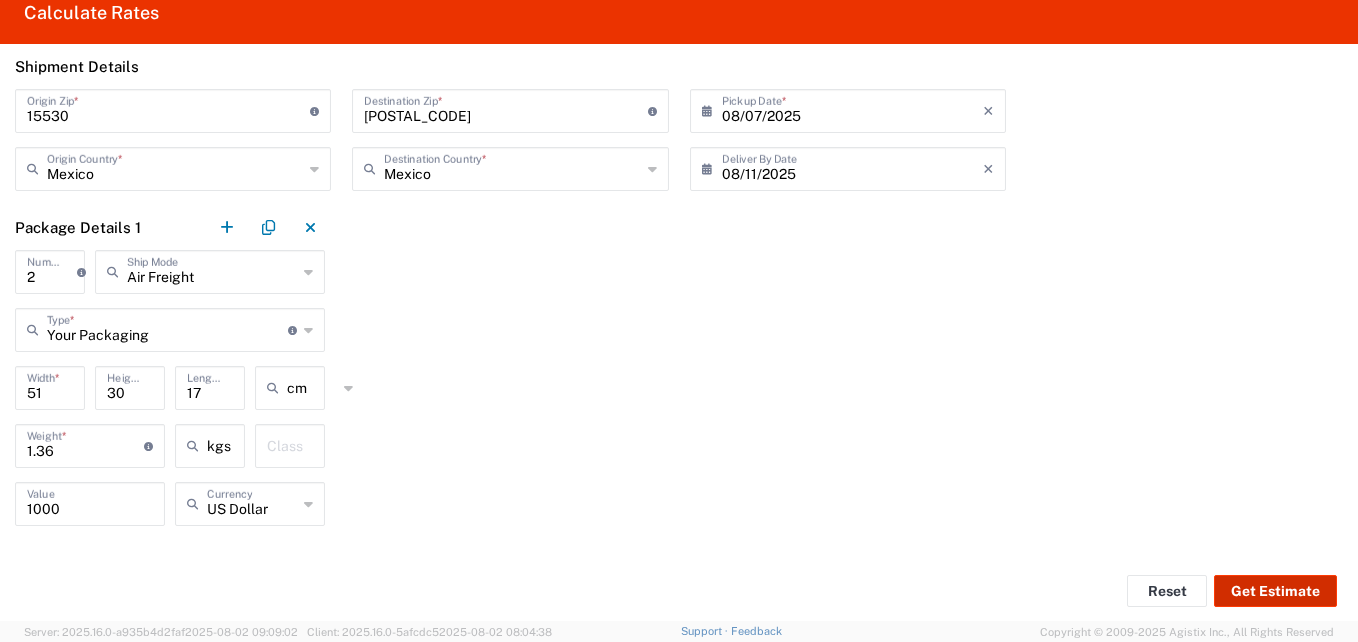 click on "Get Estimate" 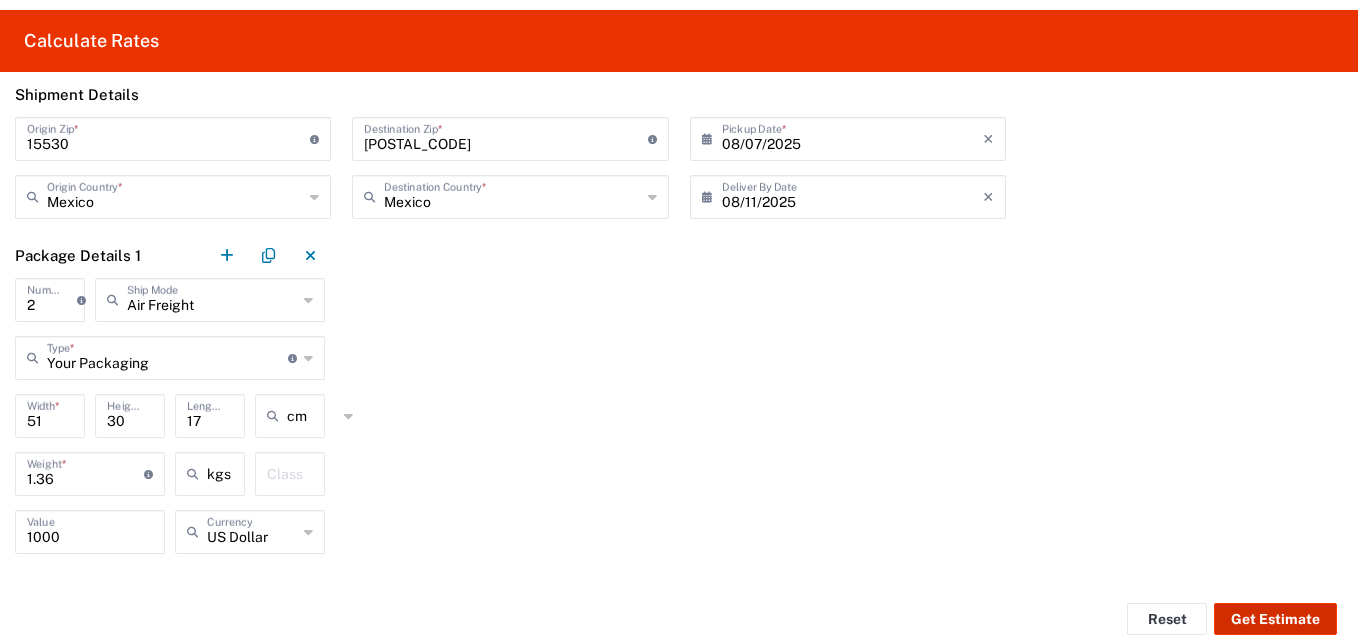 scroll, scrollTop: 80, scrollLeft: 0, axis: vertical 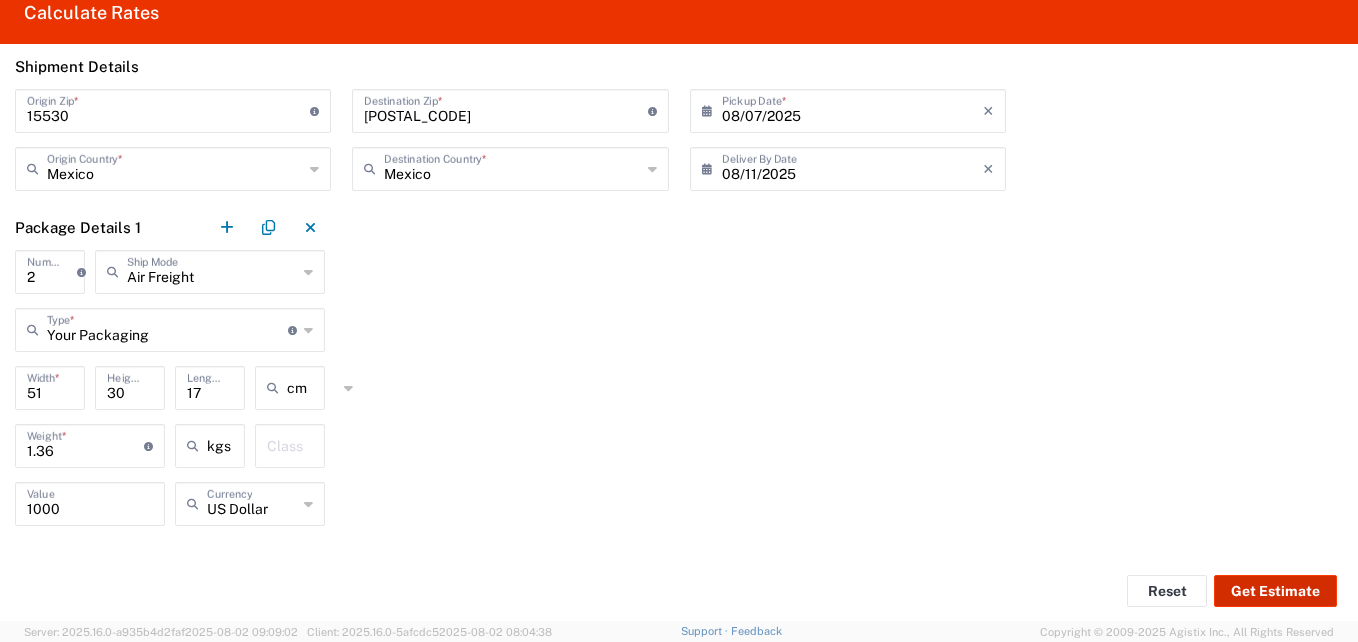 click on "Get Estimate" 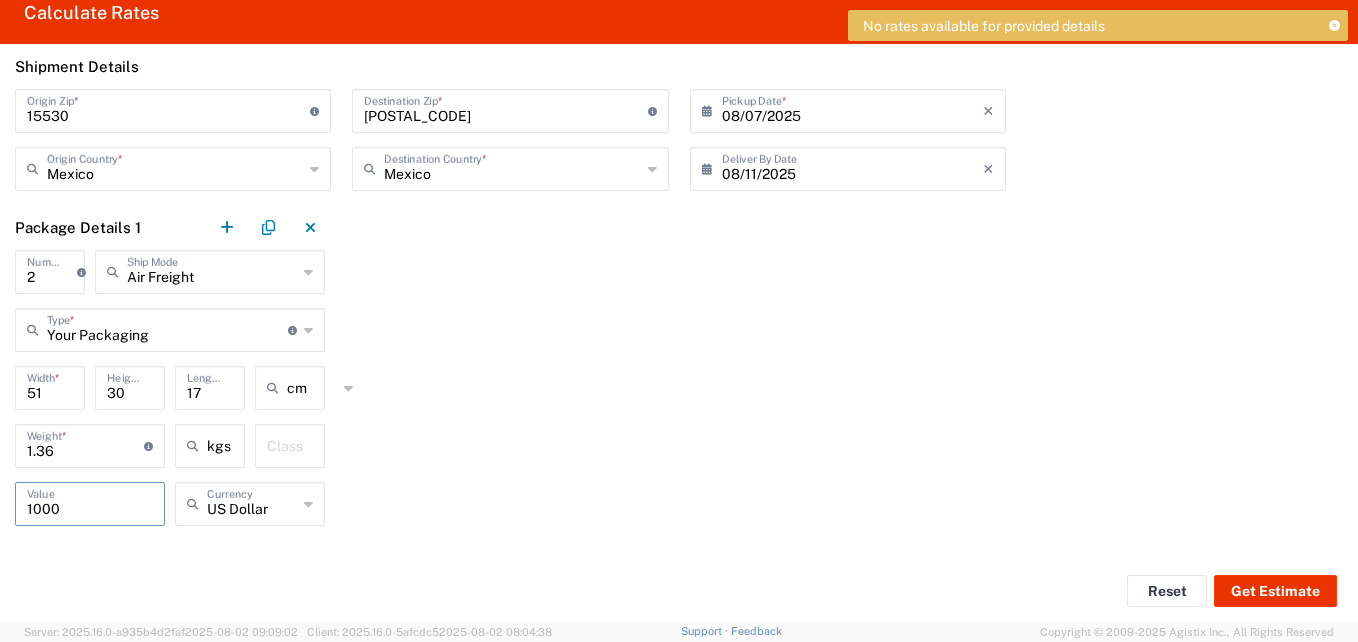 click on "1000" at bounding box center (90, 502) 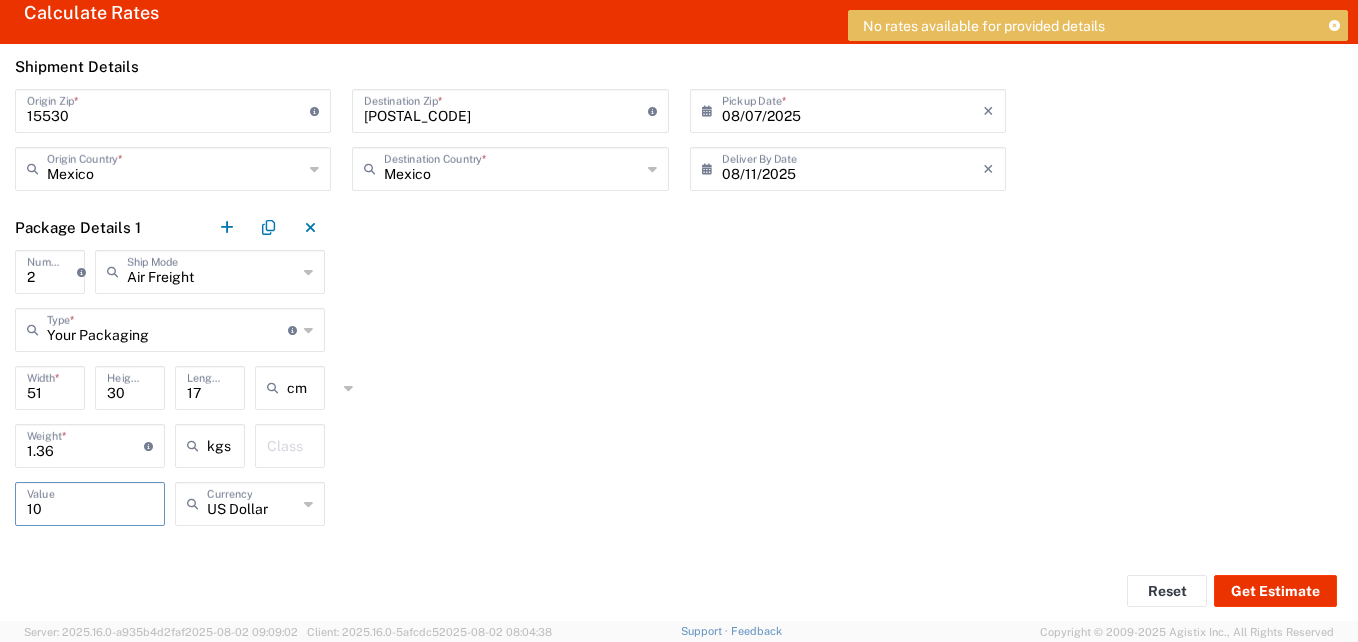 type on "1" 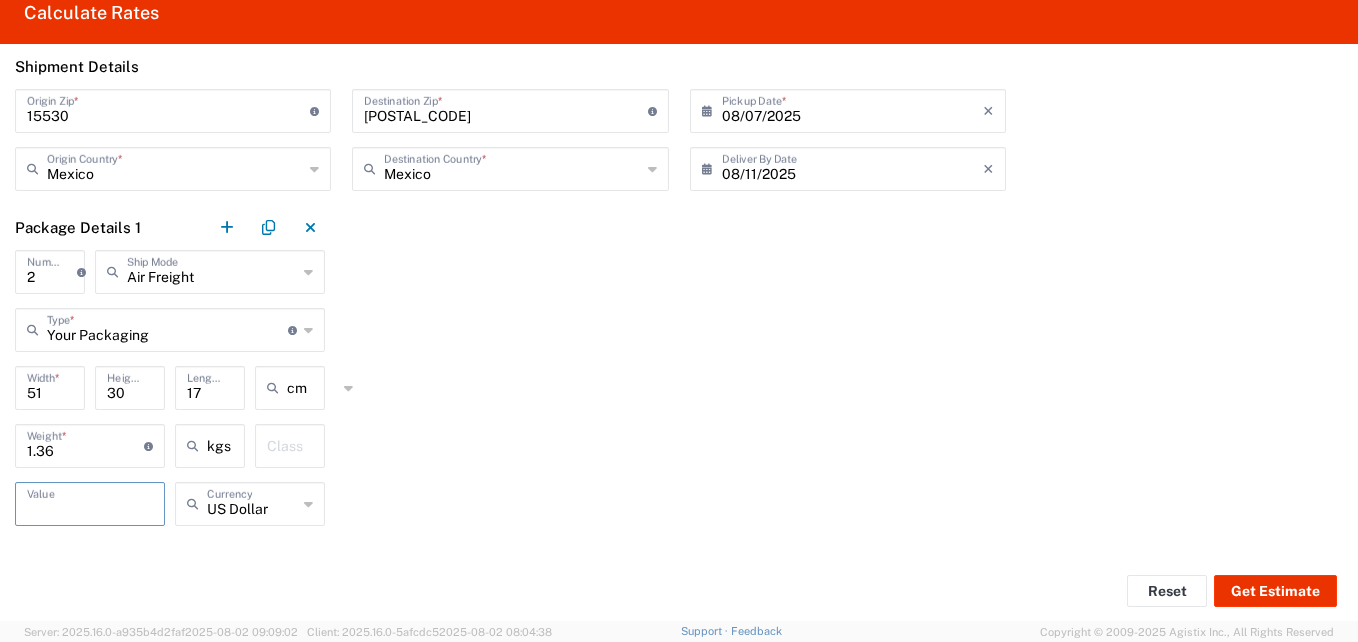 type 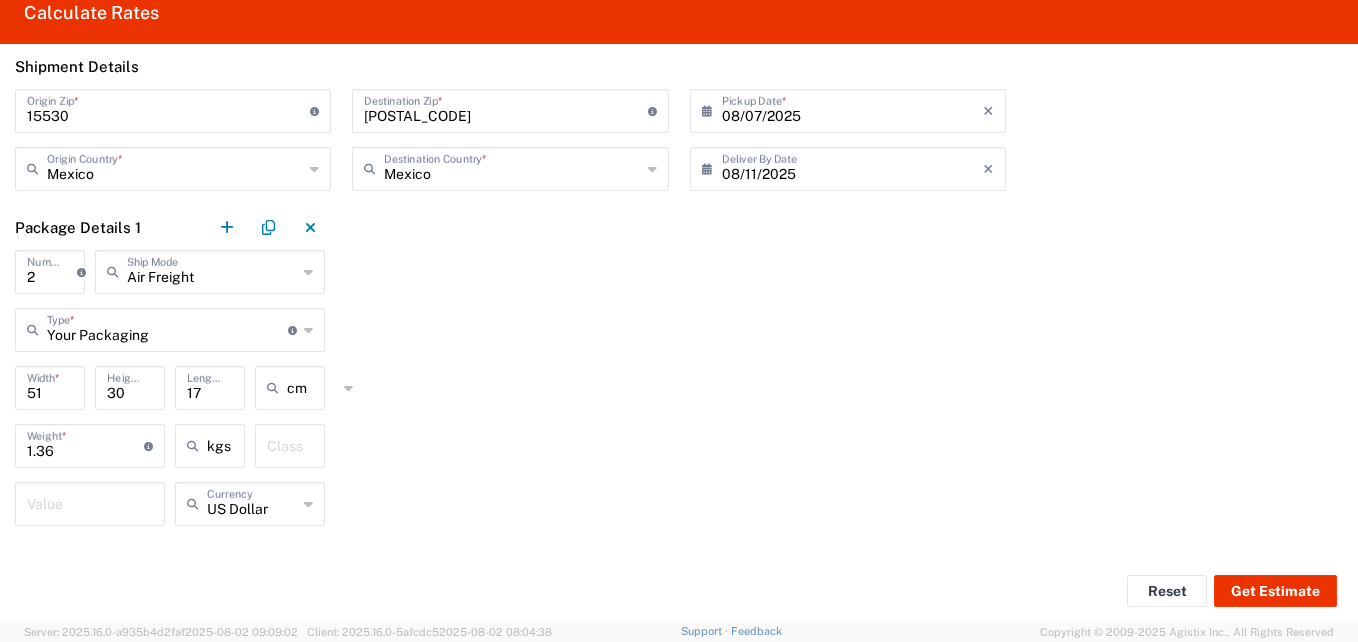 click on "US Dollar  Currency" 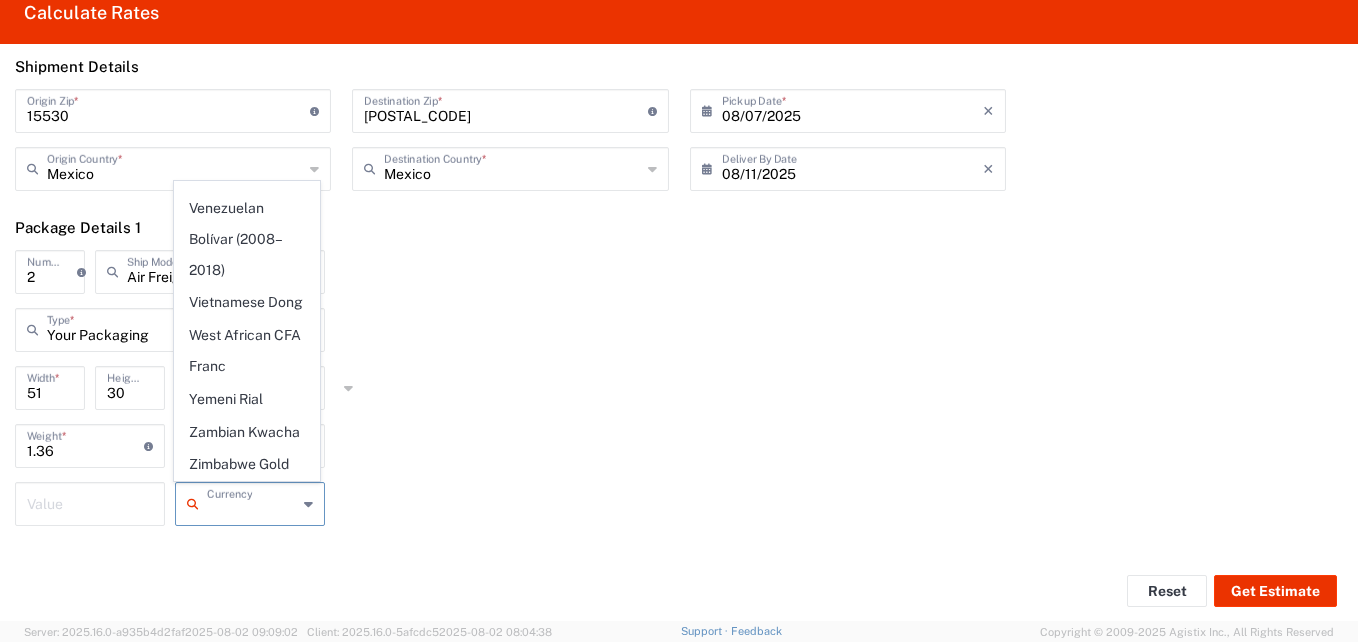 scroll, scrollTop: 8786, scrollLeft: 0, axis: vertical 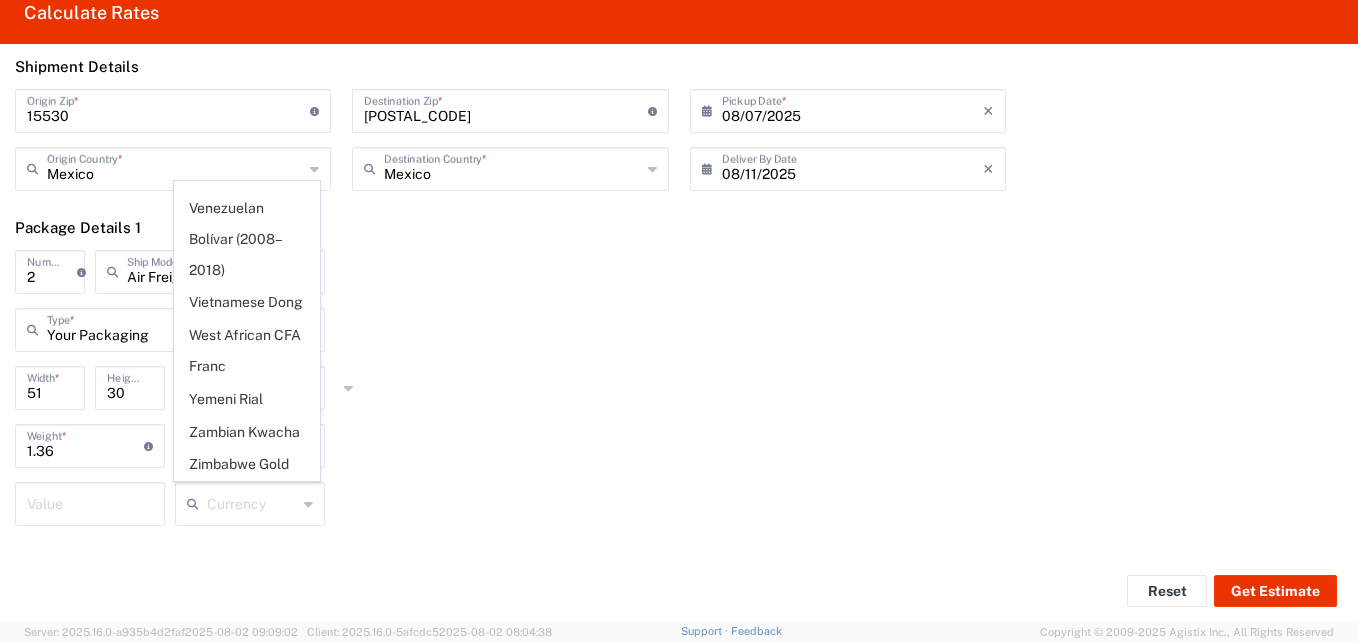 click on "Shipment Details Origin Zip * Enter Origin Zip here Mexico Origin Country * American Samoa Armenia Cameroon Mexico Suriname Turkmenistan Yemen Destination Zip * Enter Destination Zip here Mexico Destination Country * Mexico [DATE] × Pickup Date * Cancel Apply [DATE] × Deliver By Date Cancel Apply Package Details 1 2 Number * Number of packages of specified package type and dimensions Air Freight Ship Mode Air Freight Less Than Truckload Multi Leg Ocean Freight Rail Small Parcel or Package Truckload Your Packaging Type * Material used to package goods Bale(s) Basket(s) Bolt(s) Bottle(s) Buckets Bulk Bundle(s) Can(s) Cardboard Box(es) Carton(s) Case(s) Cask(s) Crate(s) Crating Bid Required Cylinder(s) Drum(s) (Fiberboard) Drum(s) (Metal) Drum(s) (Plastic) Pail(s) PAK Pallet(s) Oversized (Not Stackable) Pallet(s) Oversized (Stackable) Pallet(s) Standard (Not Stackable) Pallet(s) Standard (Stackable)" 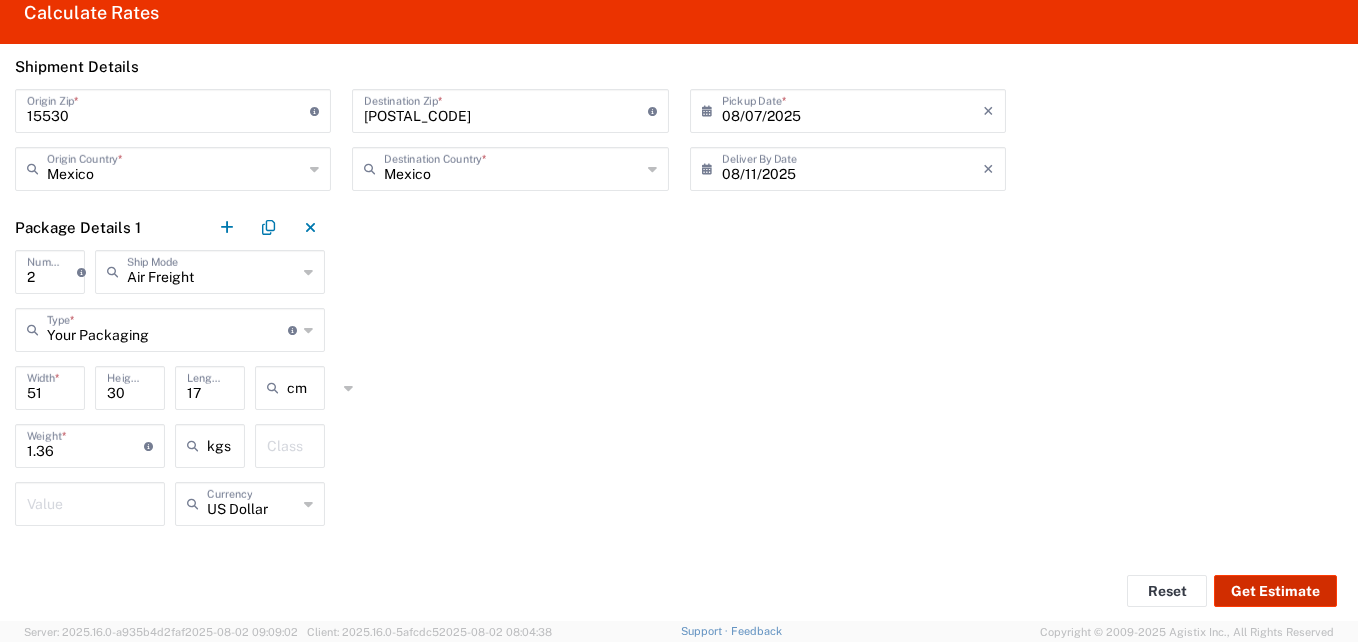 click on "Get Estimate" 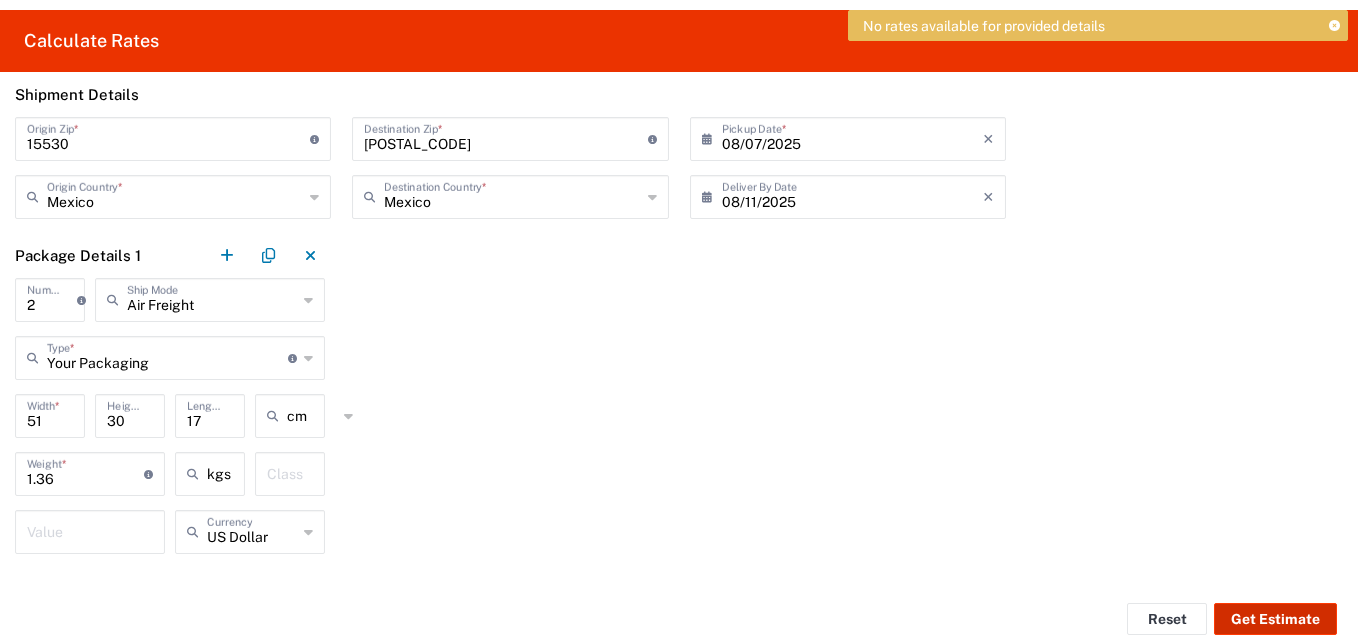 scroll, scrollTop: 80, scrollLeft: 0, axis: vertical 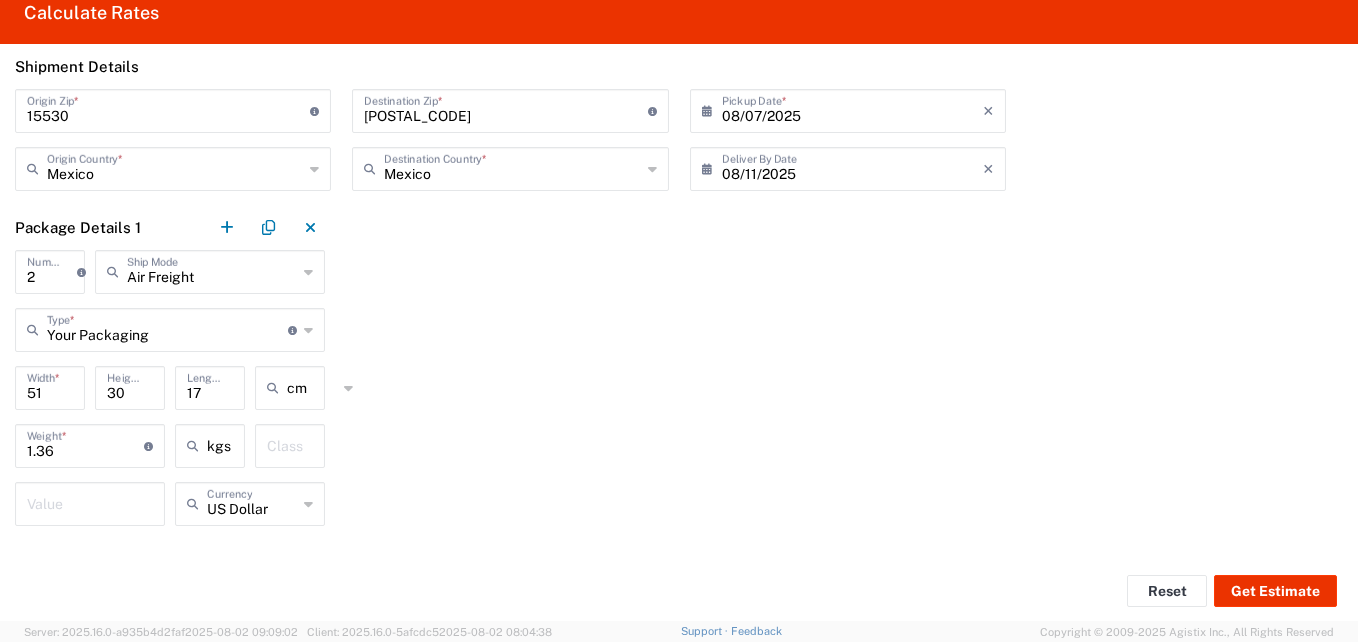 click on "US Dollar  Currency" 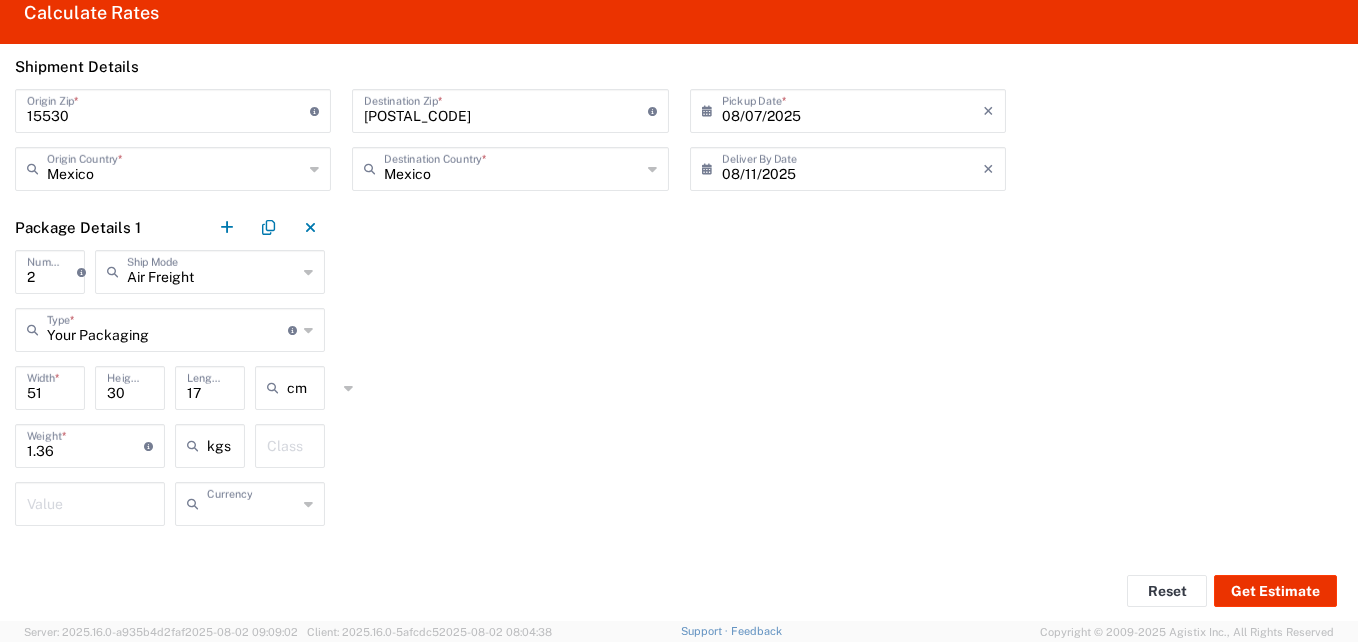 scroll, scrollTop: 0, scrollLeft: 0, axis: both 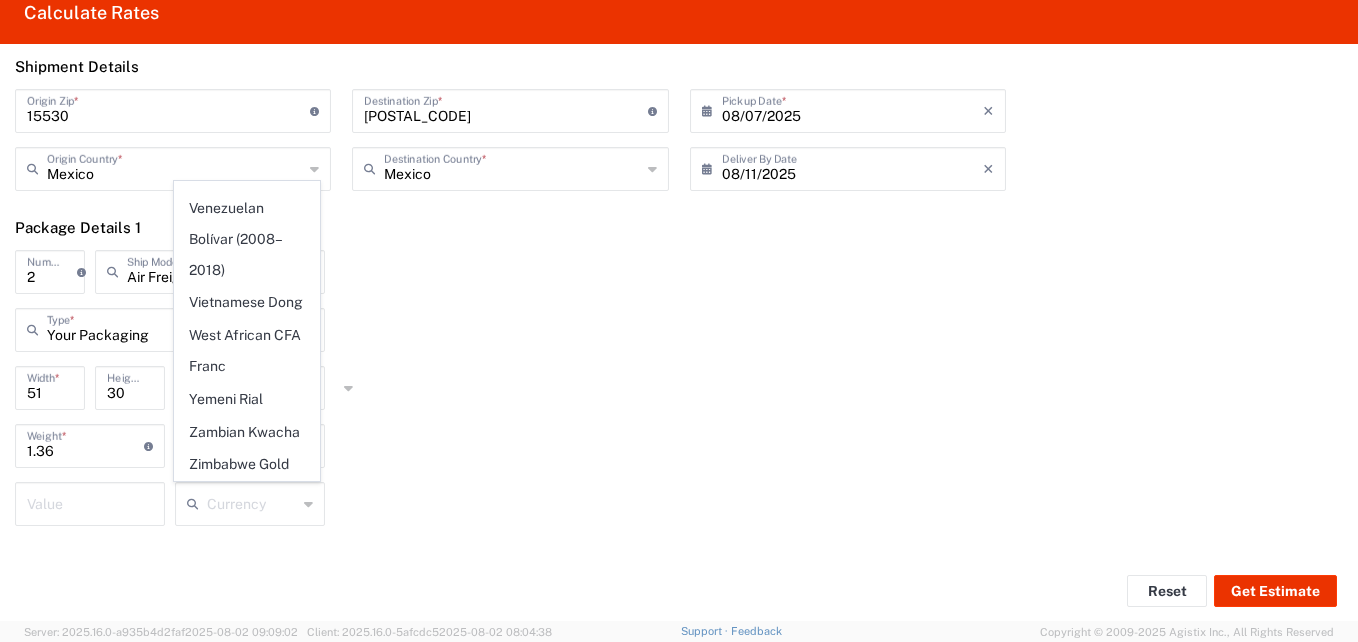 click on "Uruguayan Peso" 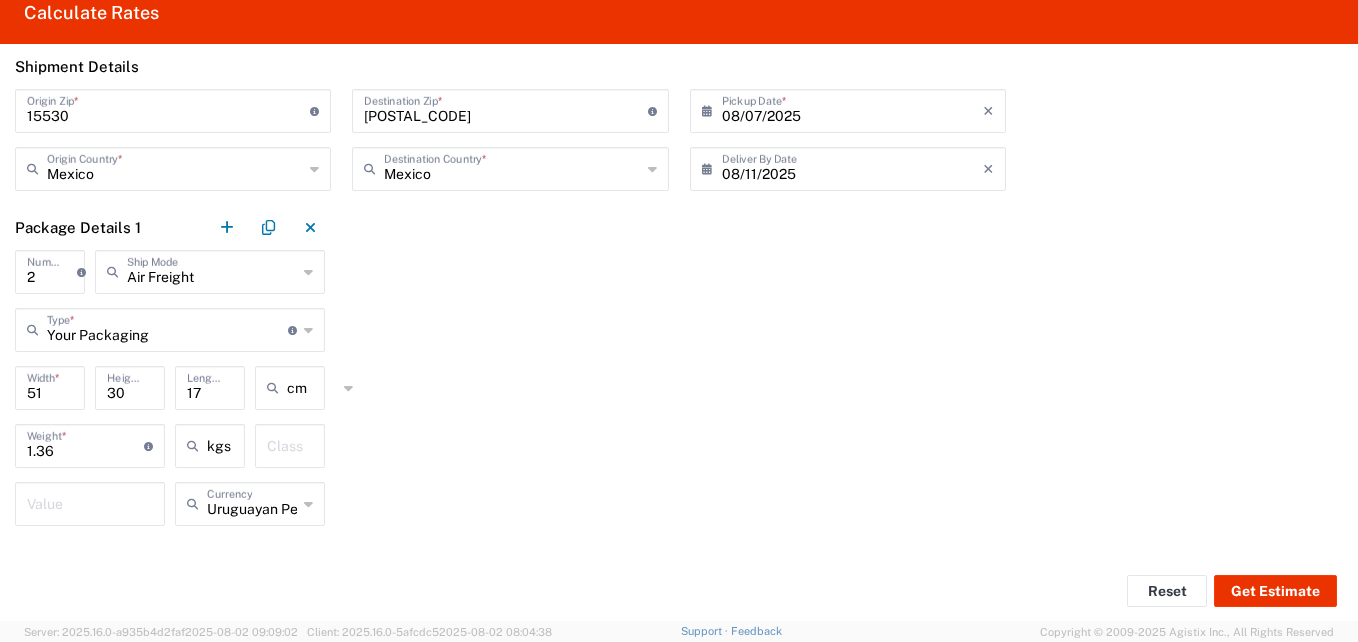 click 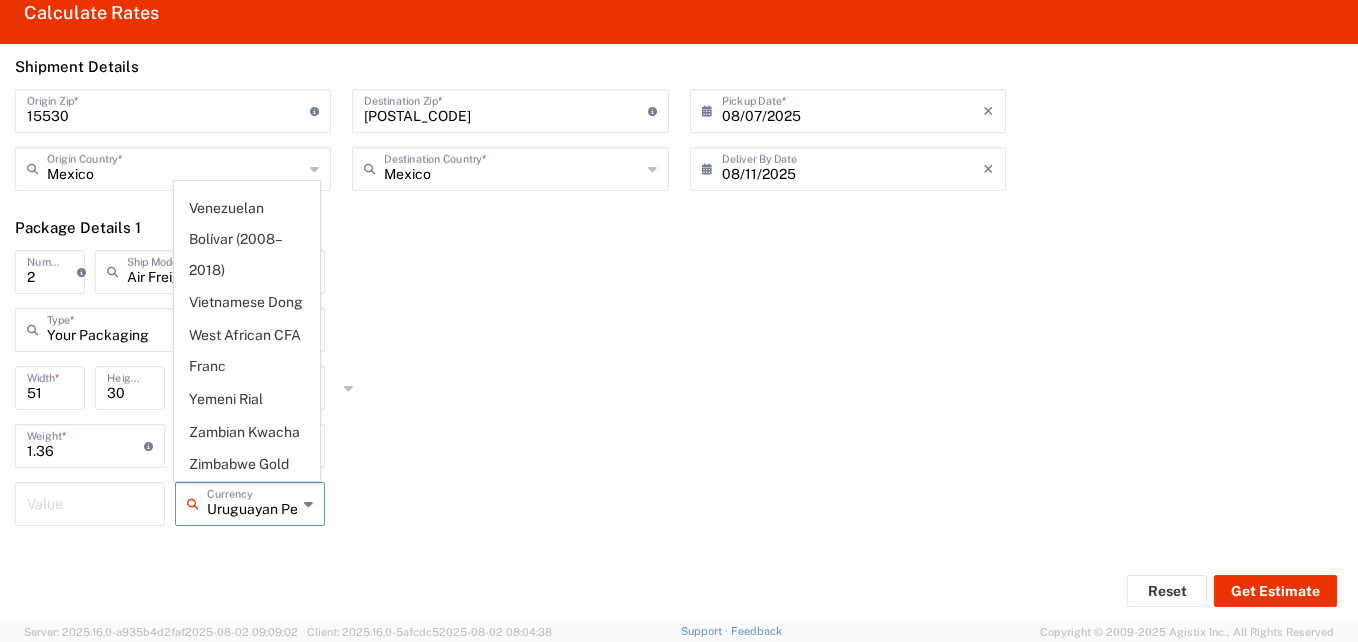 scroll, scrollTop: 0, scrollLeft: 18, axis: horizontal 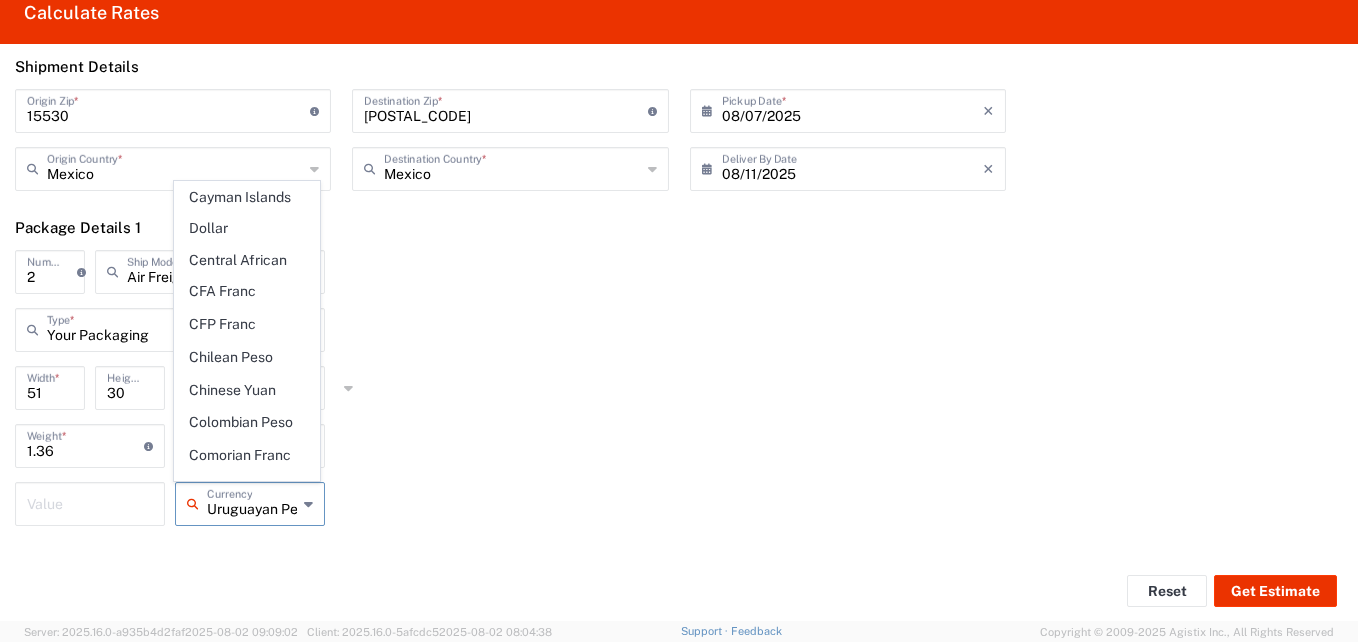 click 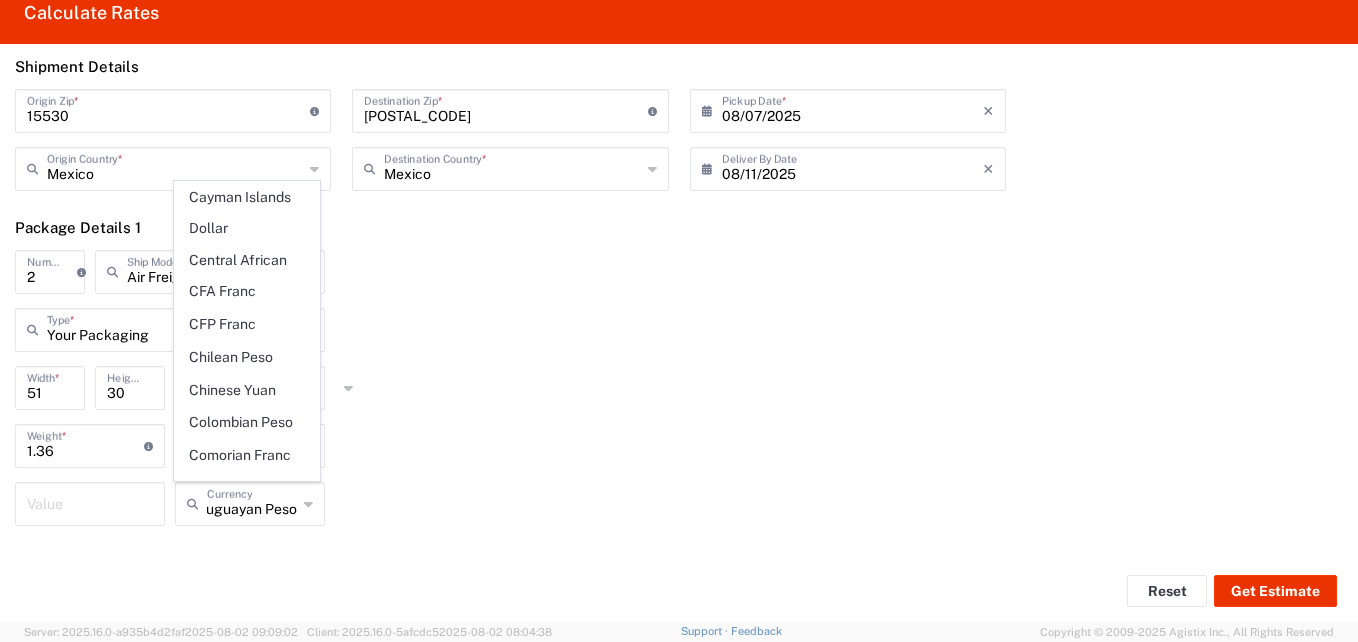 scroll, scrollTop: 0, scrollLeft: 0, axis: both 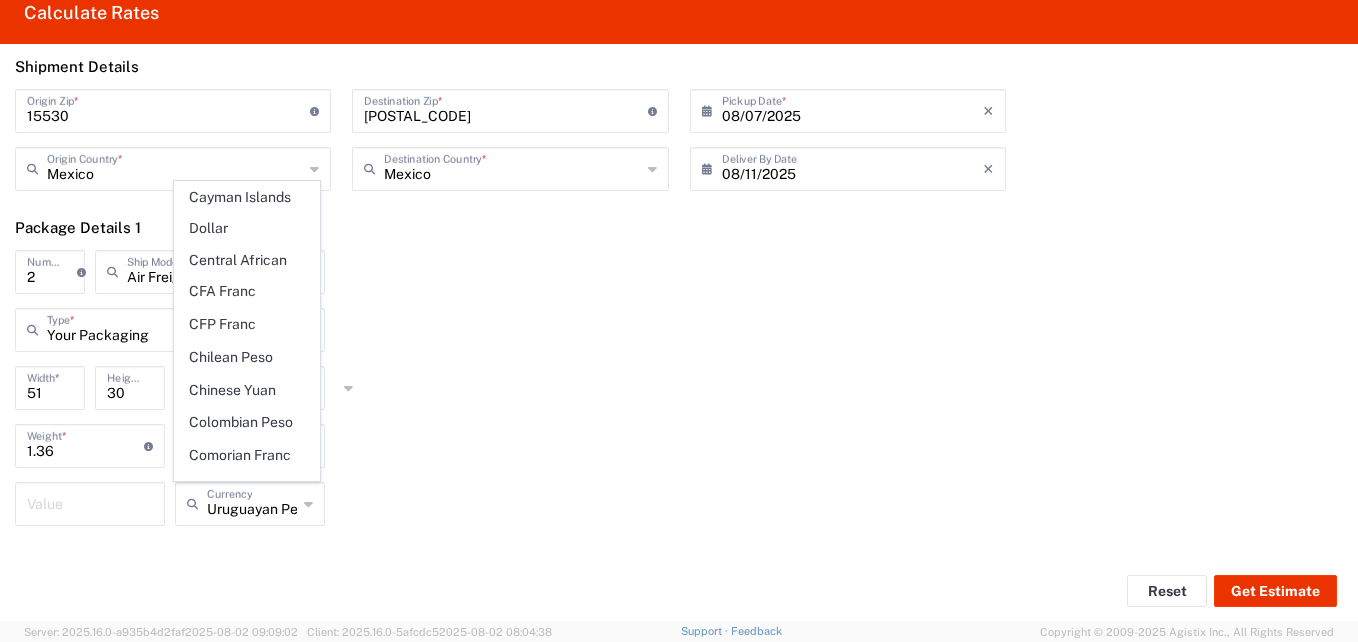 click 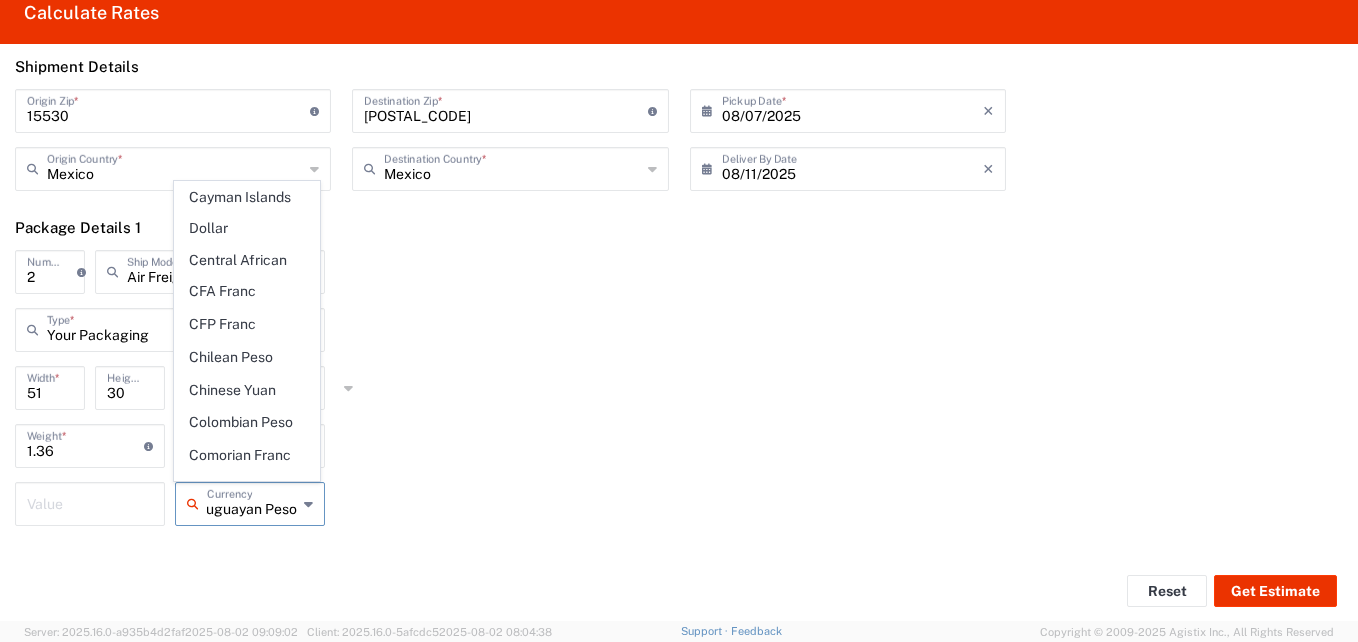 scroll, scrollTop: 0, scrollLeft: 0, axis: both 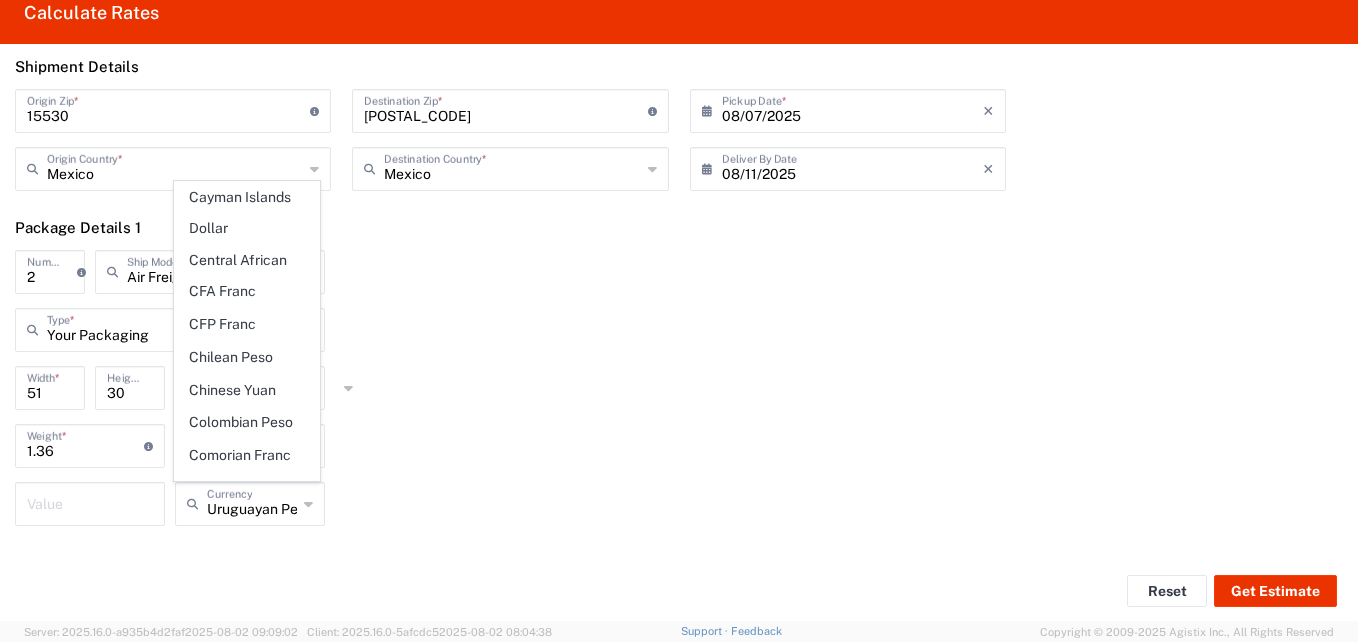 click on "Uruguayan Peso  Currency" 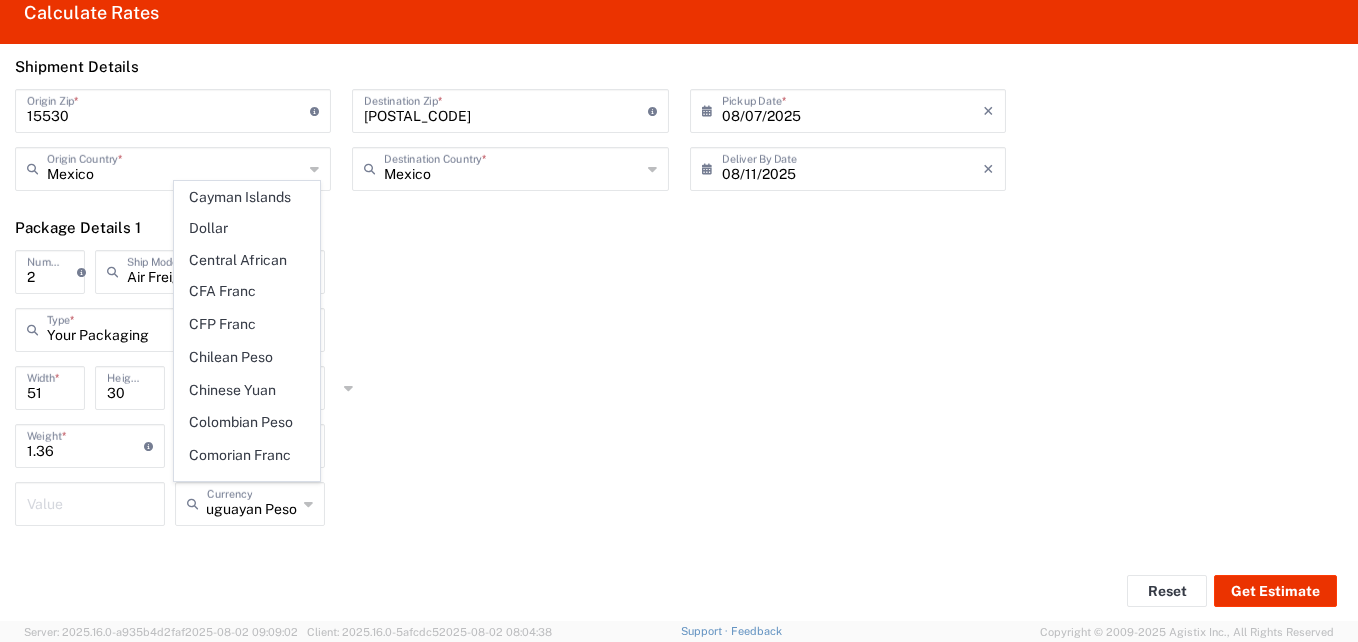 scroll, scrollTop: 0, scrollLeft: 0, axis: both 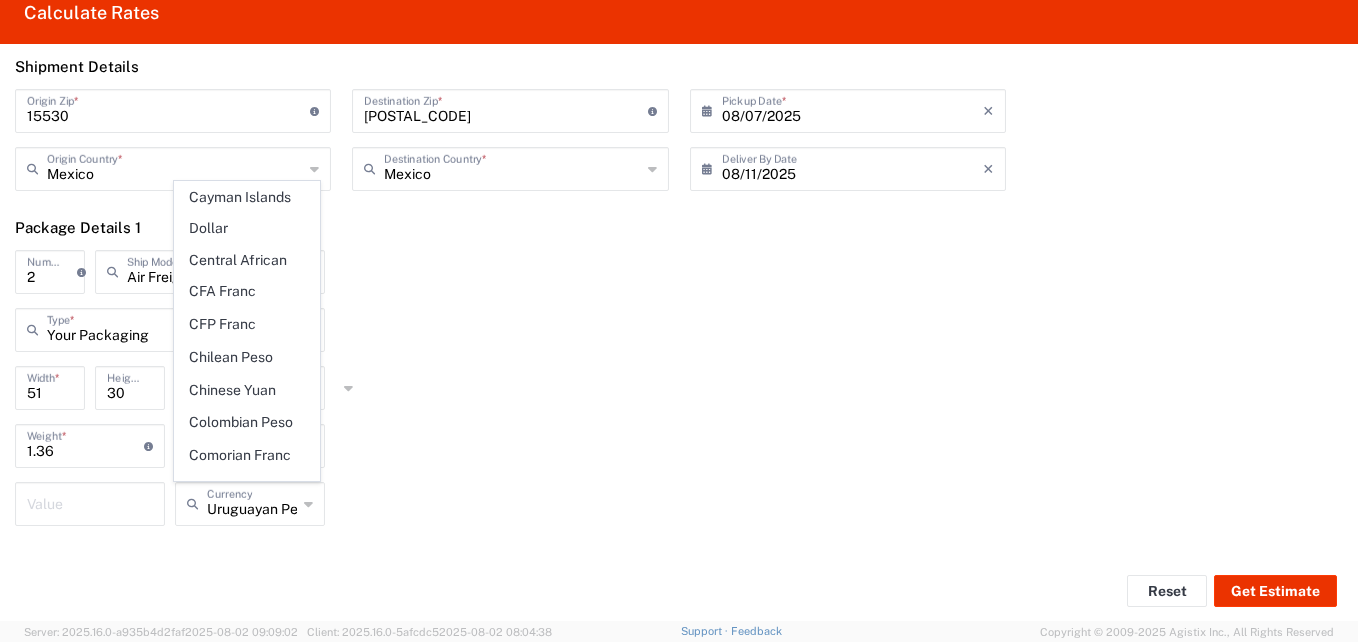 click on "Uruguayan Peso  Currency" 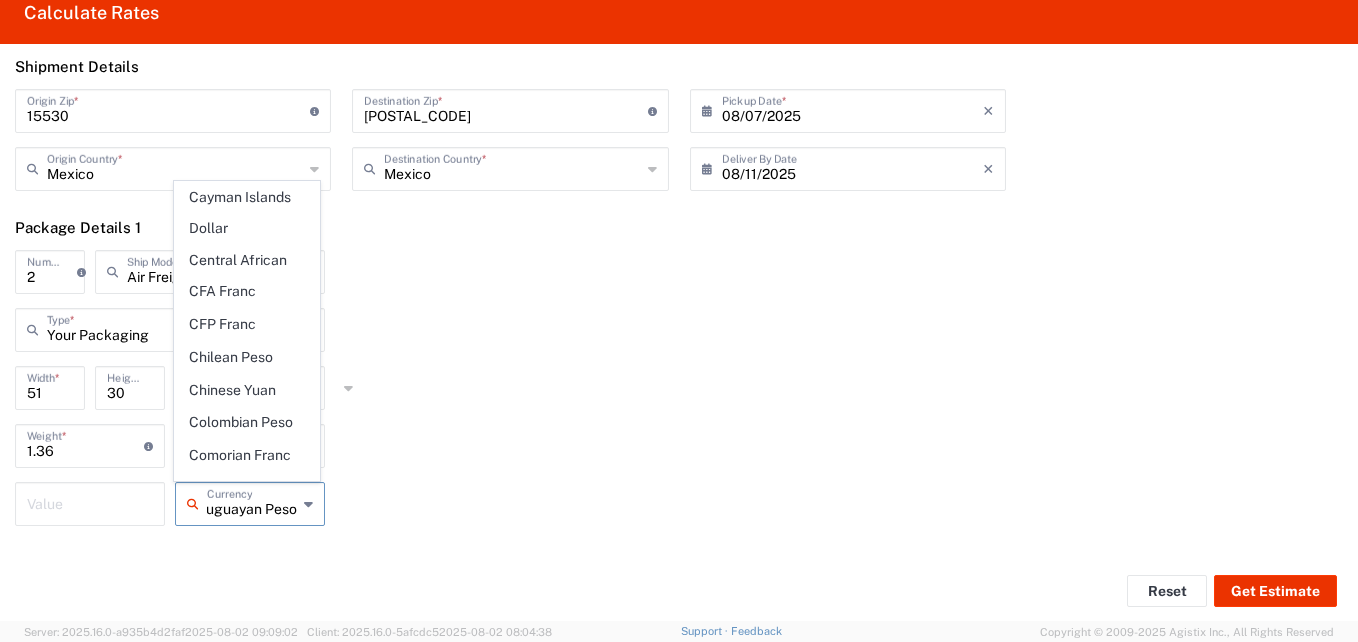 scroll, scrollTop: 0, scrollLeft: 0, axis: both 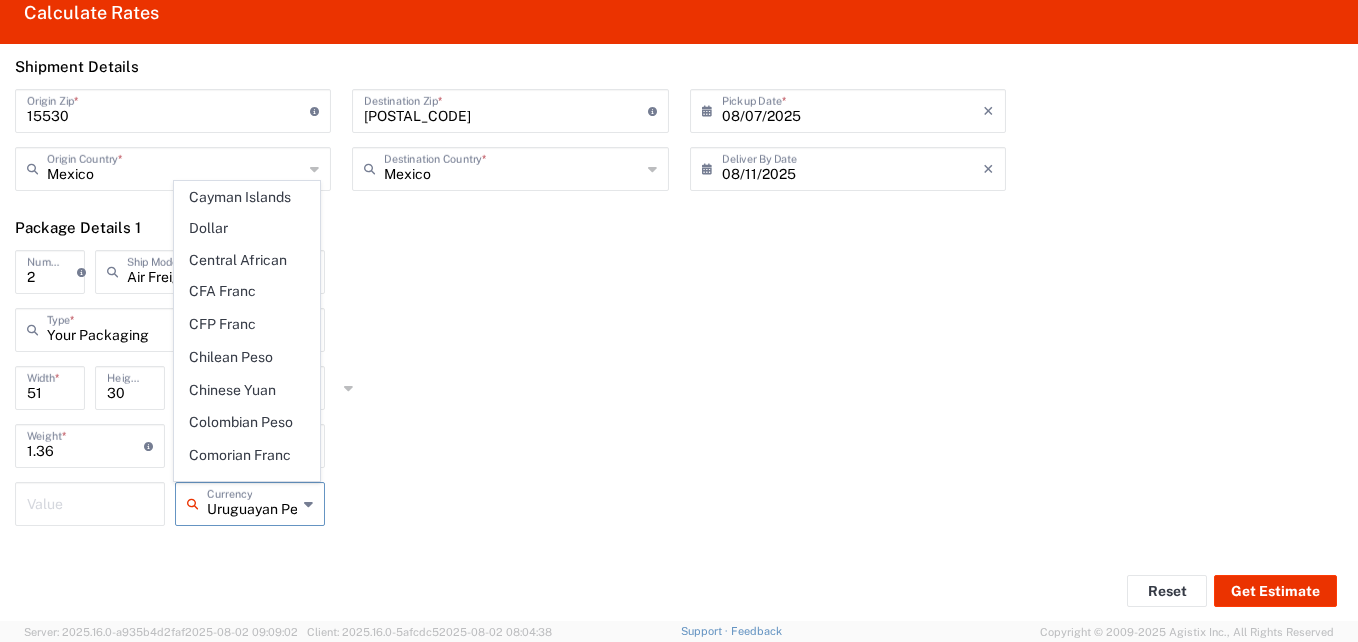 click on "Uruguayan Peso  Currency" 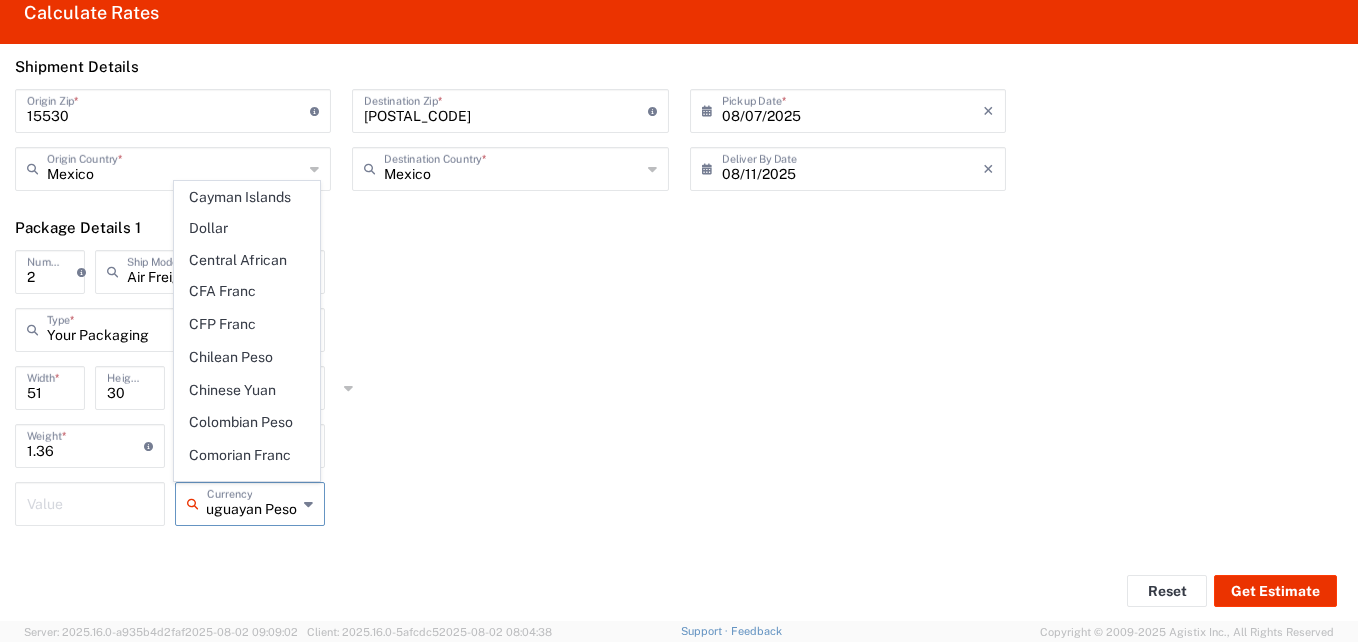 scroll, scrollTop: 0, scrollLeft: 0, axis: both 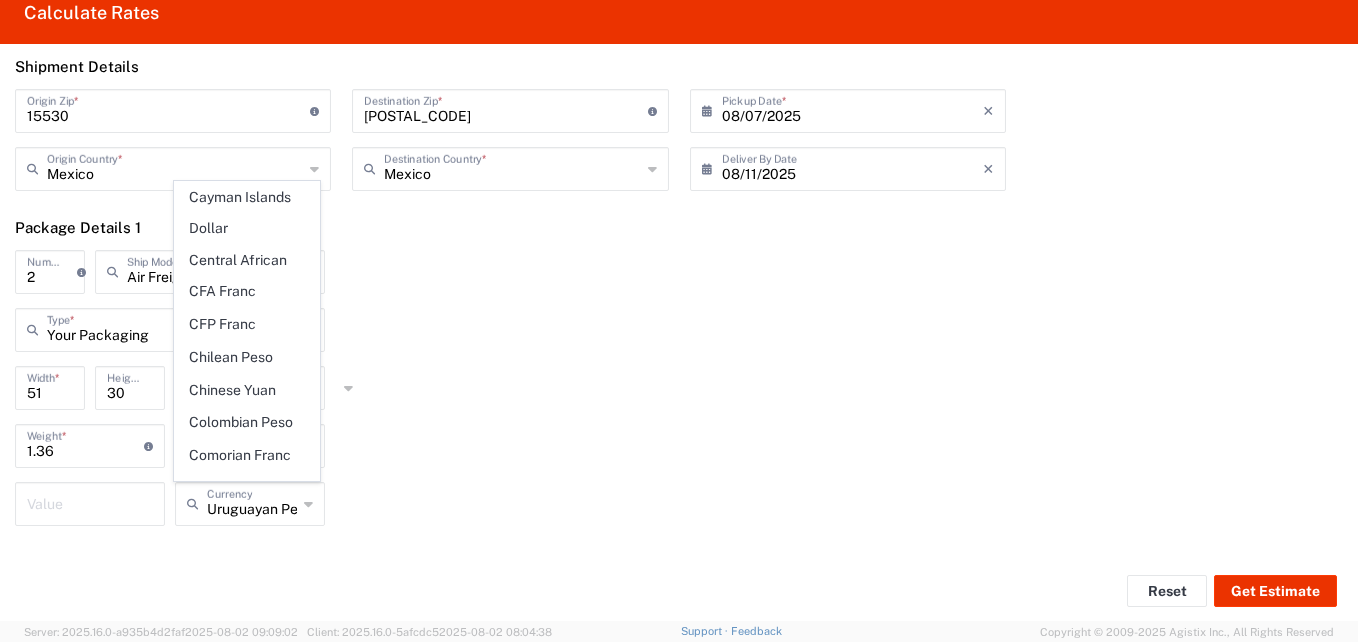 click on "Uruguayan Peso  Currency" 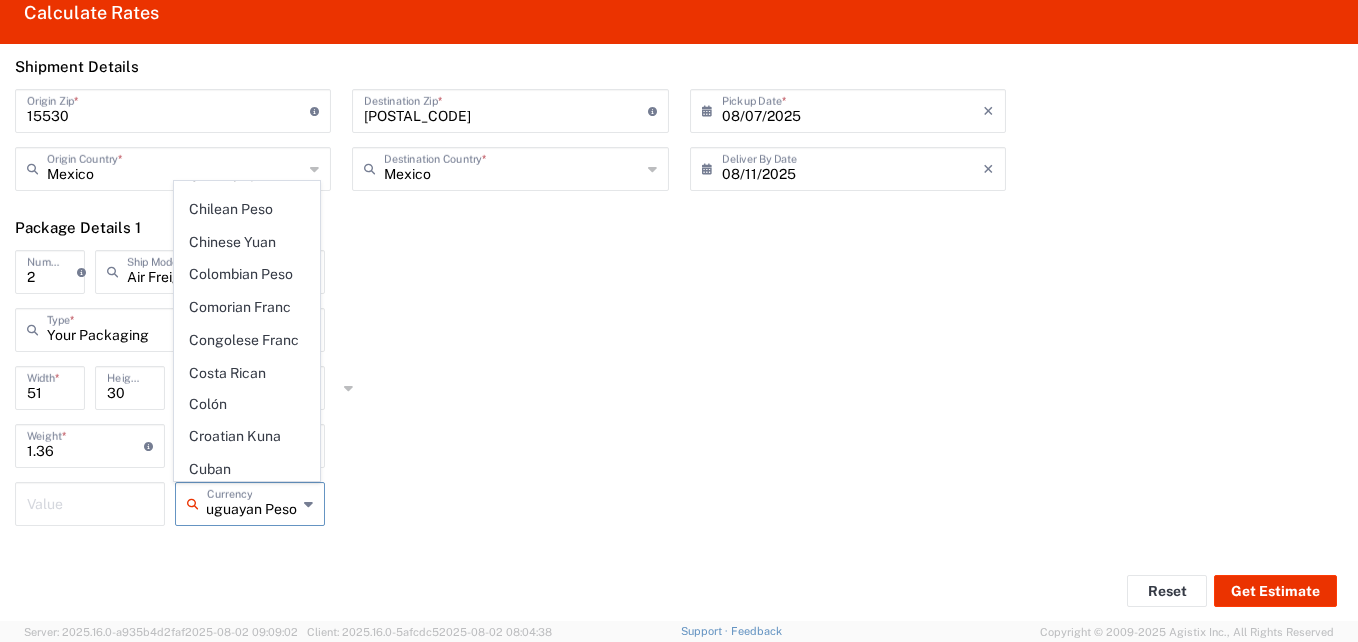 scroll, scrollTop: 1500, scrollLeft: 0, axis: vertical 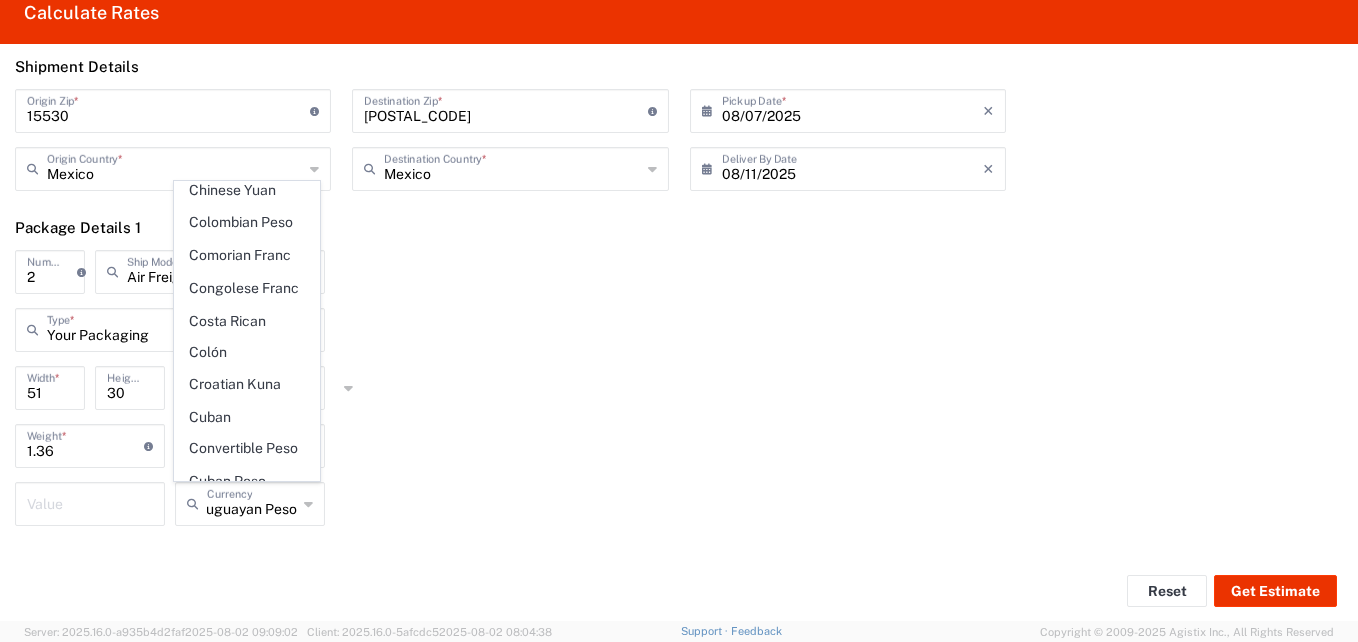 click on "Canadian Dollar" 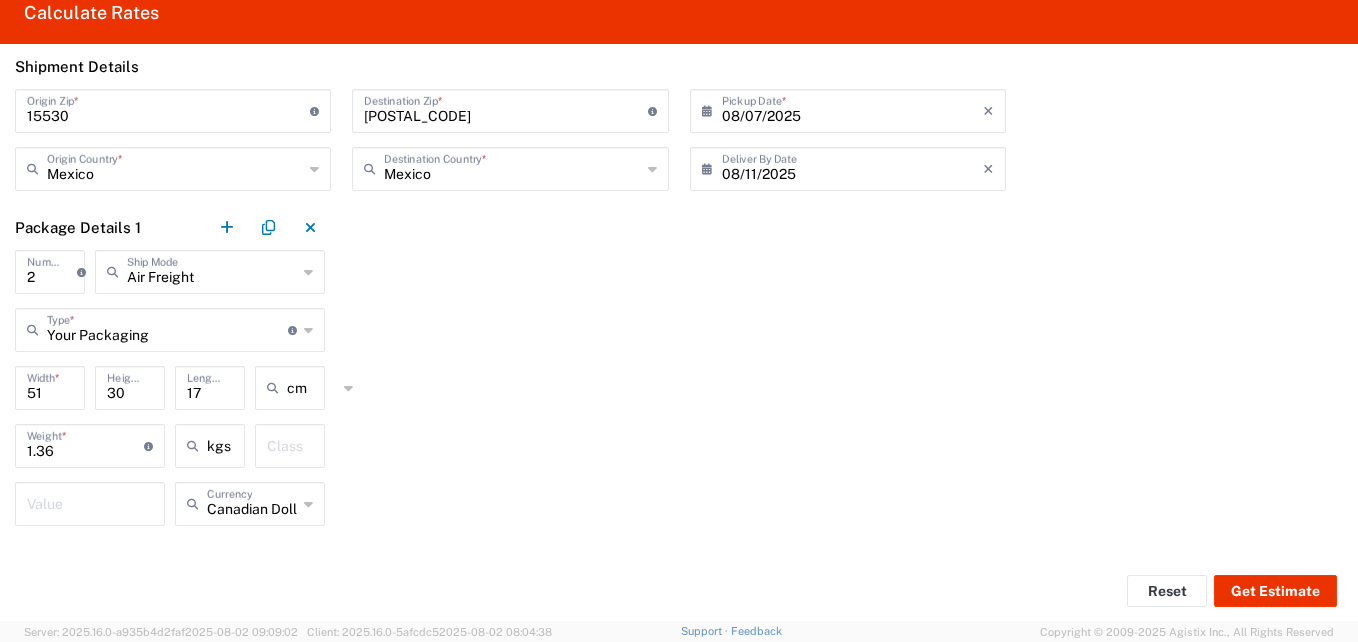 click on "Canadian Dollar  Currency" 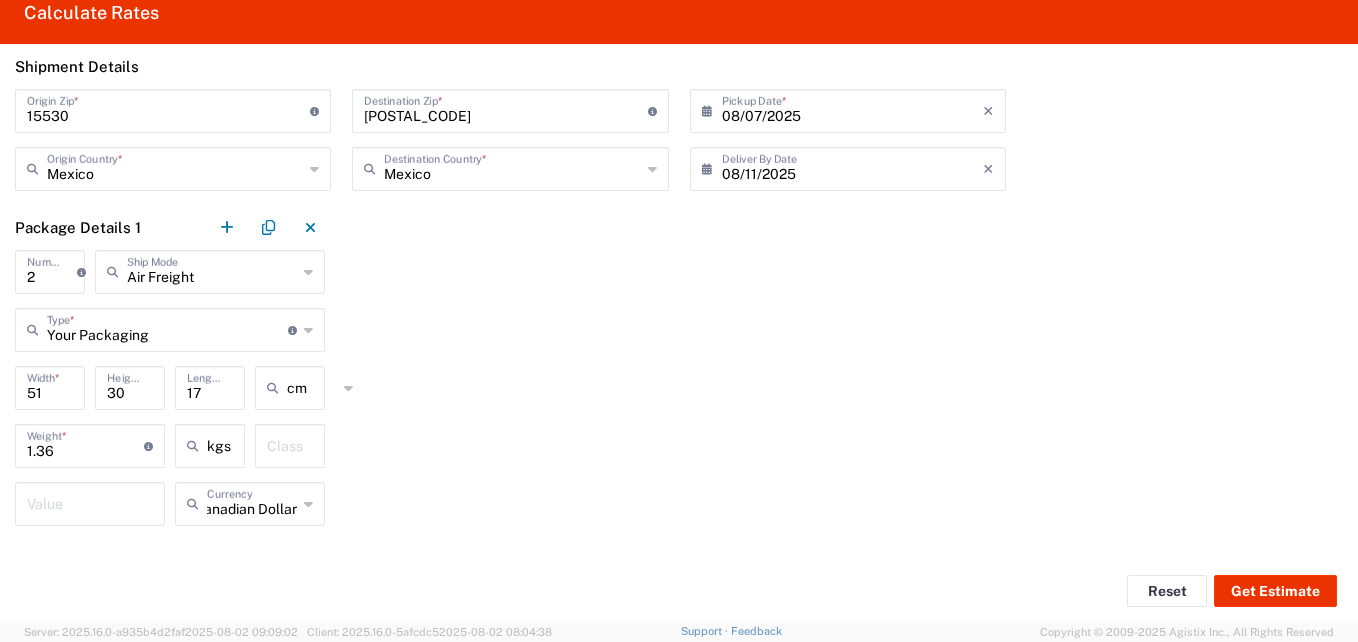 scroll, scrollTop: 0, scrollLeft: 0, axis: both 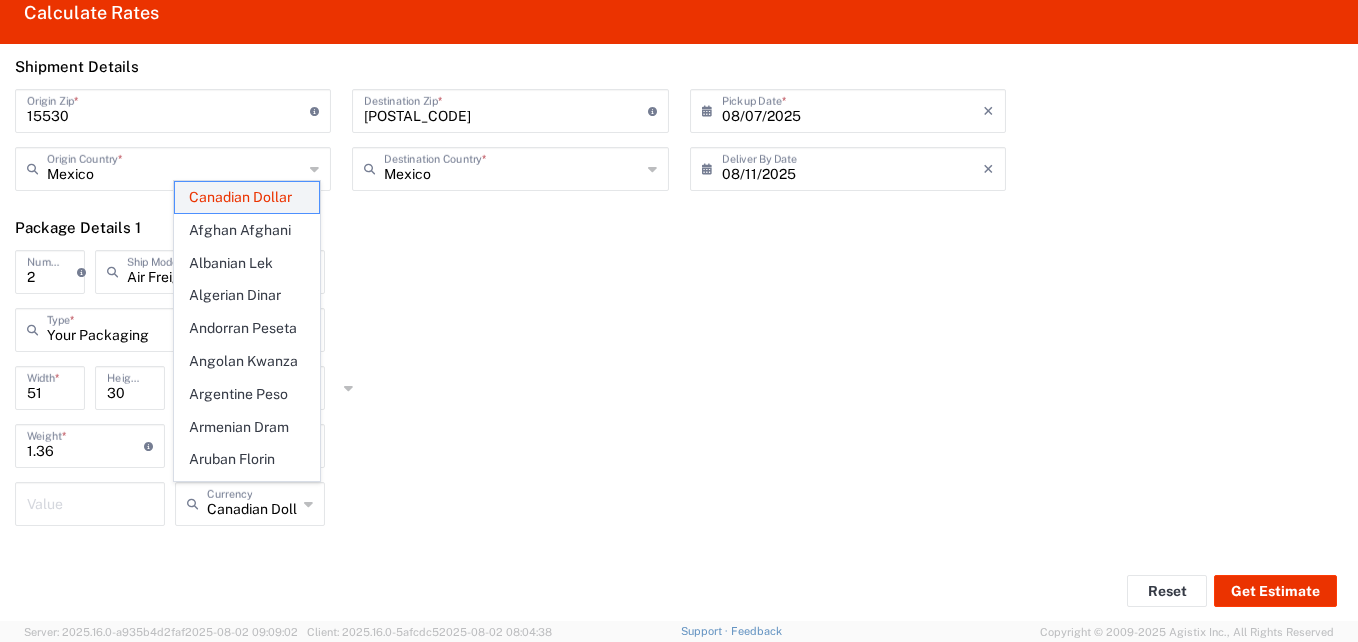 click on "Canadian Dollar" 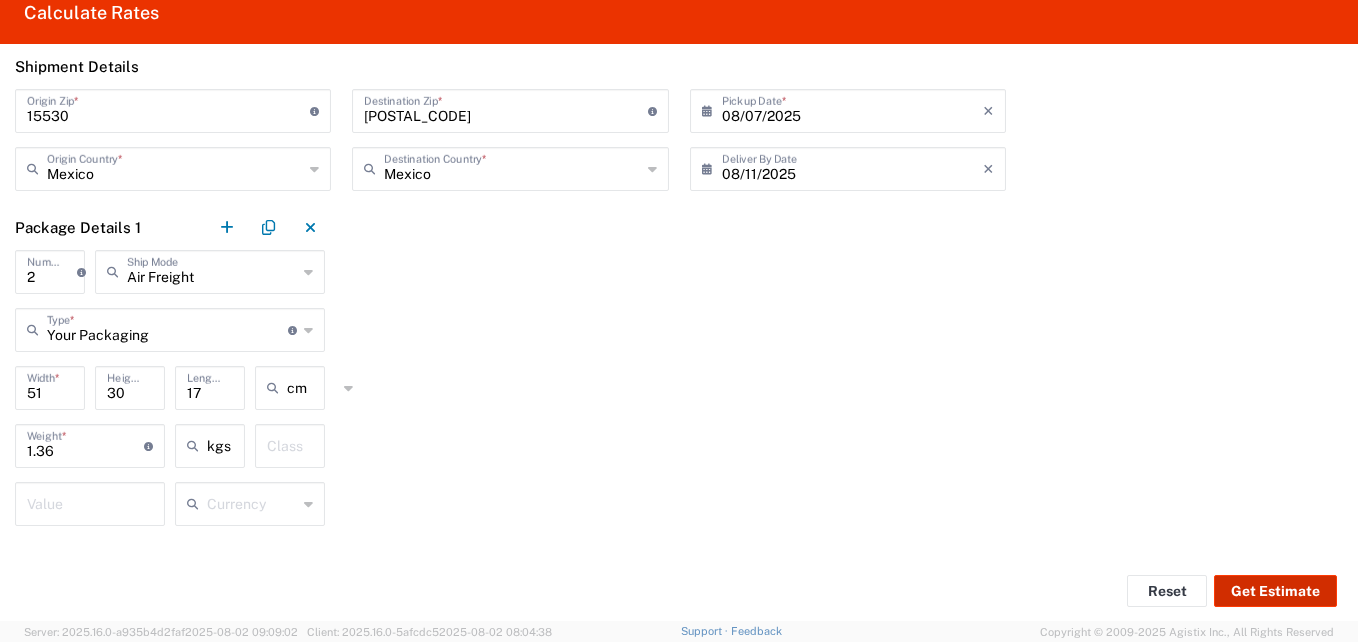 click on "Get Estimate" 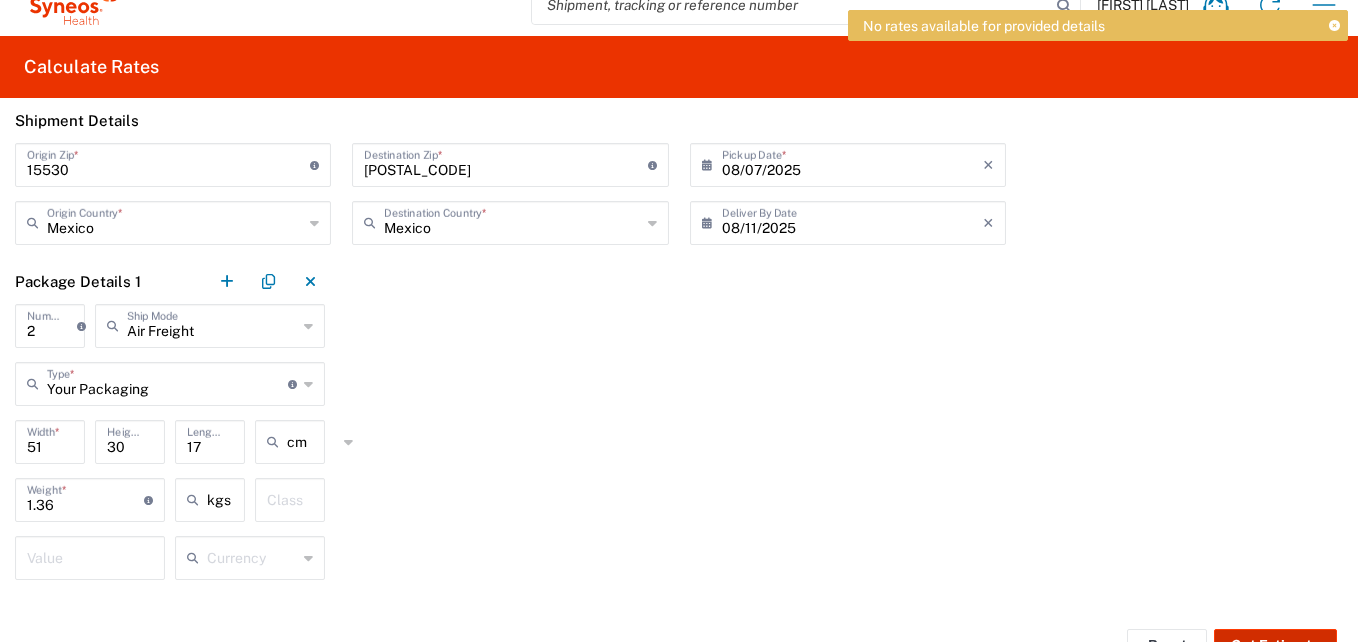 scroll, scrollTop: 0, scrollLeft: 0, axis: both 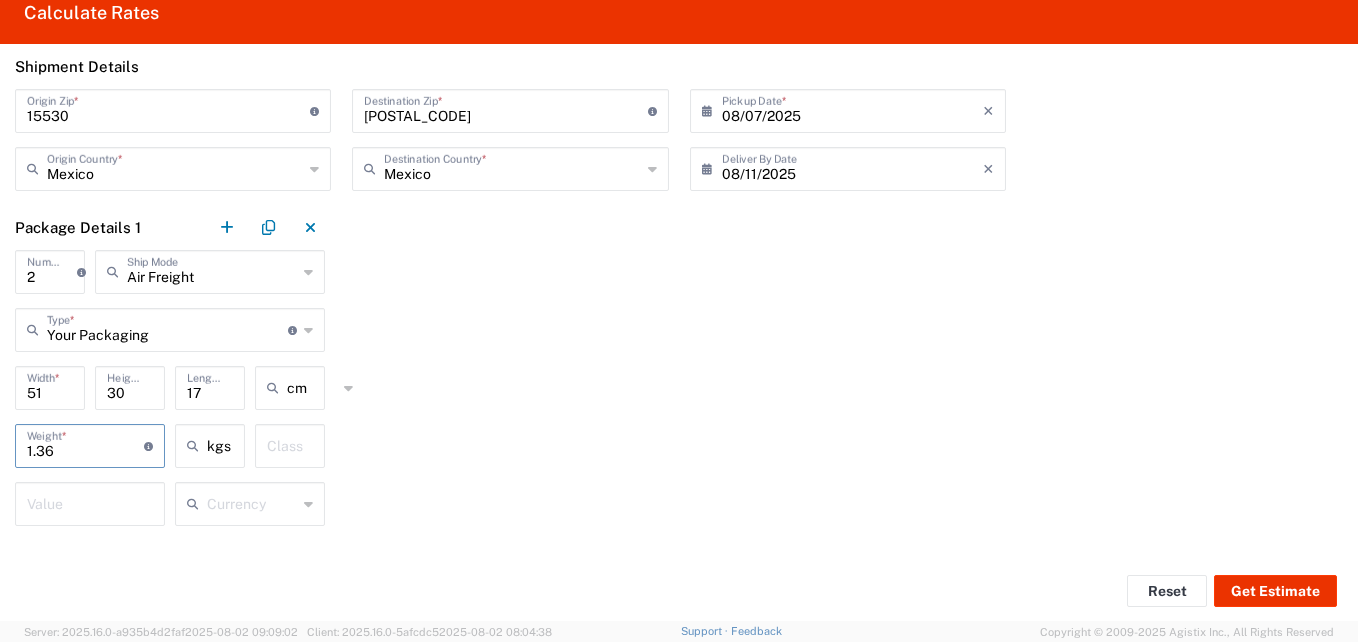 drag, startPoint x: 59, startPoint y: 452, endPoint x: 3, endPoint y: 453, distance: 56.008926 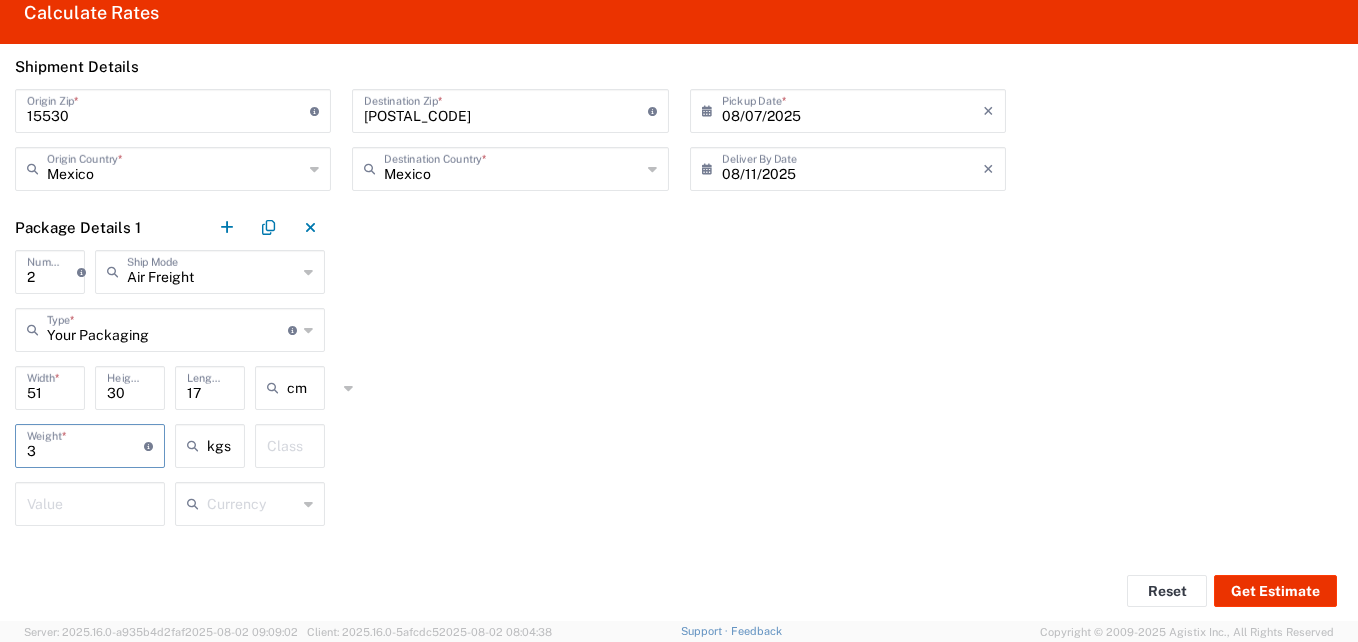 type on "3" 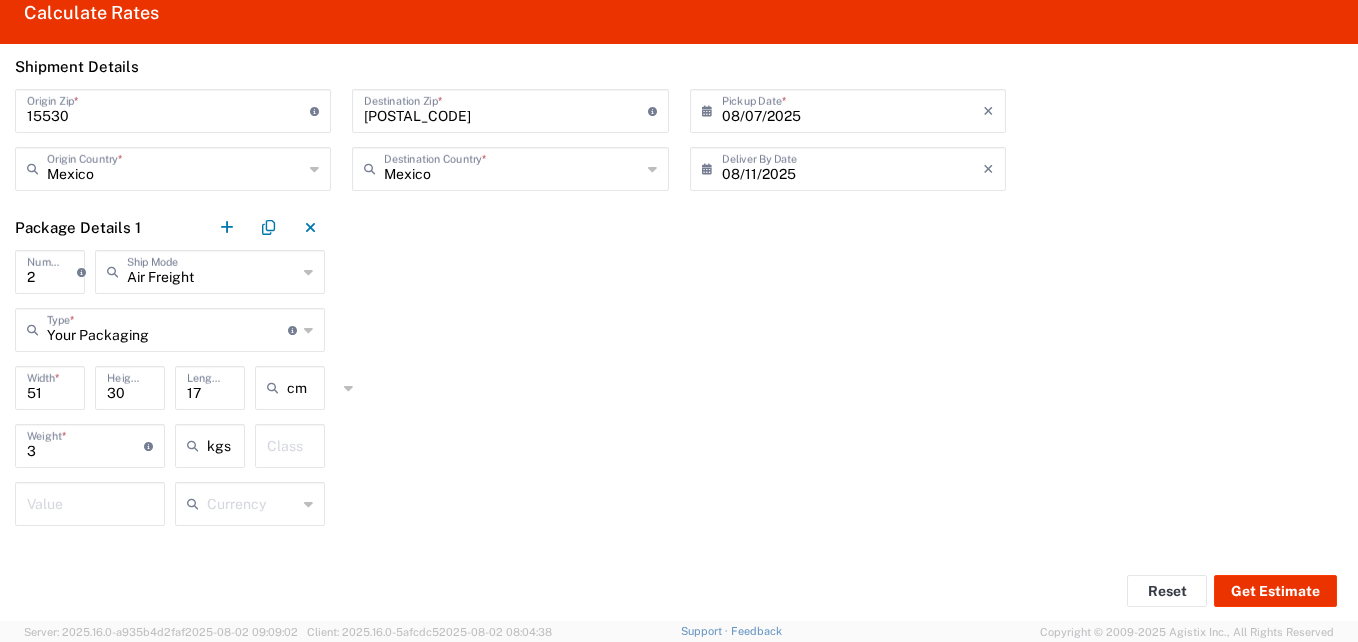 click on "Package Details 1  2  Number  * Number of packages of specified package type and dimensions Air Freight  Ship Mode  Air Freight Less Than Truckload Multi Leg Ocean Freight Rail Small Parcel or Package Truckload Your Packaging  Type  * Material used to package goods Bale(s) Basket(s) Bolt(s) Bottle(s) Buckets Bulk Bundle(s) Can(s) Cardboard Box(es) Carton(s) Case(s) Cask(s) Crate(s) Crating Bid Required Cylinder(s) Drum(s) (Fiberboard) Drum(s) (Metal) Drum(s) (Plastic) Envelope Large Box Loose Agricultrural Product Medium Box Naked Cargo (UnPackaged) Pail(s) PAK Pallet(s) Oversized (Not Stackable) Pallet(s) Oversized (Stackable) Pallet(s) Standard (Not Stackable) Pallet(s) Standard (Stackable) Roll(s) Skid(s) Slipsheet Small Box Tube Vendor Box - 10kg Vendor Box - 25kg Vendor Packaging Xtreme Half Stack Your Packaging 51  Width  * 30  Height  * 17  Length  * cm in cm ft 3  Weight  * Total weight of package(s) in pounds or kilograms kgs lbs kgs  Class   Value   Currency" 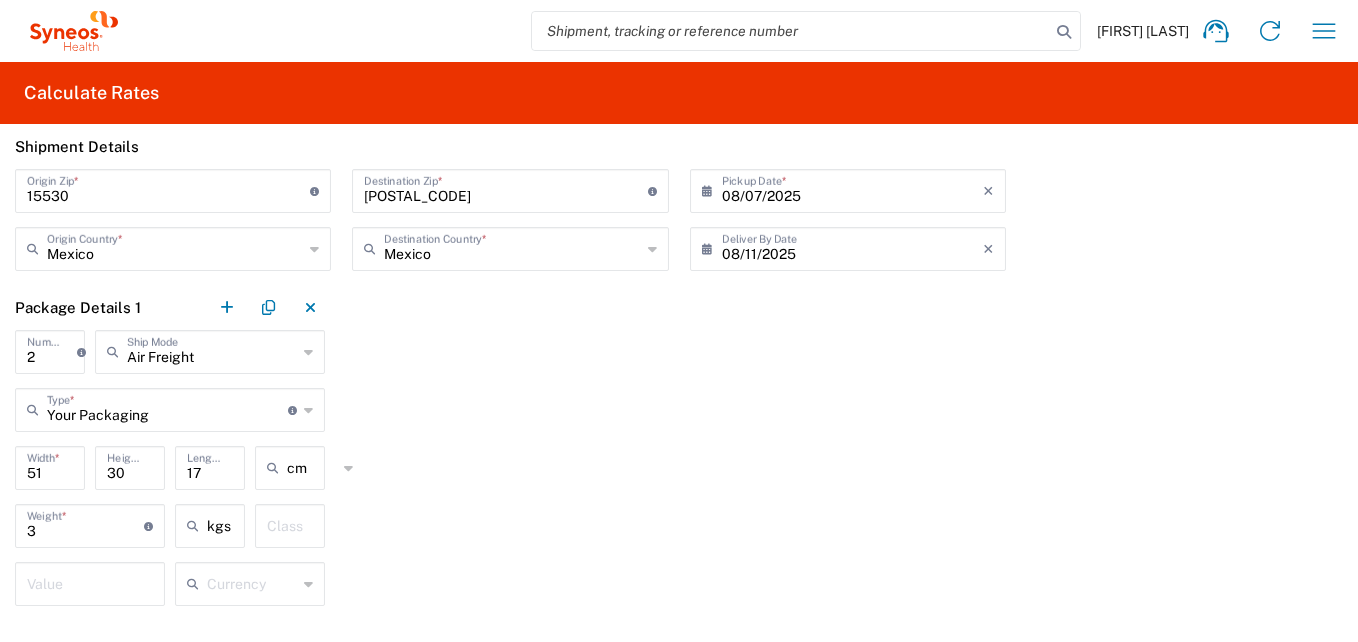 click on "Package Details 1  2  Number  * Number of packages of specified package type and dimensions Air Freight  Ship Mode  Air Freight Less Than Truckload Multi Leg Ocean Freight Rail Small Parcel or Package Truckload Your Packaging  Type  * Material used to package goods Bale(s) Basket(s) Bolt(s) Bottle(s) Buckets Bulk Bundle(s) Can(s) Cardboard Box(es) Carton(s) Case(s) Cask(s) Crate(s) Crating Bid Required Cylinder(s) Drum(s) (Fiberboard) Drum(s) (Metal) Drum(s) (Plastic) Envelope Large Box Loose Agricultrural Product Medium Box Naked Cargo (UnPackaged) Pail(s) PAK Pallet(s) Oversized (Not Stackable) Pallet(s) Oversized (Stackable) Pallet(s) Standard (Not Stackable) Pallet(s) Standard (Stackable) Roll(s) Skid(s) Slipsheet Small Box Tube Vendor Box - 10kg Vendor Box - 25kg Vendor Packaging Xtreme Half Stack Your Packaging 51  Width  * 30  Height  * 17  Length  * cm in cm ft 3  Weight  * Total weight of package(s) in pounds or kilograms kgs lbs kgs  Class   Value   Currency" 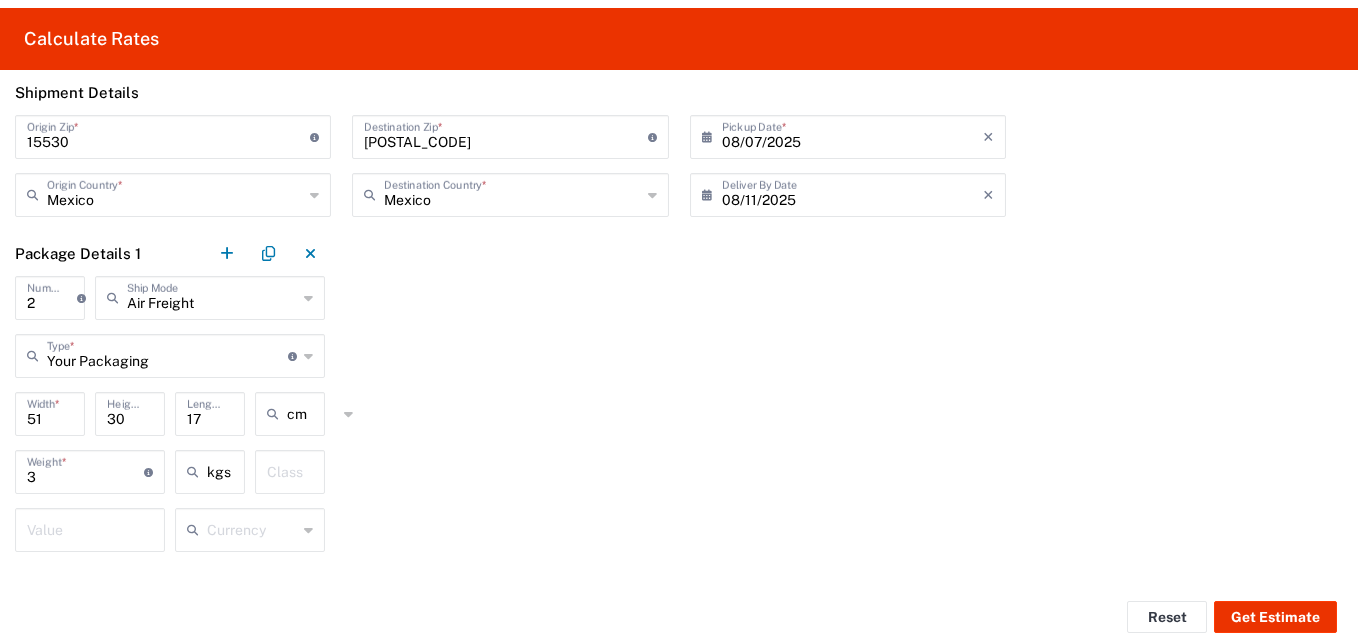 scroll, scrollTop: 80, scrollLeft: 0, axis: vertical 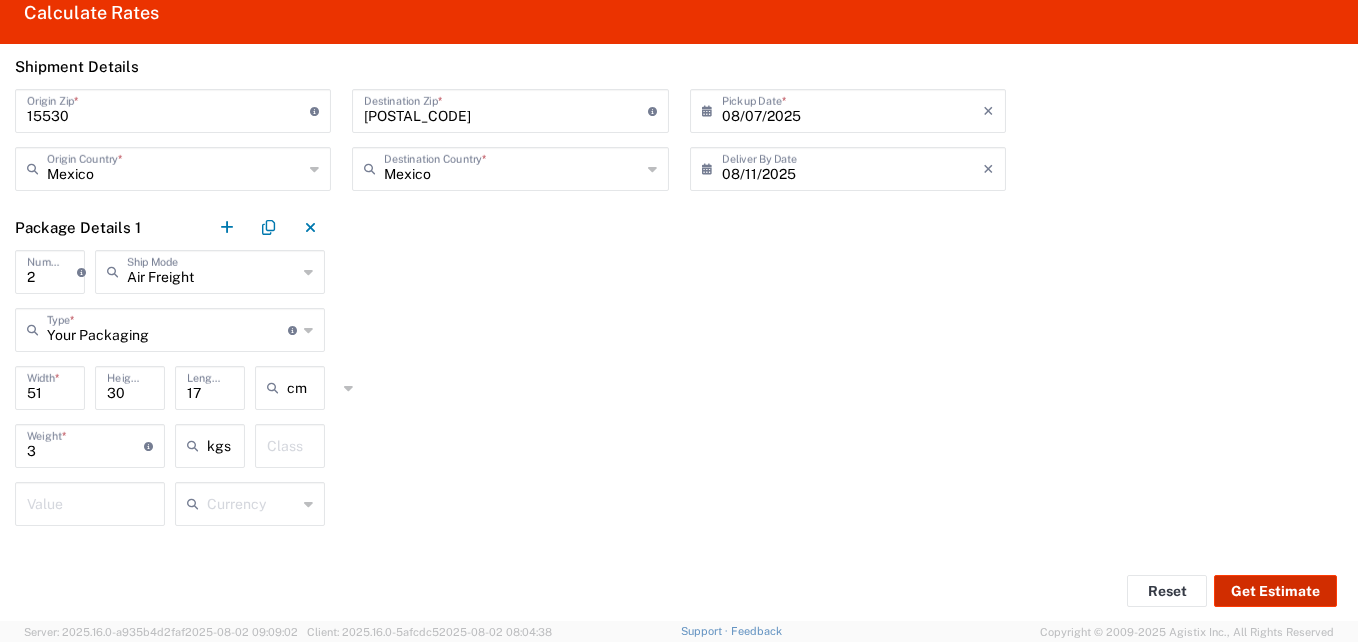 click on "Get Estimate" 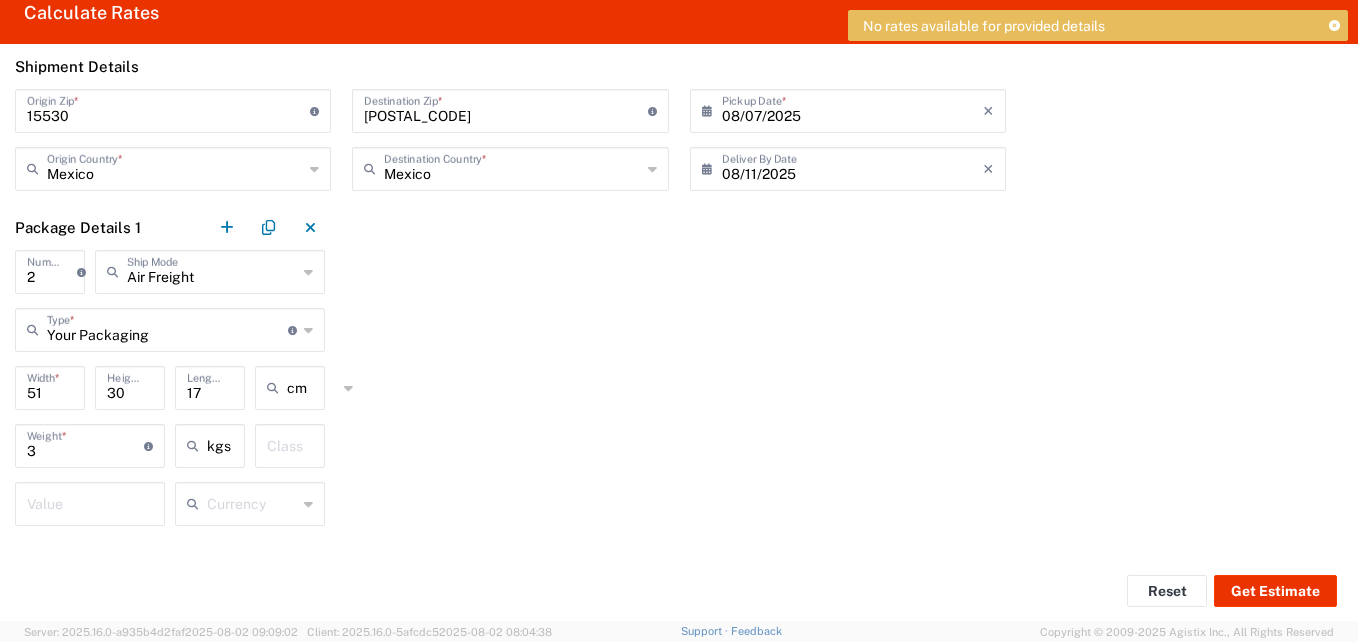 click on "No rates available for provided details" 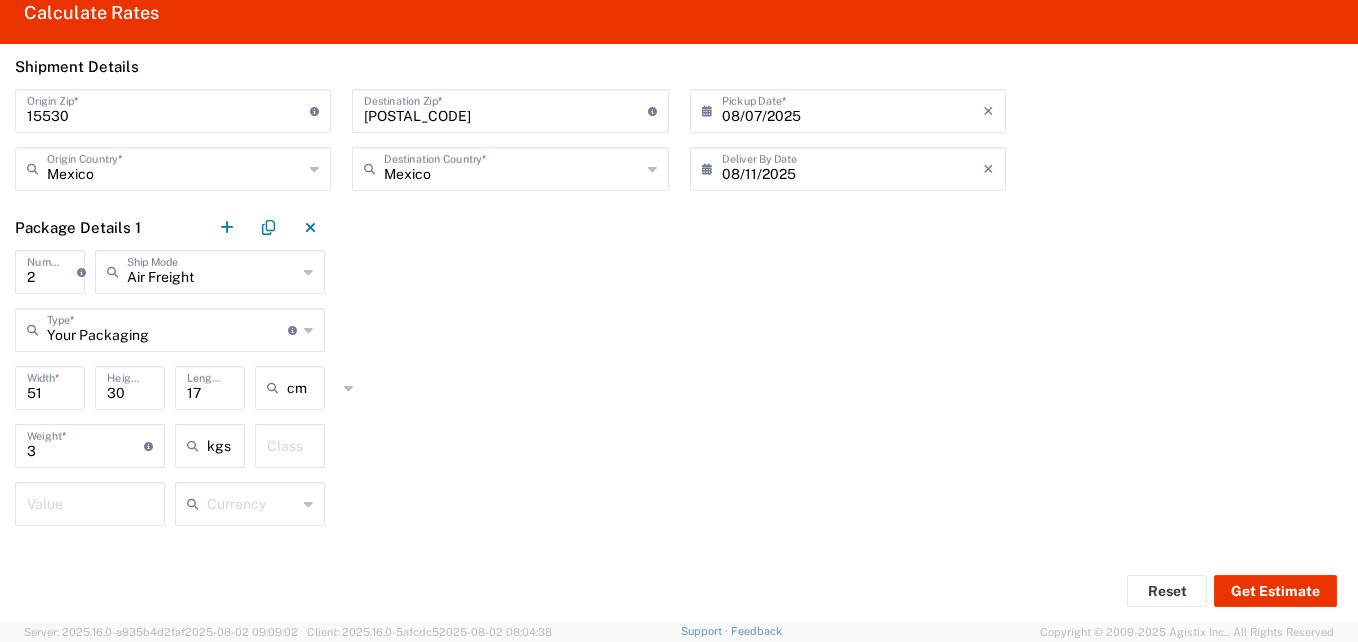 click on "Package Details 1  2  Number  * Number of packages of specified package type and dimensions Air Freight  Ship Mode  Air Freight Less Than Truckload Multi Leg Ocean Freight Rail Small Parcel or Package Truckload Your Packaging  Type  * Material used to package goods Bale(s) Basket(s) Bolt(s) Bottle(s) Buckets Bulk Bundle(s) Can(s) Cardboard Box(es) Carton(s) Case(s) Cask(s) Crate(s) Crating Bid Required Cylinder(s) Drum(s) (Fiberboard) Drum(s) (Metal) Drum(s) (Plastic) Envelope Large Box Loose Agricultrural Product Medium Box Naked Cargo (UnPackaged) Pail(s) PAK Pallet(s) Oversized (Not Stackable) Pallet(s) Oversized (Stackable) Pallet(s) Standard (Not Stackable) Pallet(s) Standard (Stackable) Roll(s) Skid(s) Slipsheet Small Box Tube Vendor Box - 10kg Vendor Box - 25kg Vendor Packaging Xtreme Half Stack Your Packaging 51  Width  * 30  Height  * 17  Length  * cm in cm ft 3  Weight  * Total weight of package(s) in pounds or kilograms kgs lbs kgs  Class   Value   Currency" 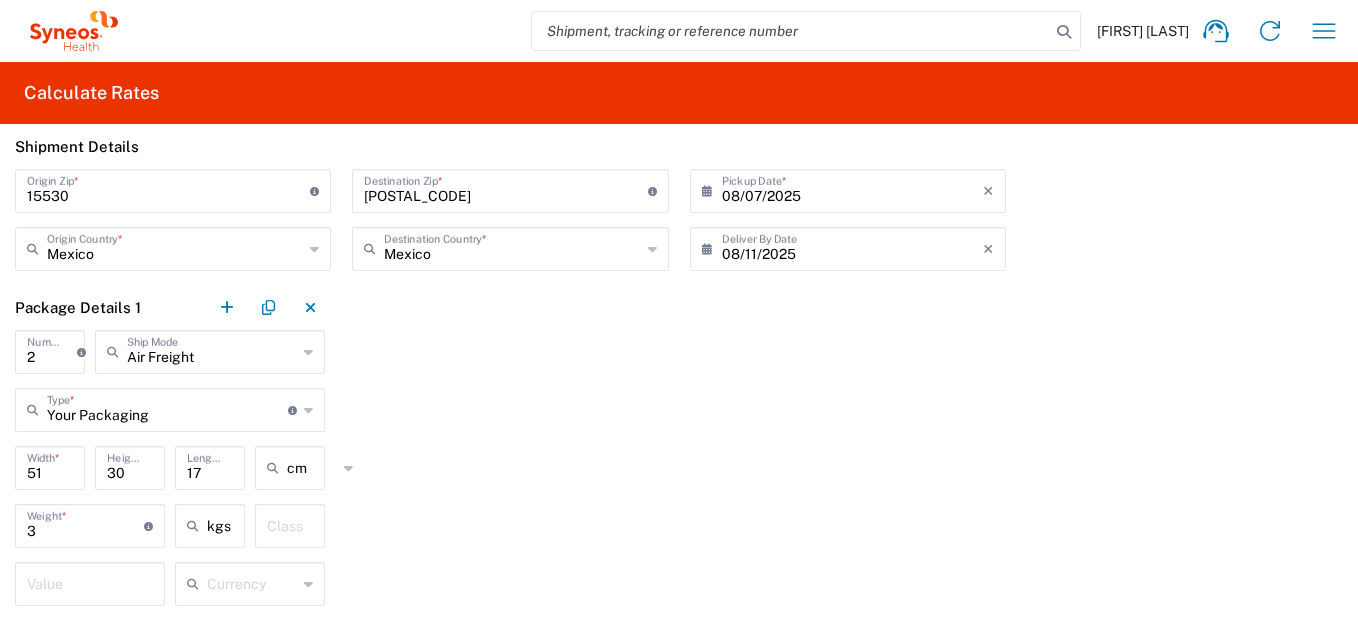 scroll, scrollTop: 80, scrollLeft: 0, axis: vertical 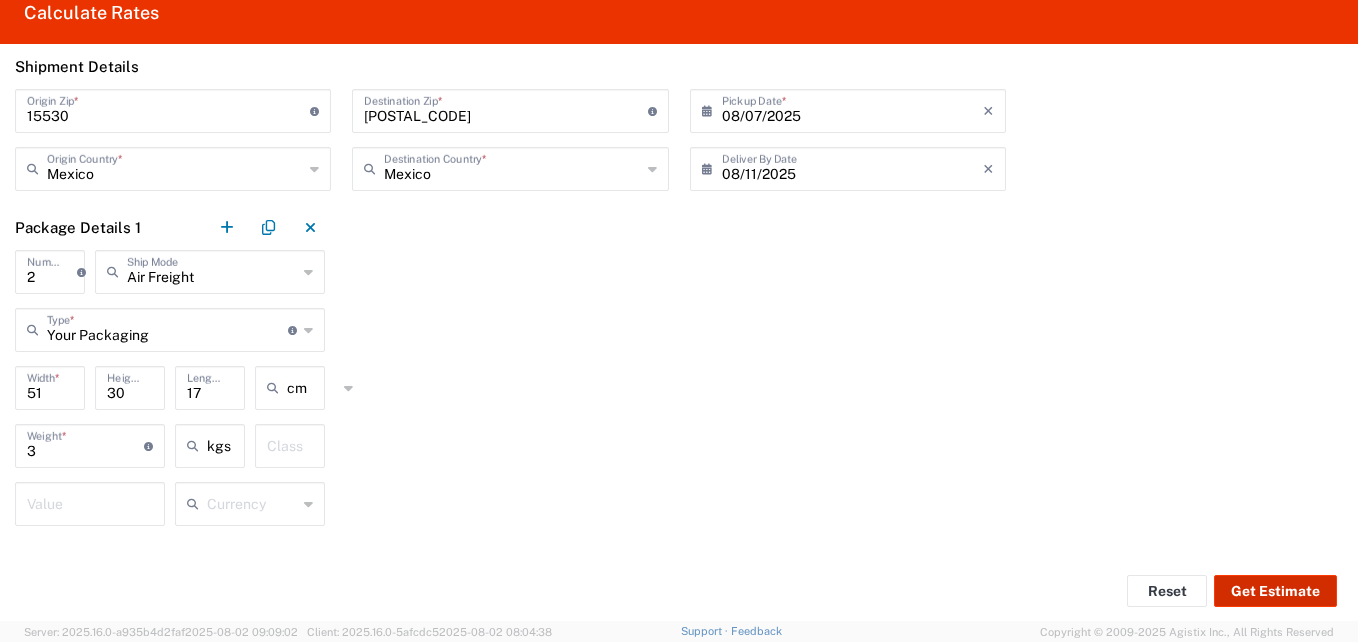 click on "Get Estimate" 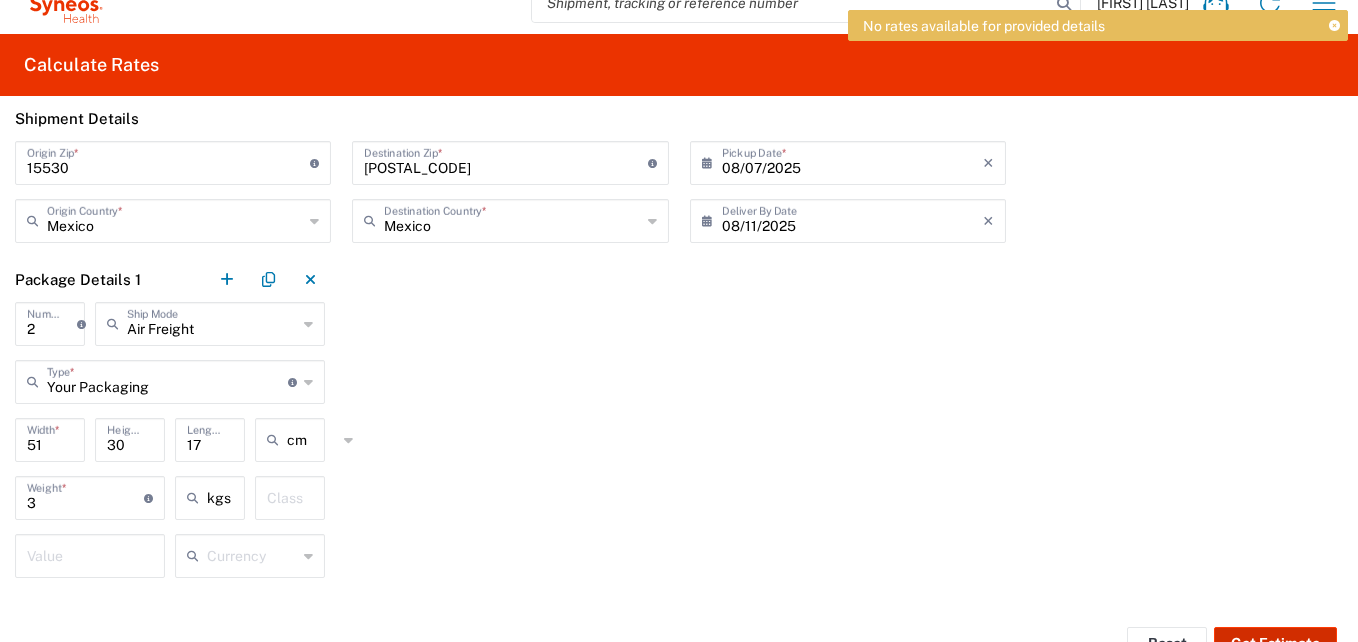 scroll, scrollTop: 0, scrollLeft: 0, axis: both 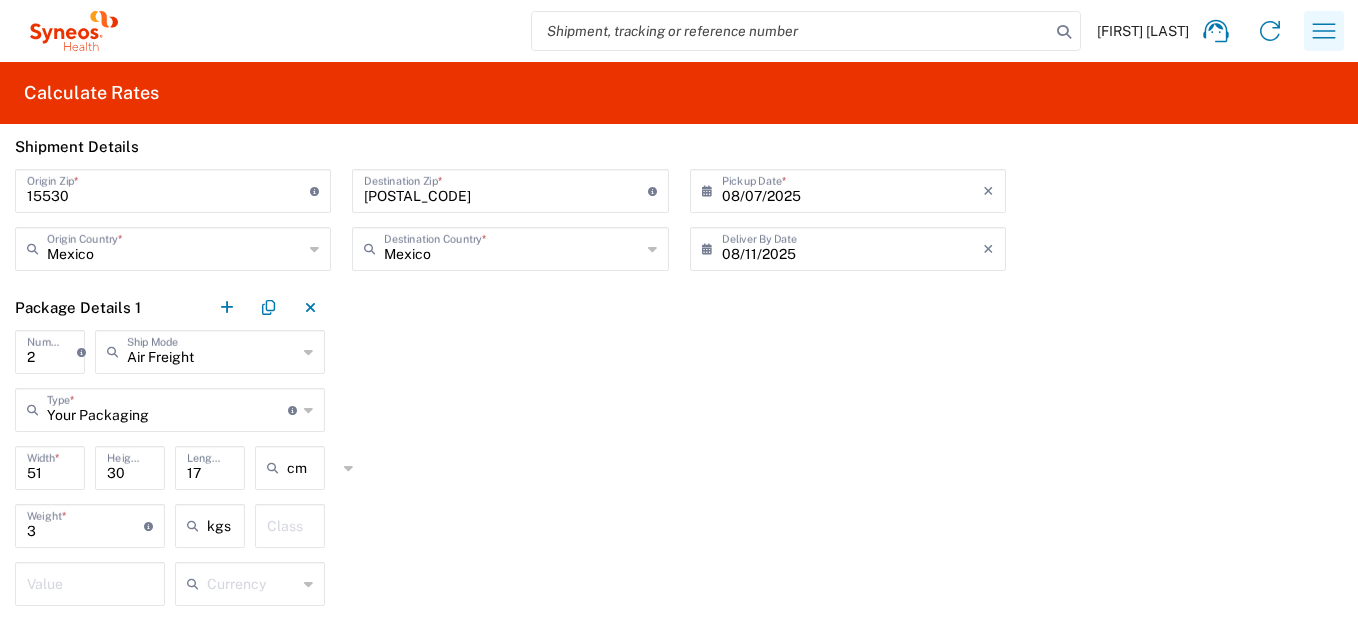 click 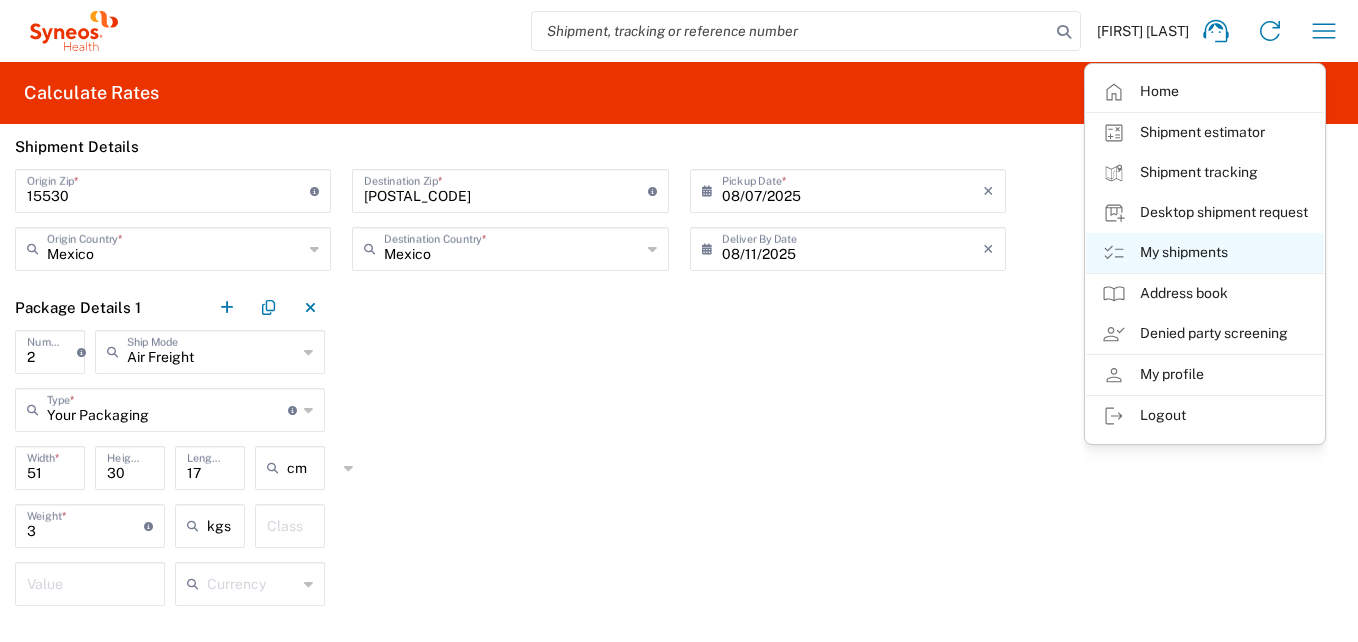 click on "My shipments" 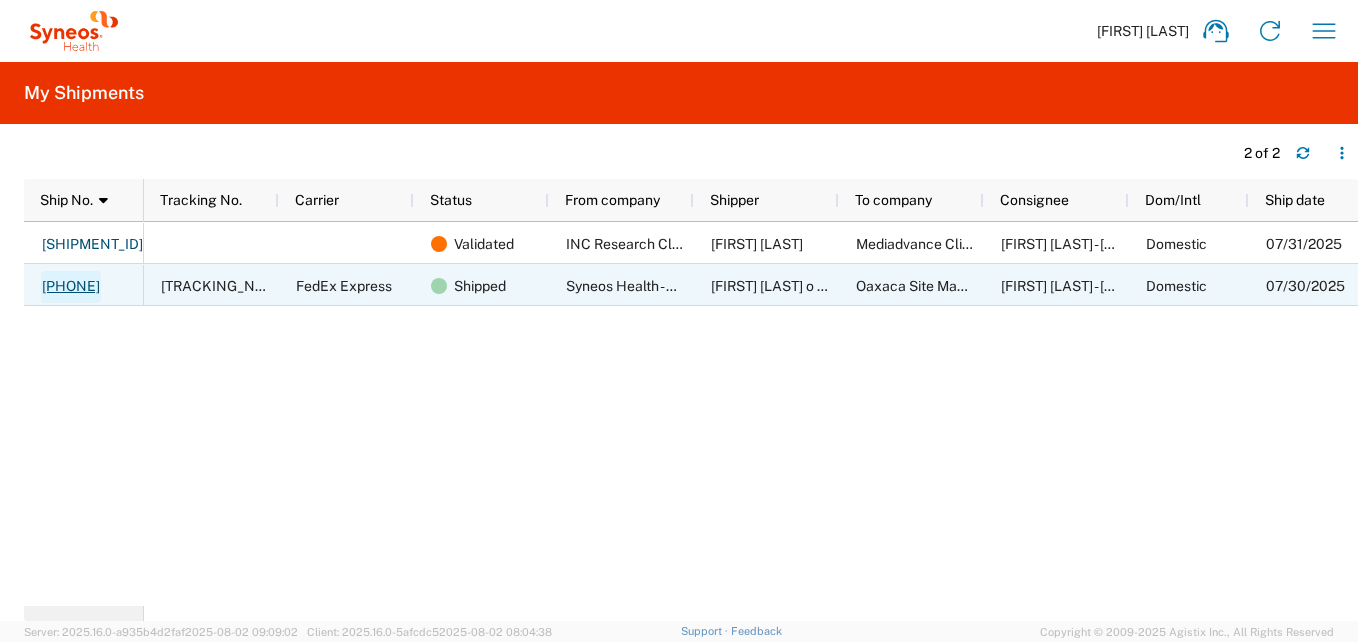 click on "[PHONE]" 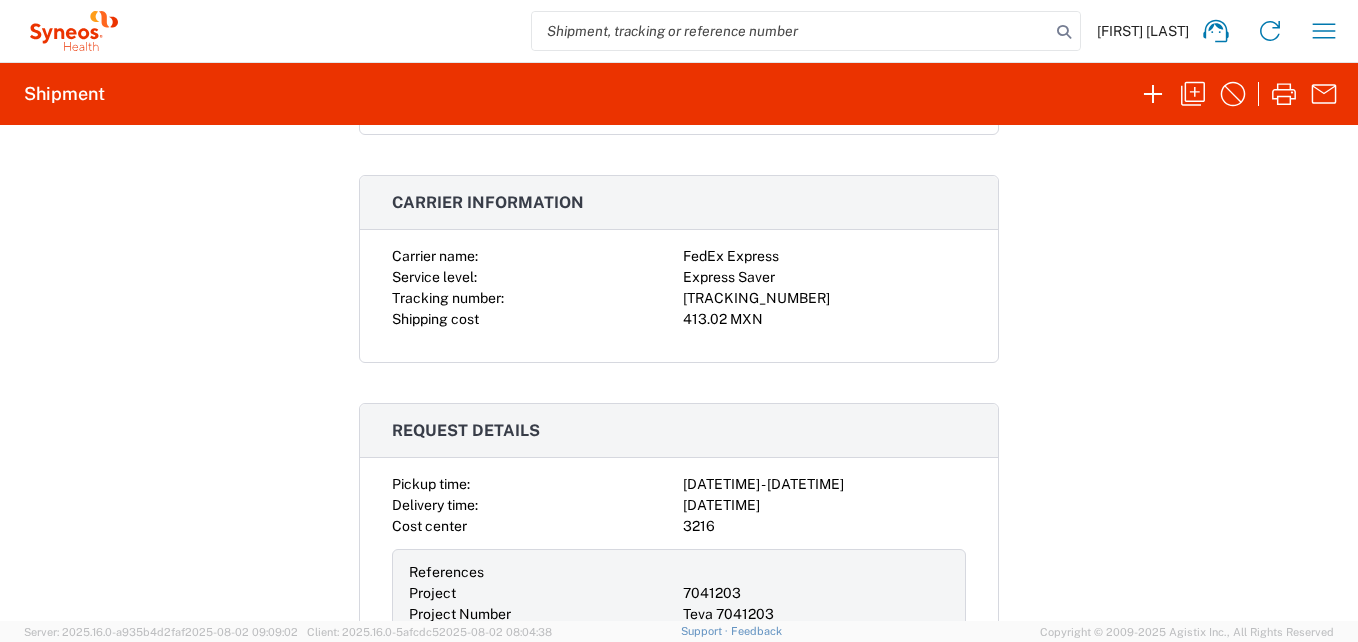 scroll, scrollTop: 300, scrollLeft: 0, axis: vertical 